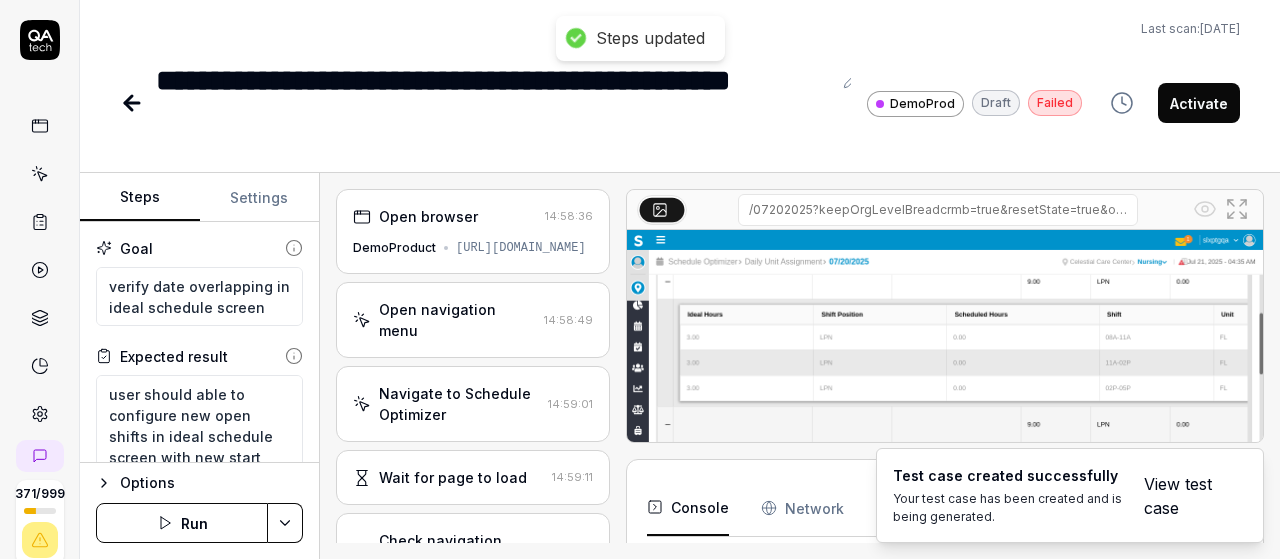 scroll, scrollTop: 0, scrollLeft: 0, axis: both 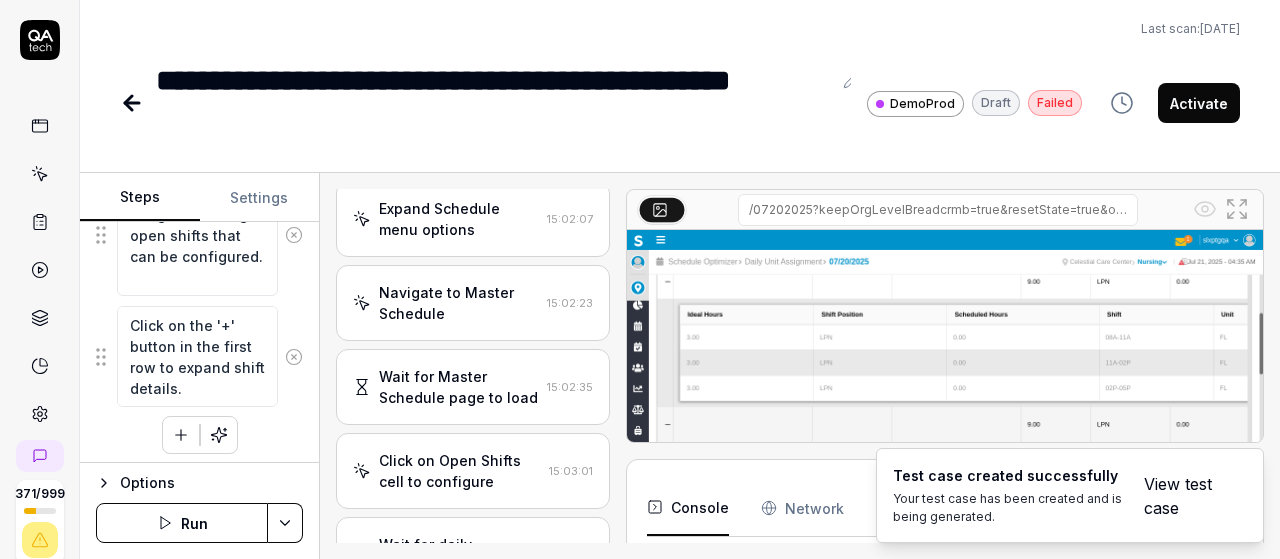 click 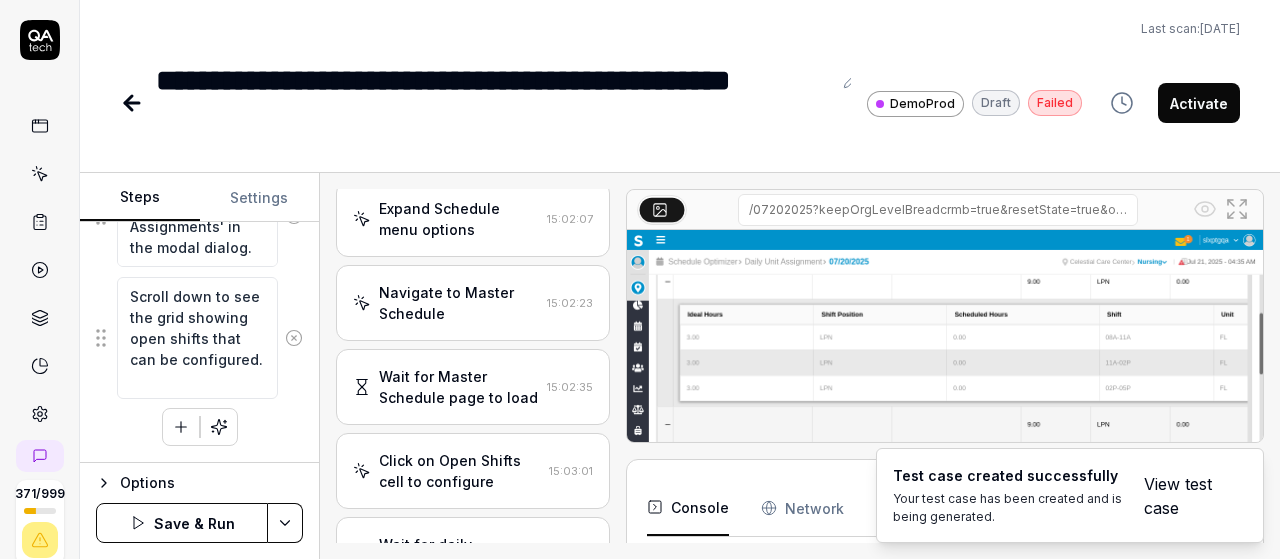 scroll, scrollTop: 1195, scrollLeft: 0, axis: vertical 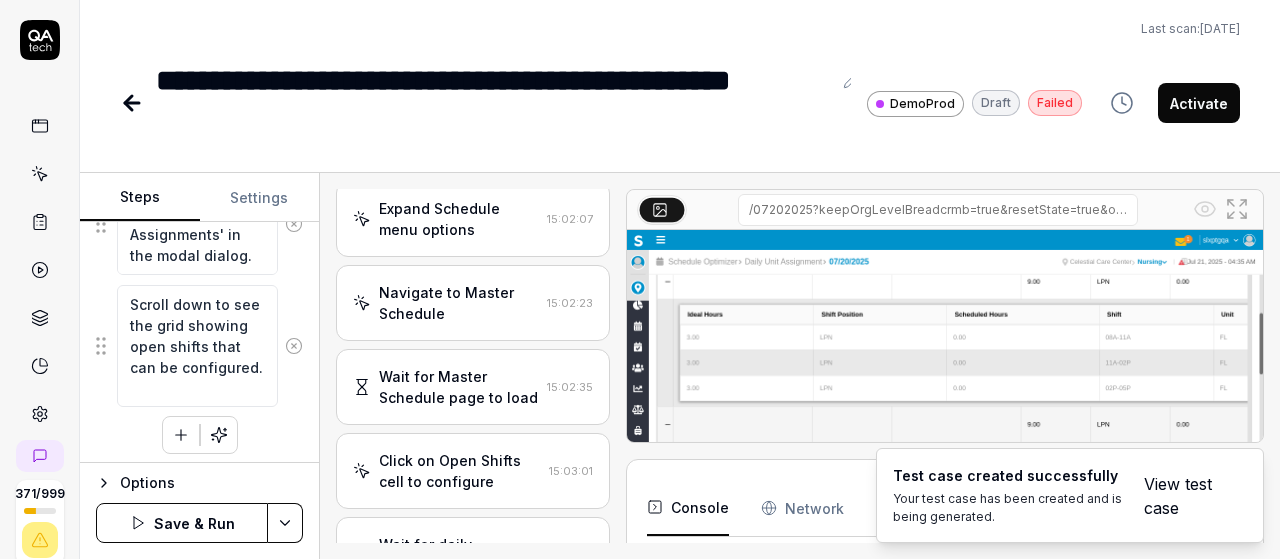 click at bounding box center [294, 346] 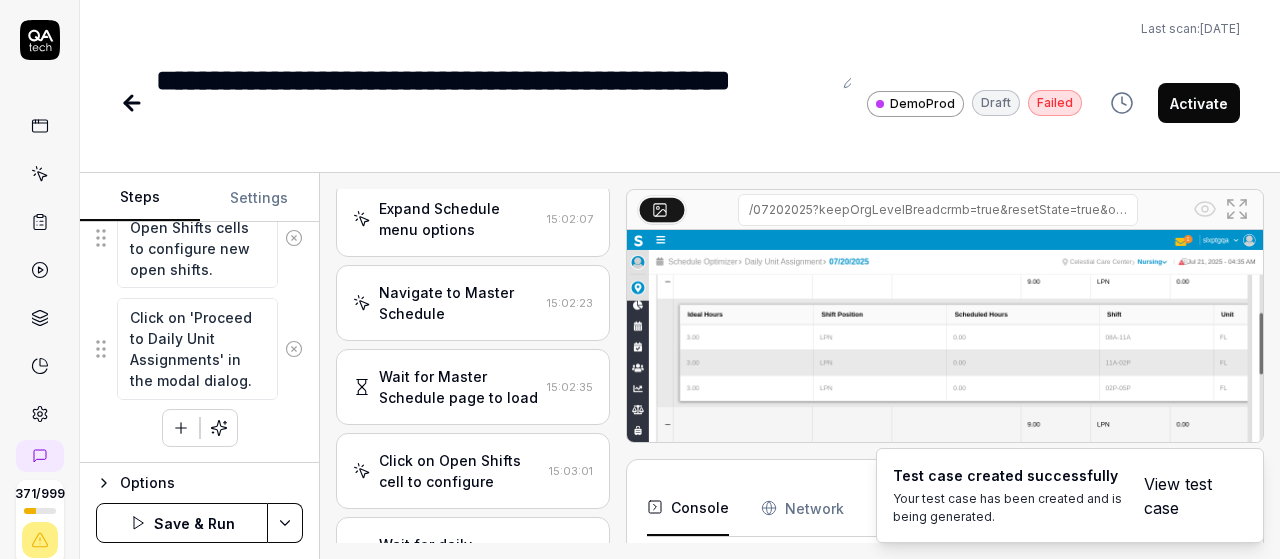 scroll, scrollTop: 1063, scrollLeft: 0, axis: vertical 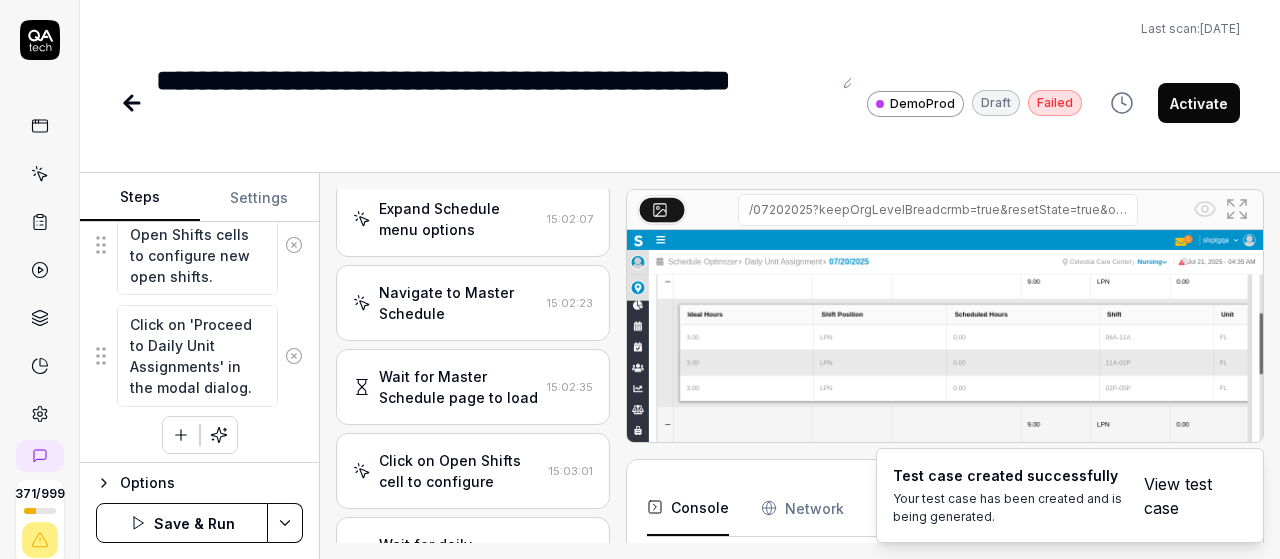 click 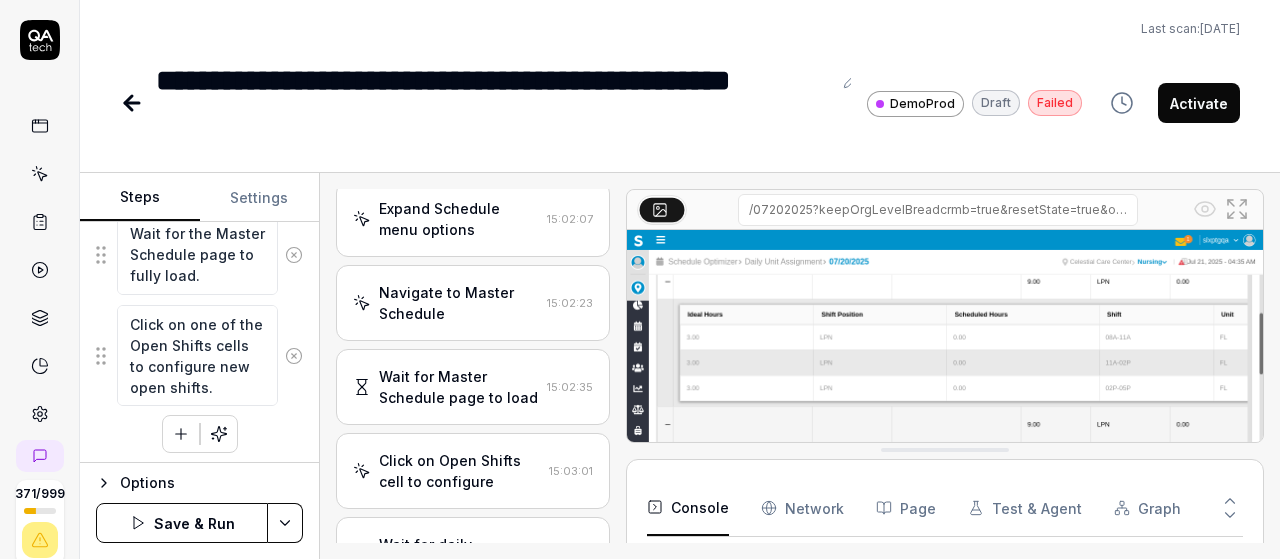 click 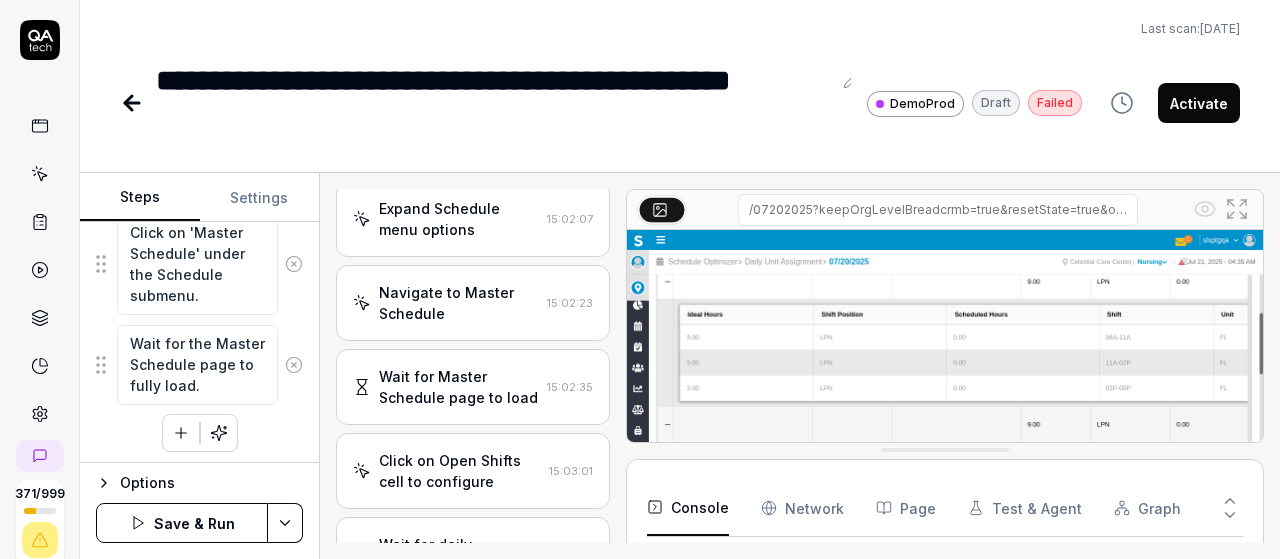 click at bounding box center [294, 365] 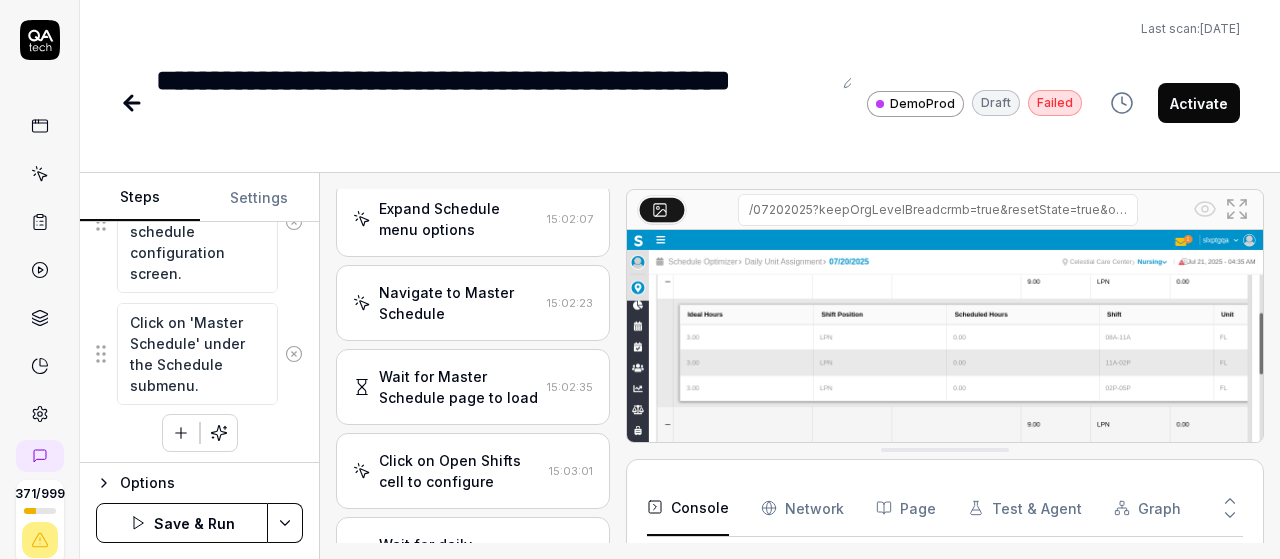 click 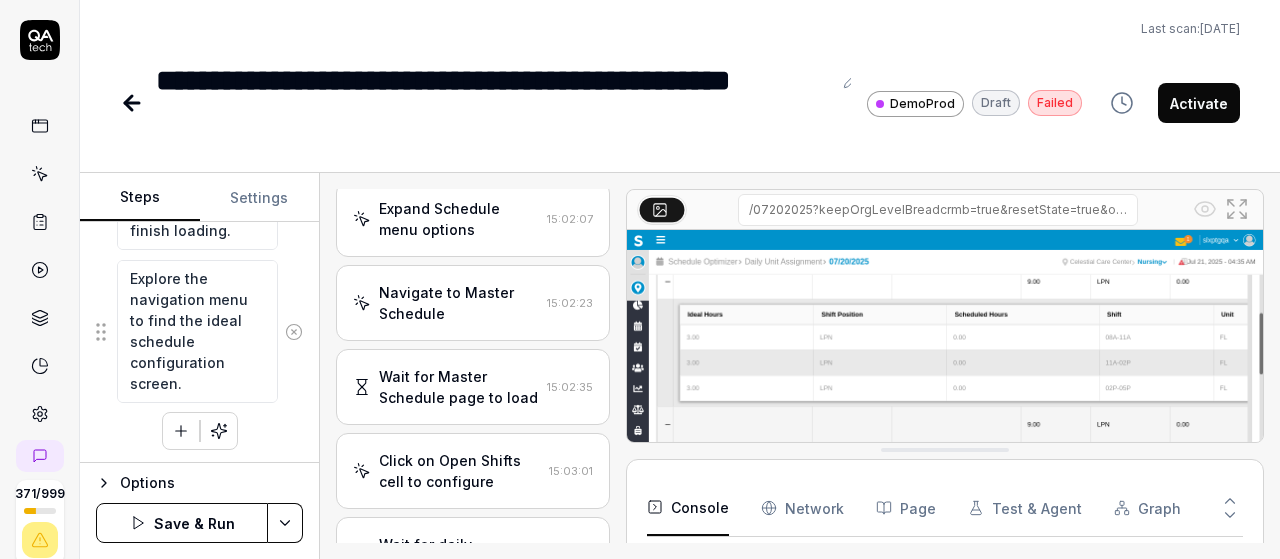 click at bounding box center [294, 332] 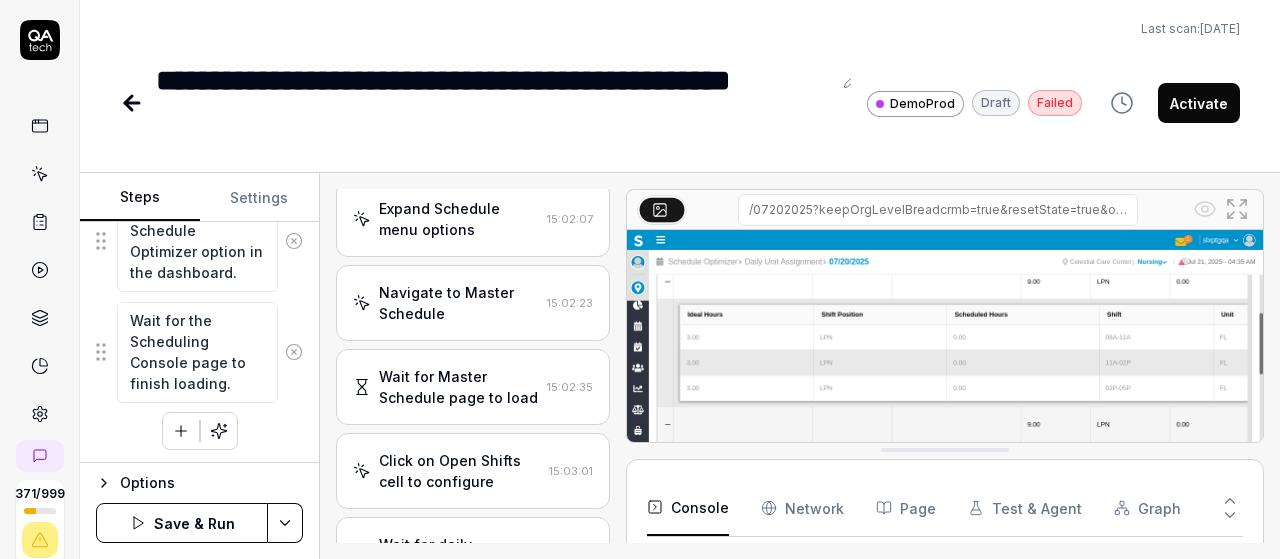 click 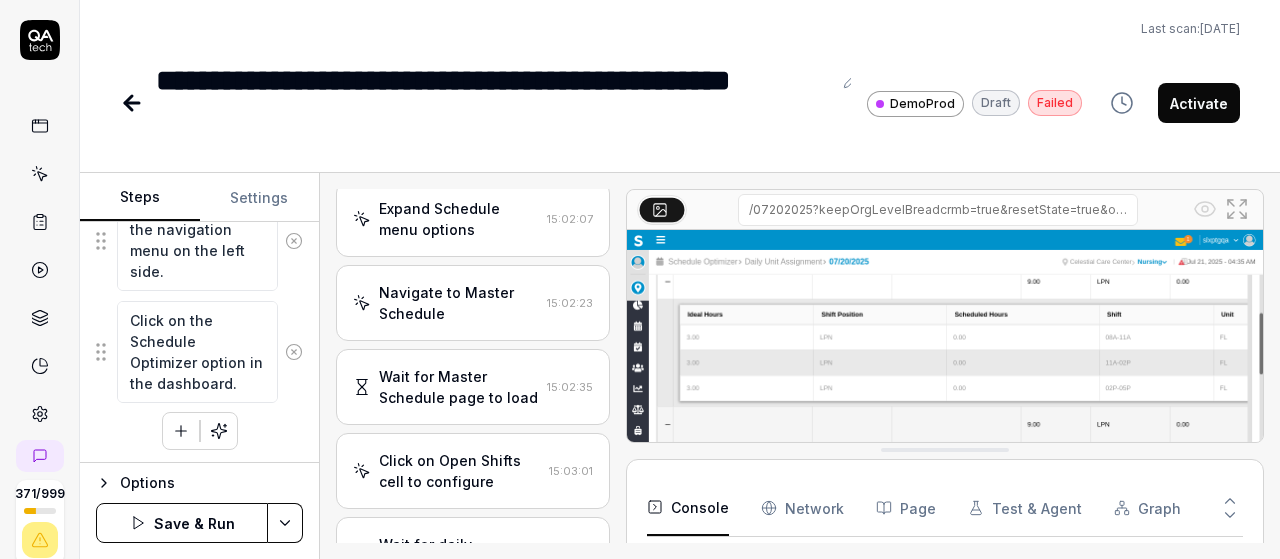 click 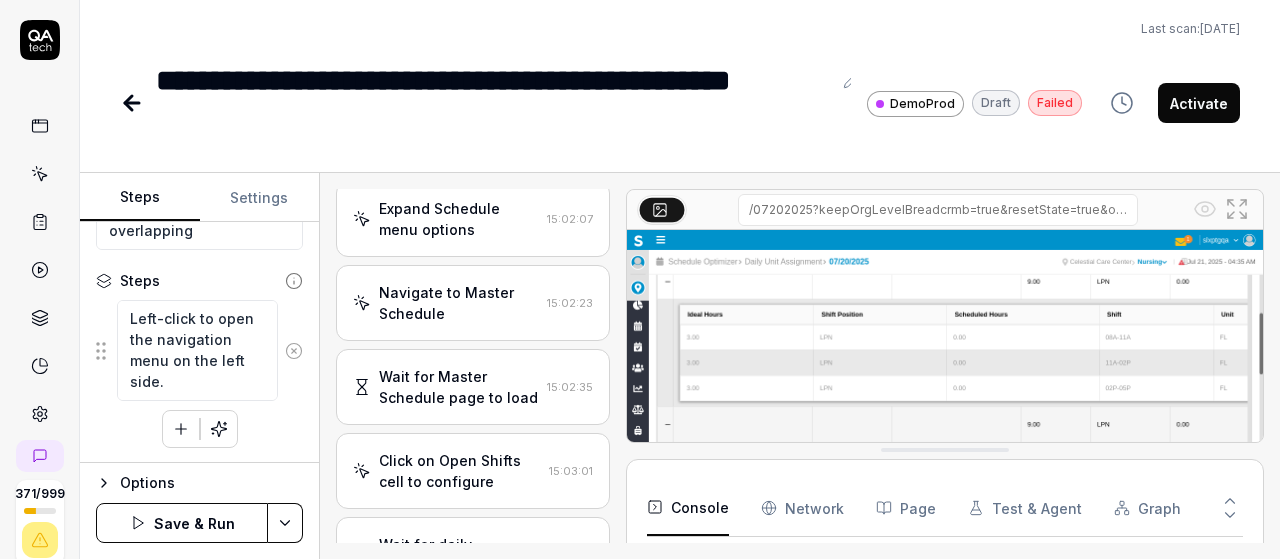 click 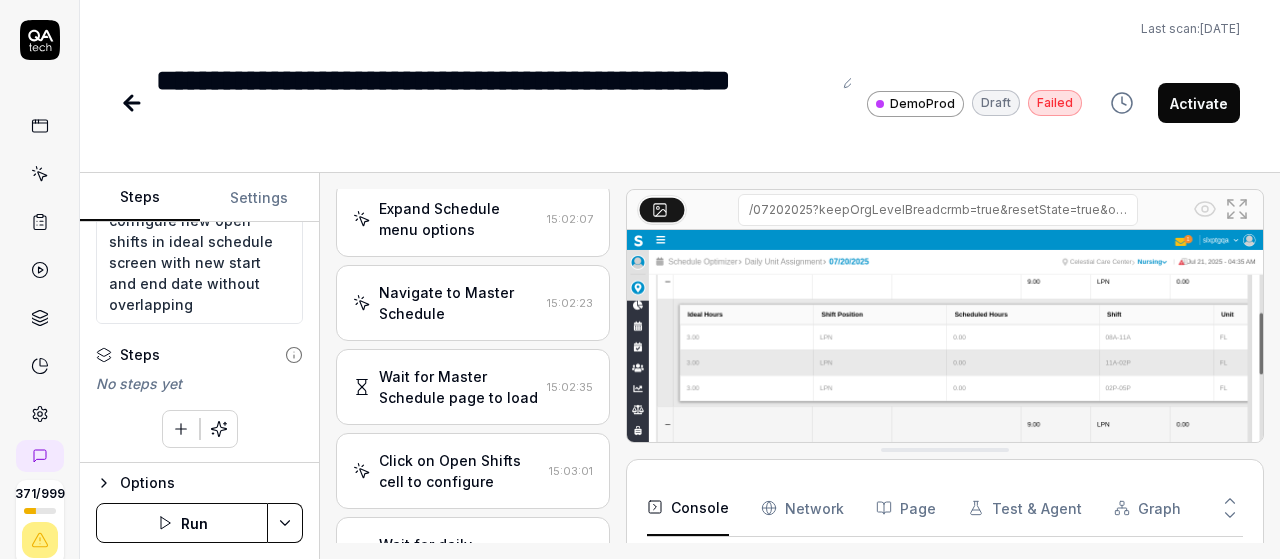 click at bounding box center (181, 429) 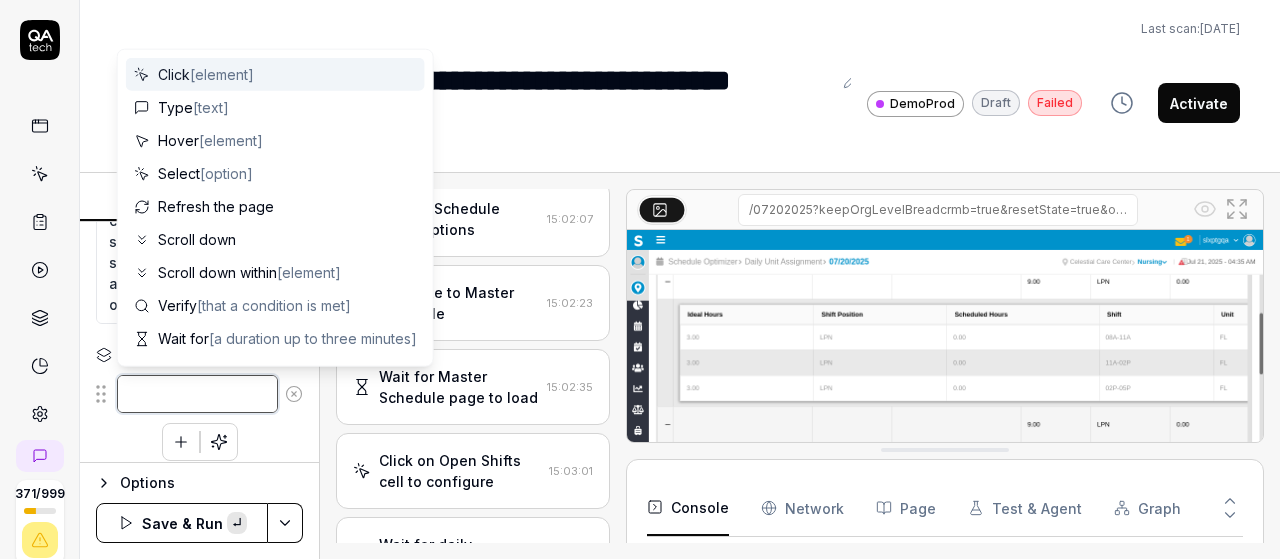 paste on "Left-click at current mouse position to open the navigation menu
Left-click at current mouse position to select 'Schedule Optimizer'
Left-click at current mouse position to select 'Schedule'
Left-click at current mouse position to select 'Scheduled Rotations'
Wait for 3 seconds for the page to load completely" 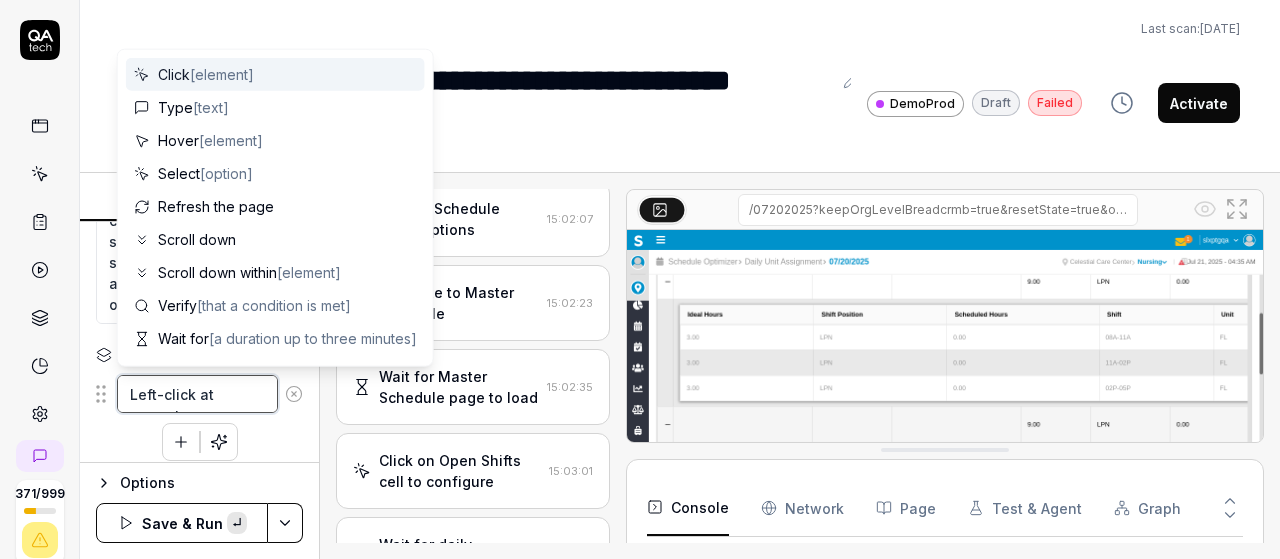 scroll, scrollTop: 74, scrollLeft: 0, axis: vertical 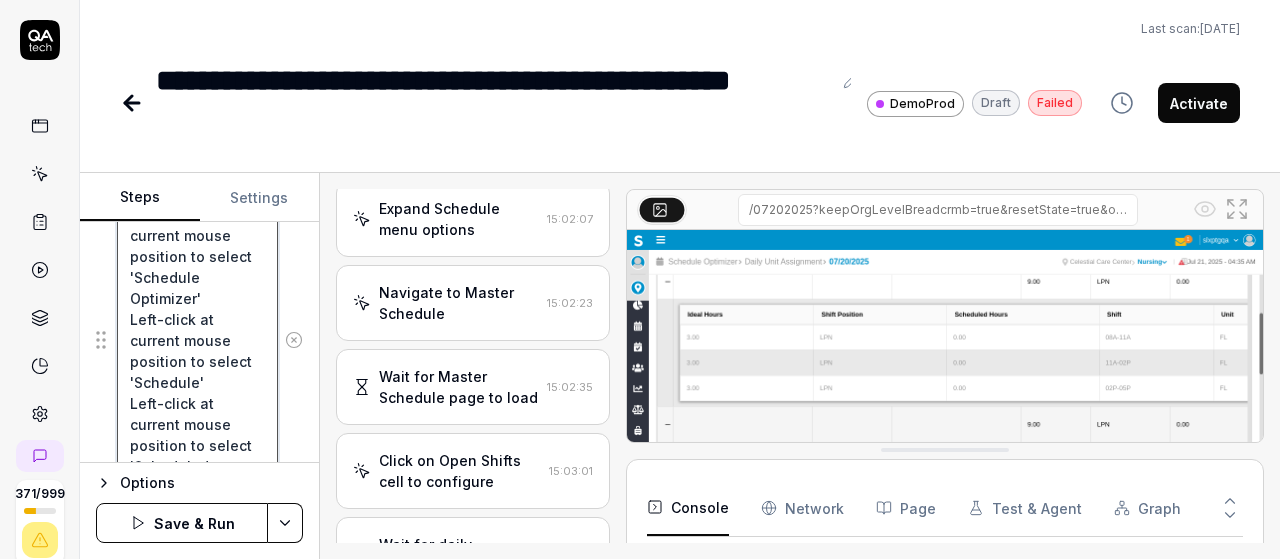 type on "Left-click at current mouse position to open the navigation menu
Left-click at current mouse position to select 'Schedule Optimizer'
Left-click at current mouse position to select 'Schedule'
Left-click at current mouse position to select 'Scheduled Rotations'
Wait for 3 seconds for the page to load completely" 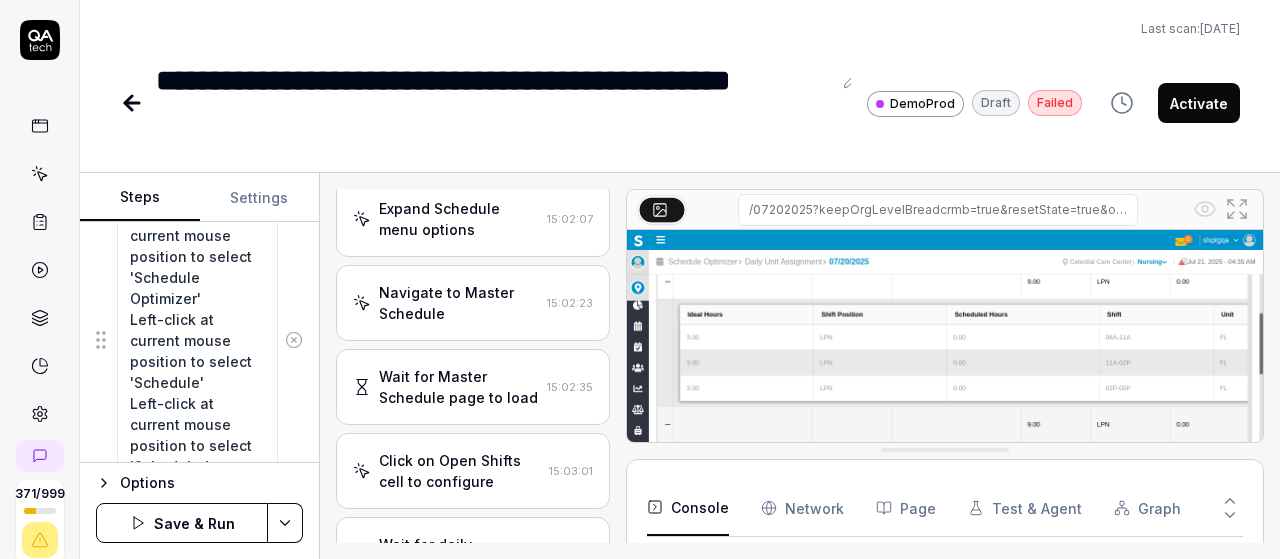 click at bounding box center (294, 340) 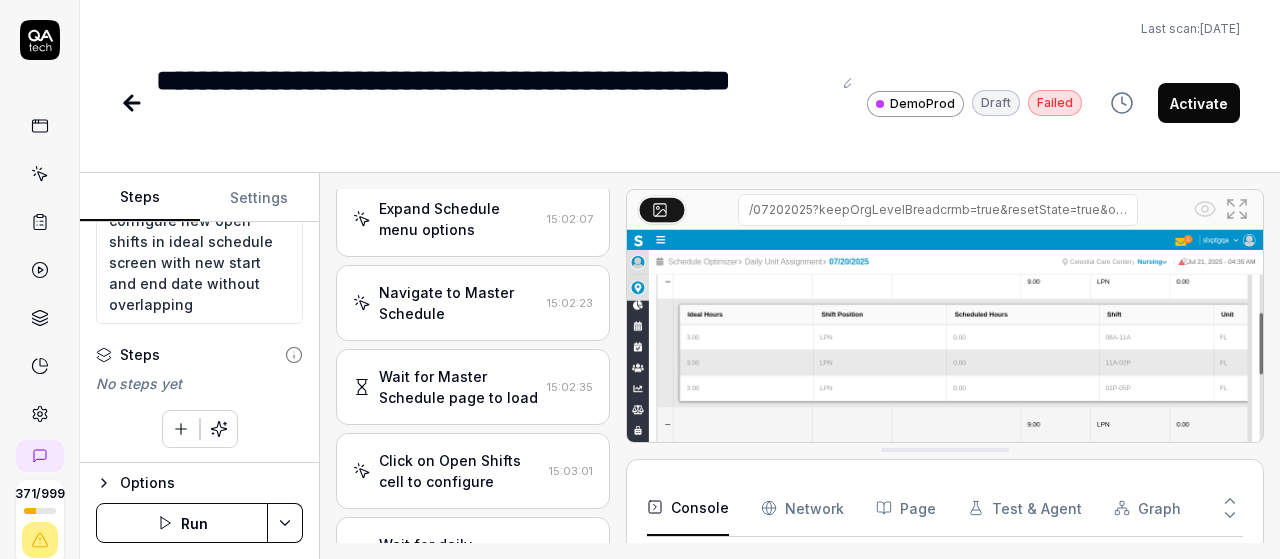 click 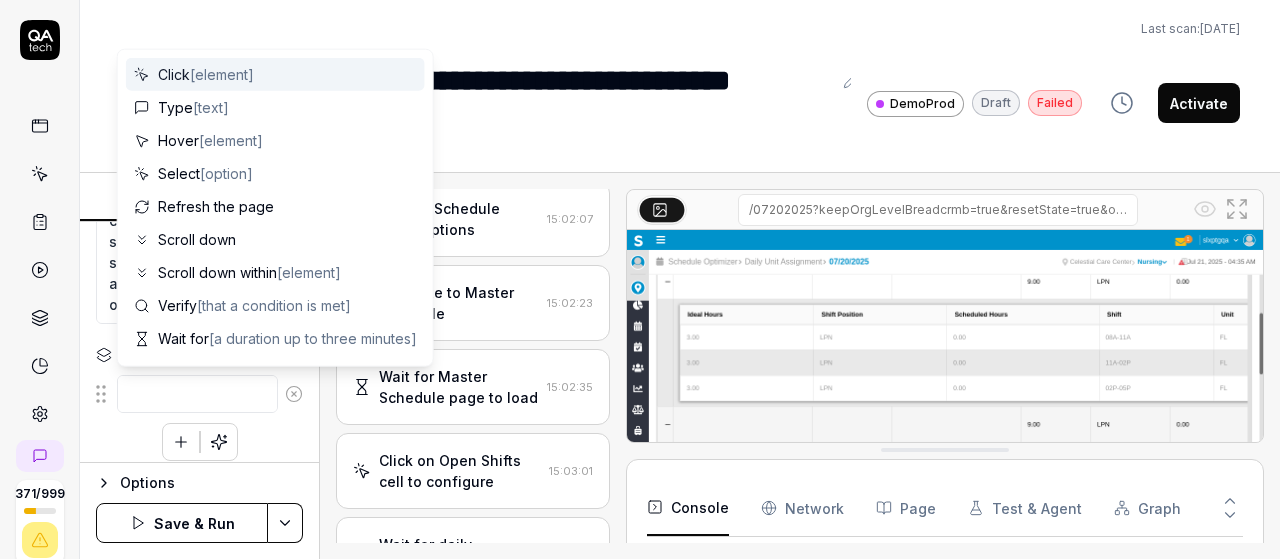 type on "*" 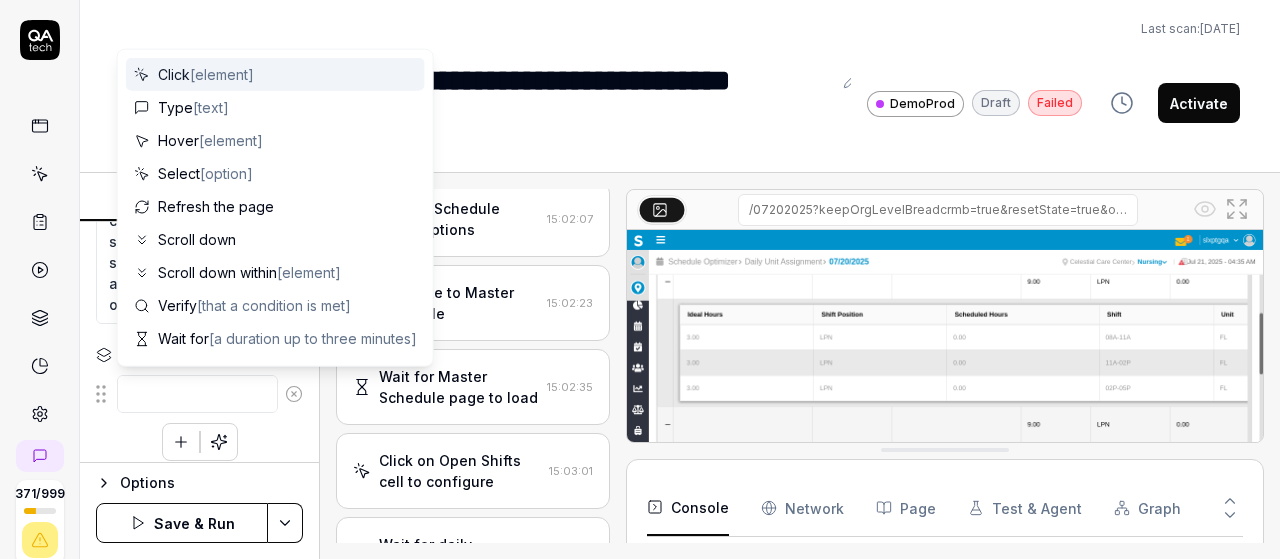 type on "L" 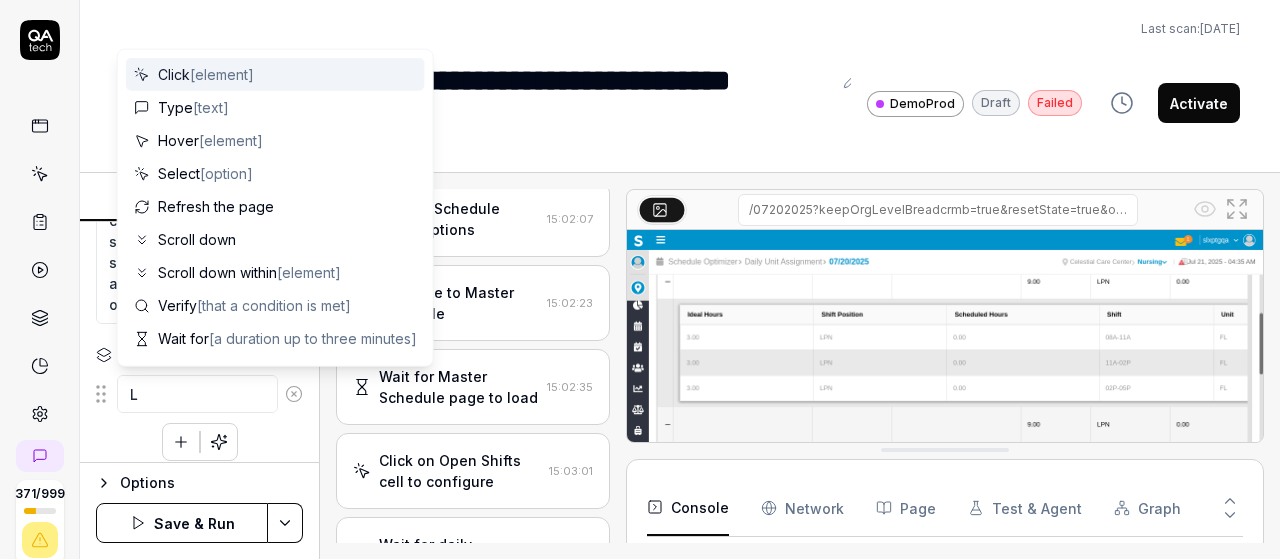 type on "*" 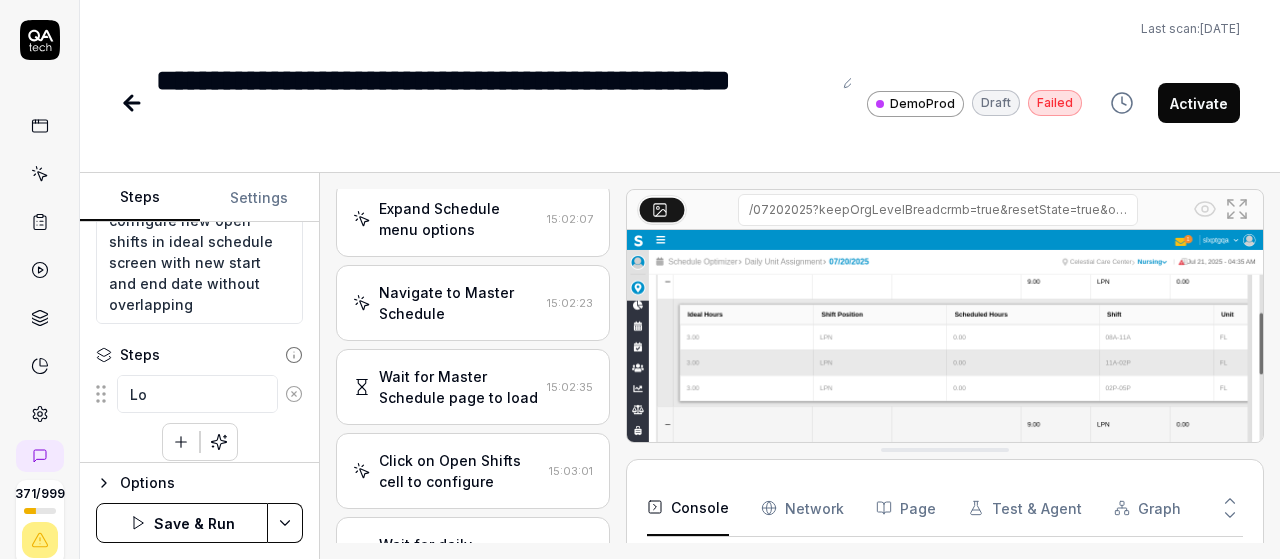 type on "*" 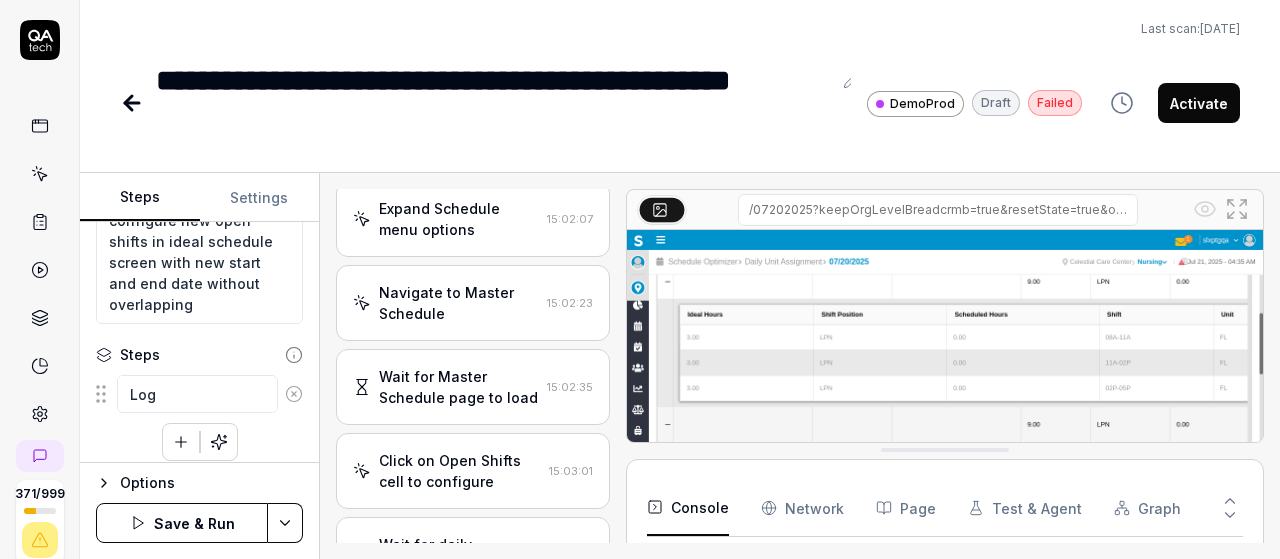 type on "*" 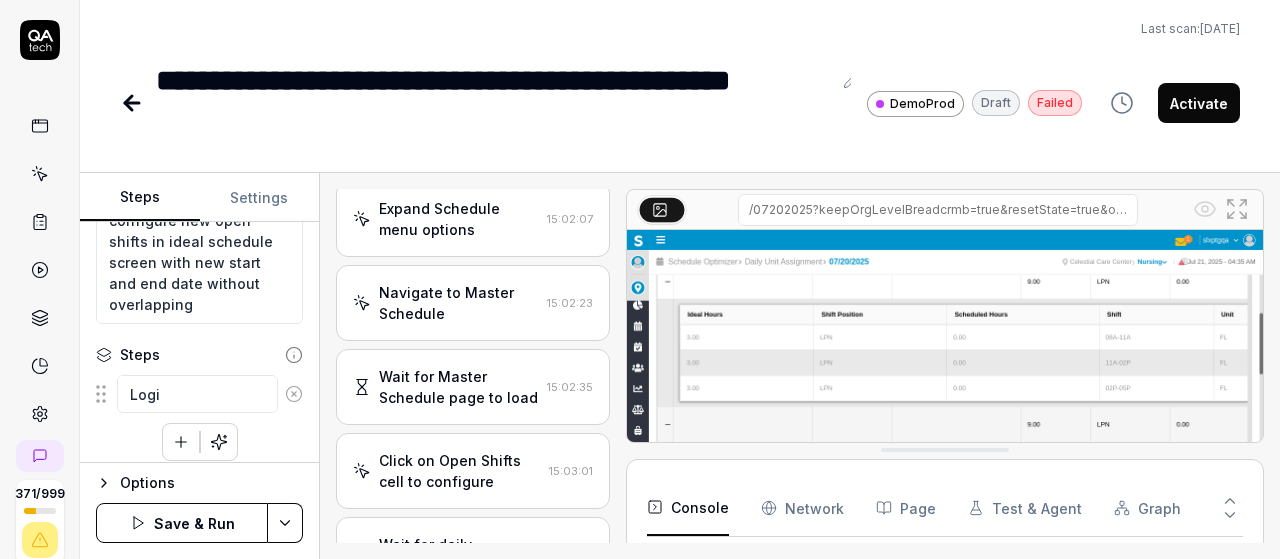 type on "Login" 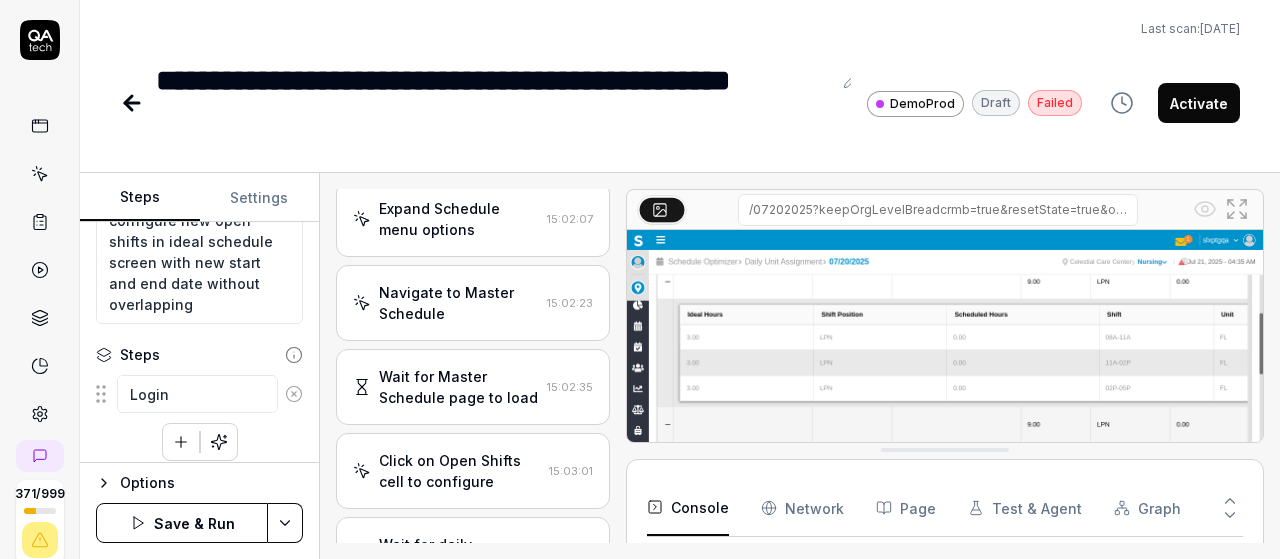 type on "*" 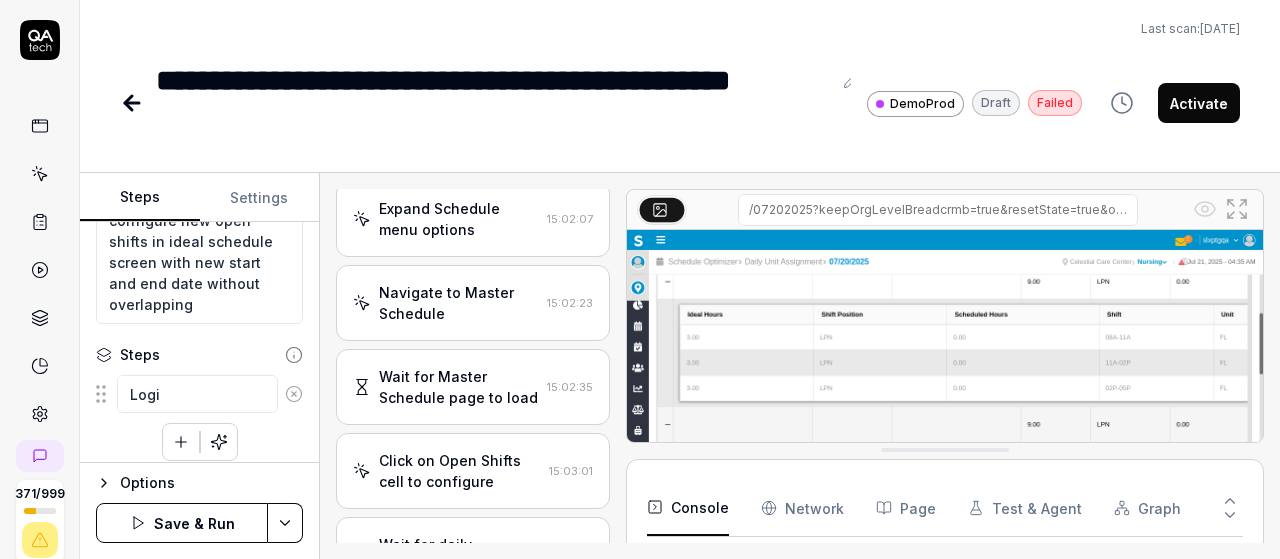 type on "*" 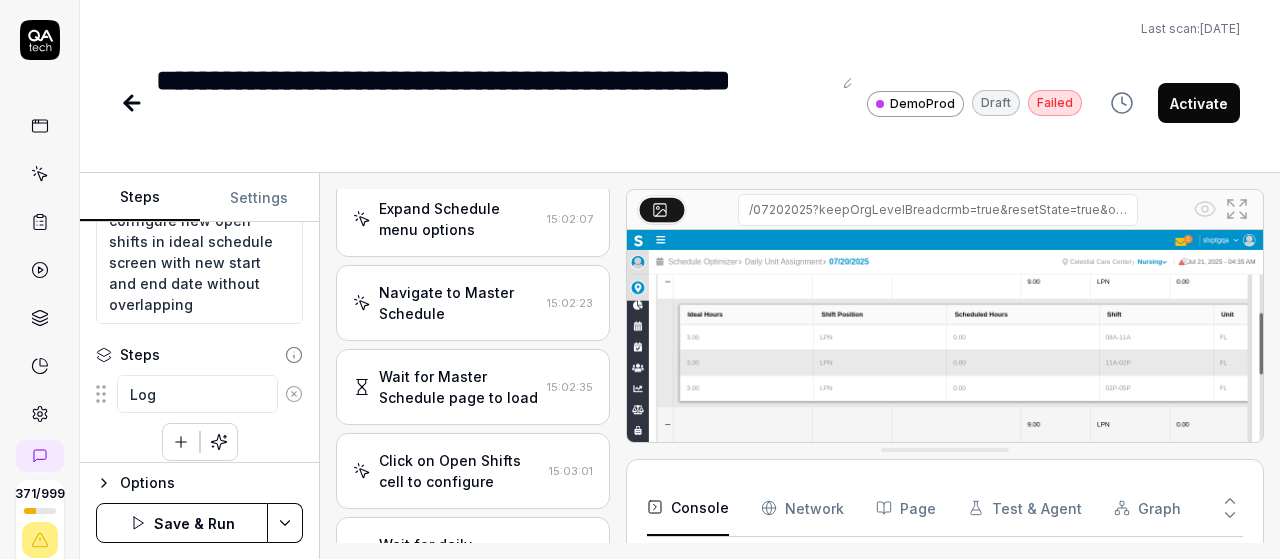 type on "*" 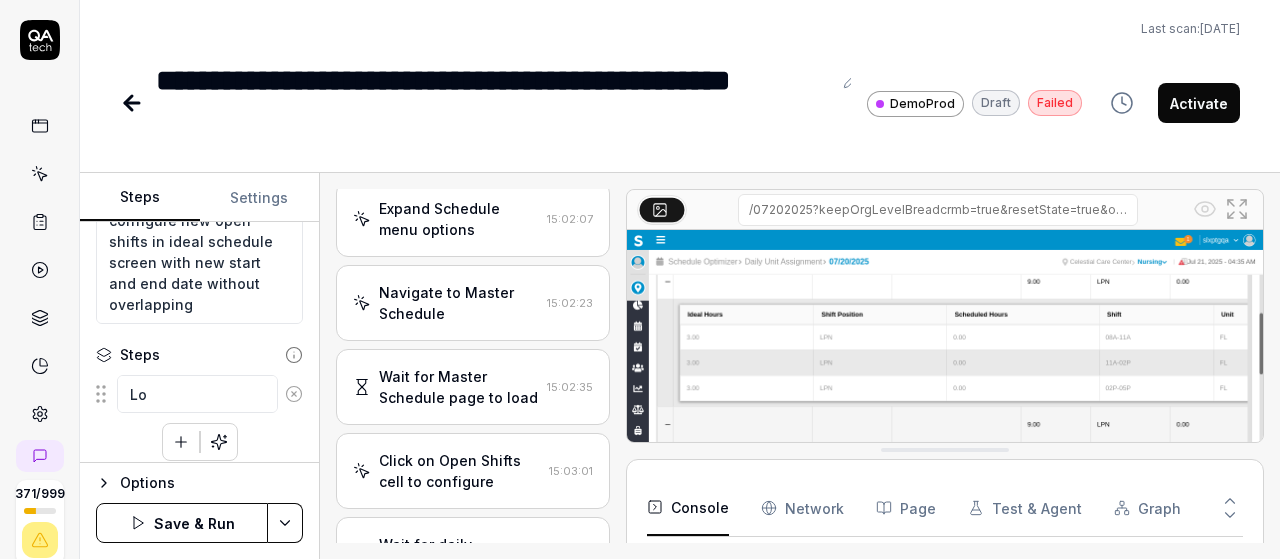type on "*" 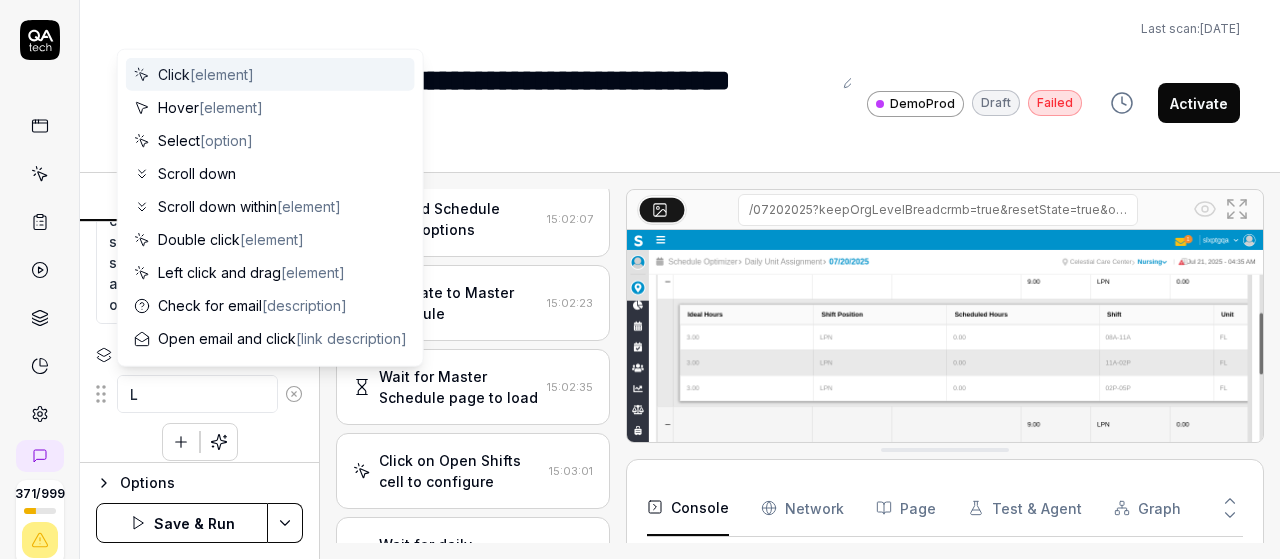 type 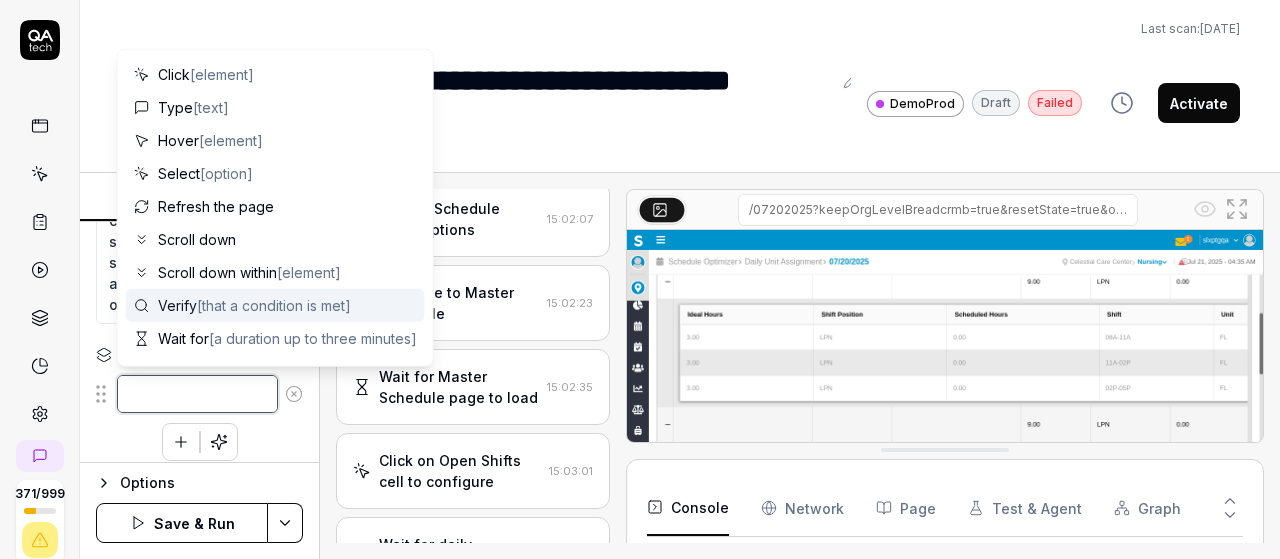 type on "*" 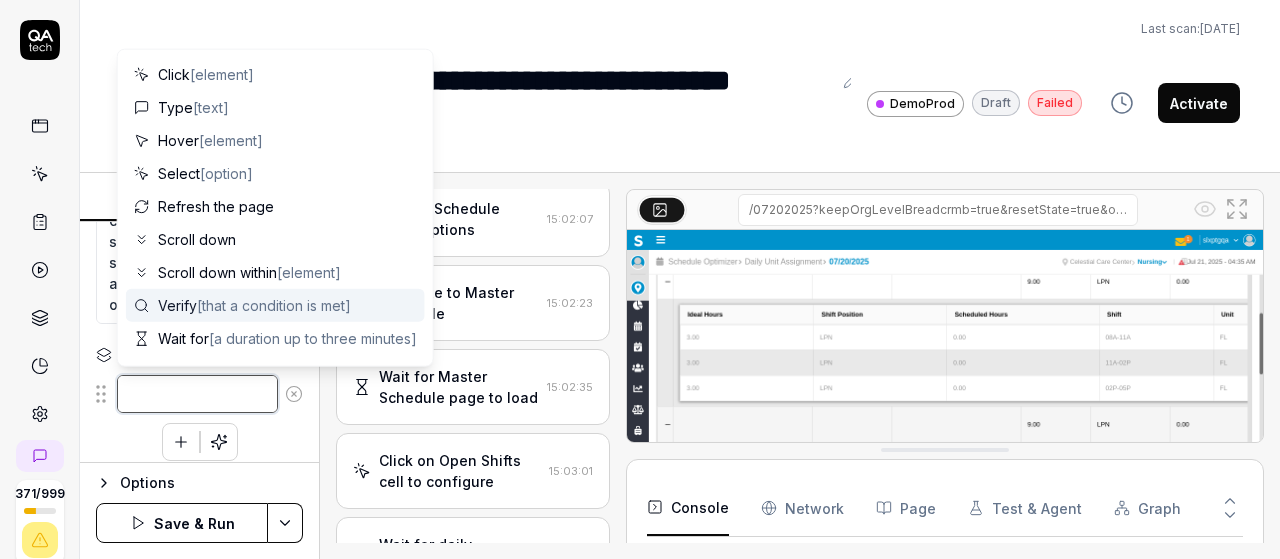 type on "n" 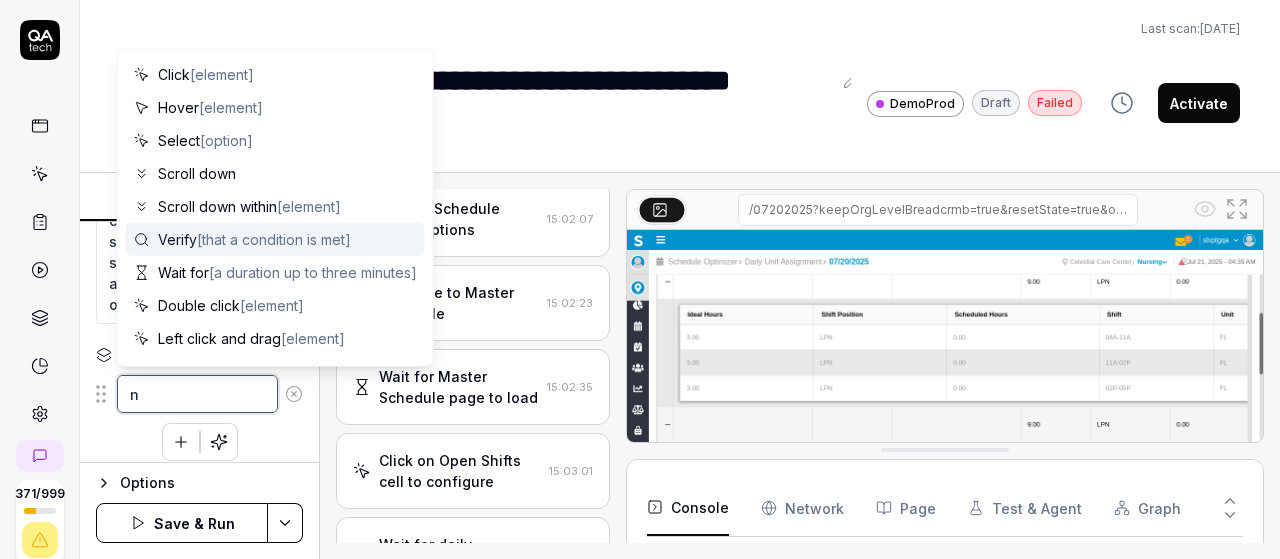 type on "*" 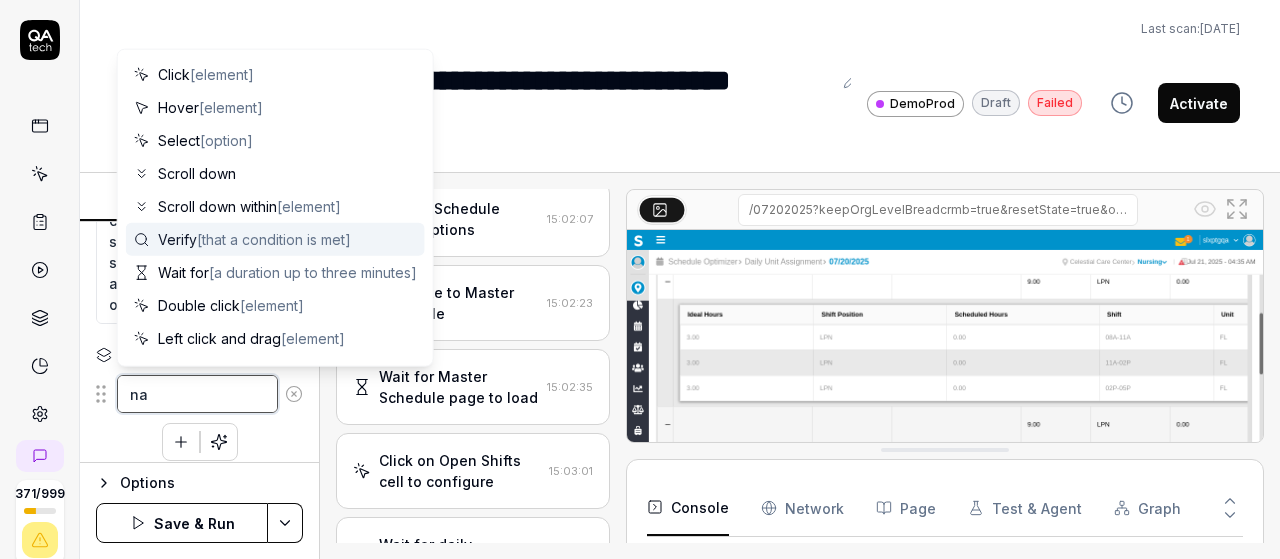 type on "*" 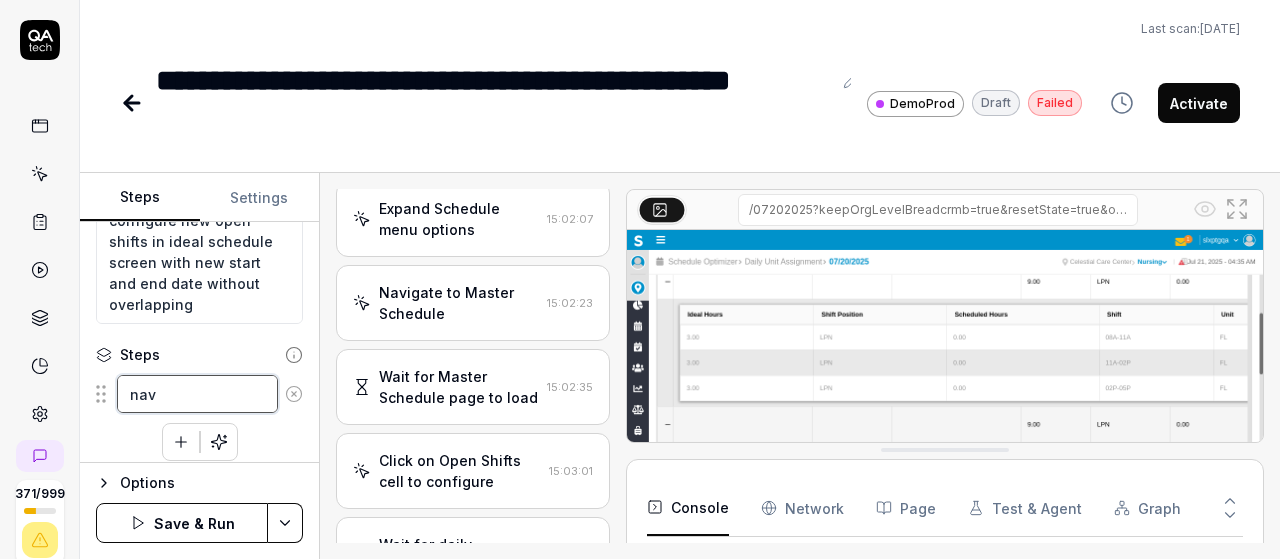 type on "*" 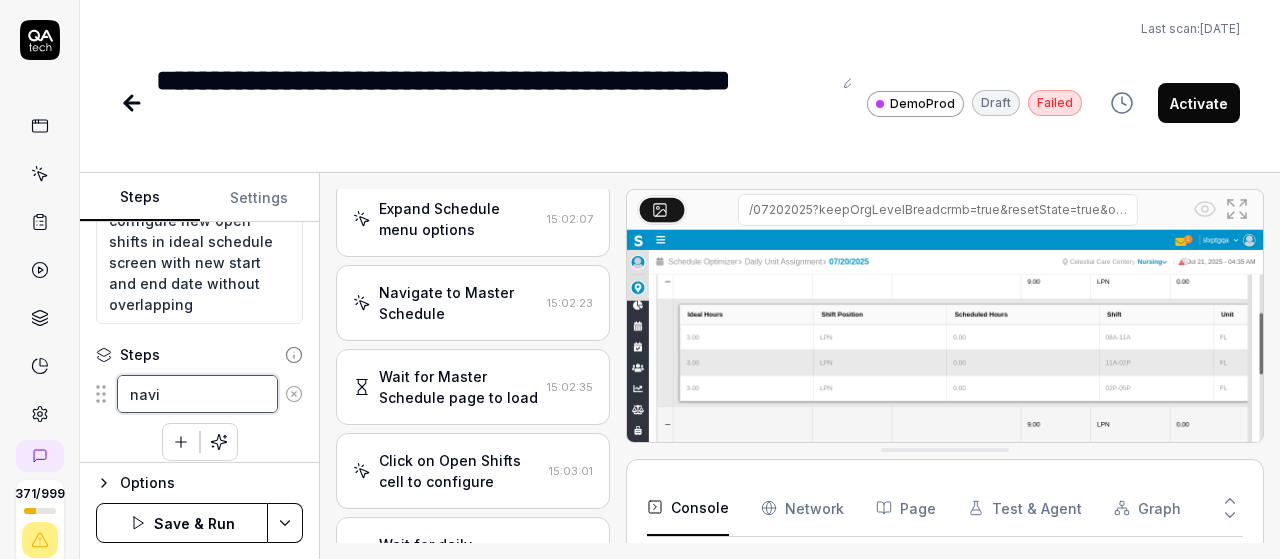 type on "*" 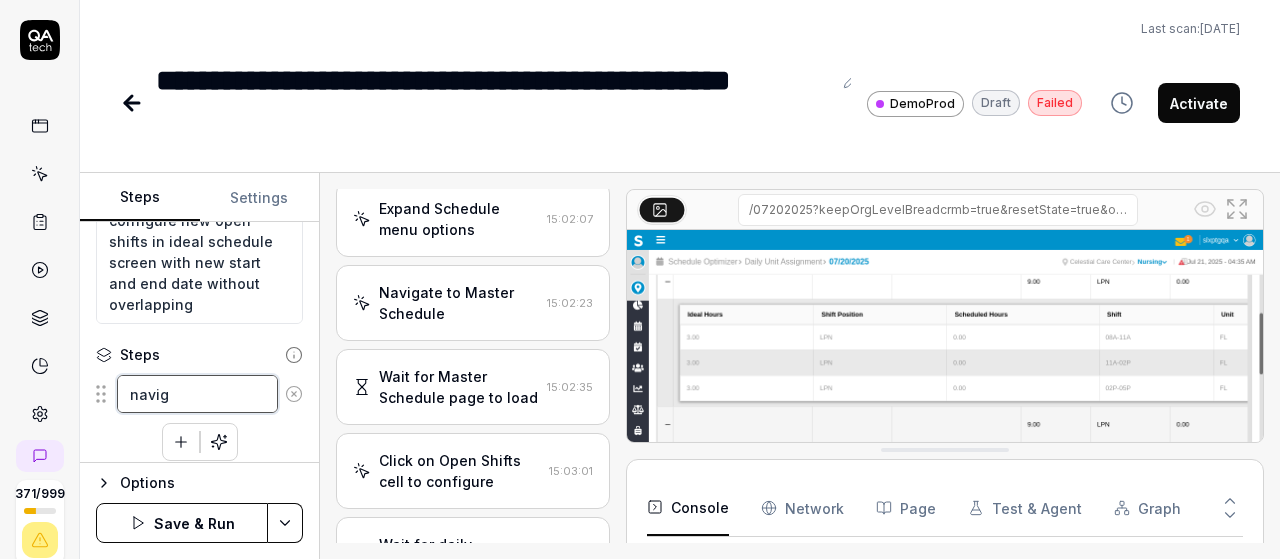 type on "*" 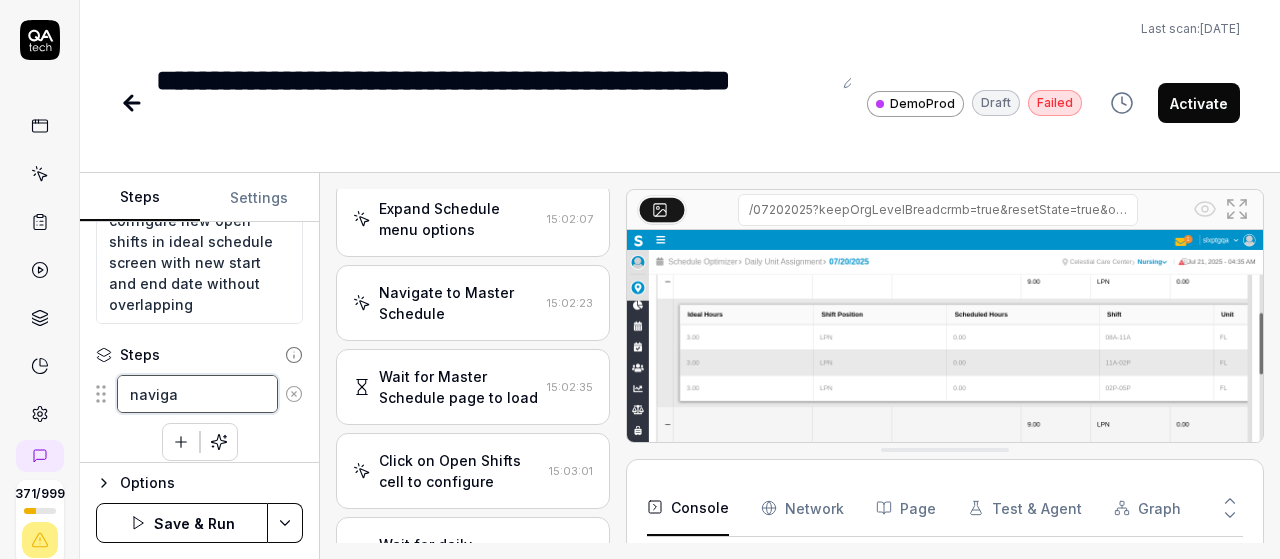type on "*" 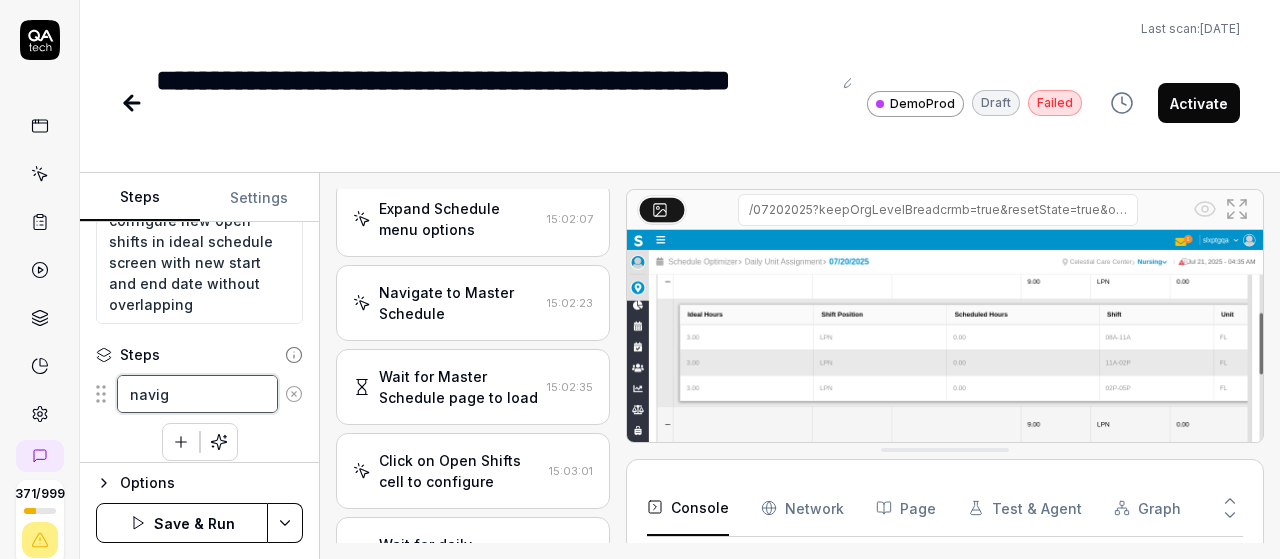 type on "*" 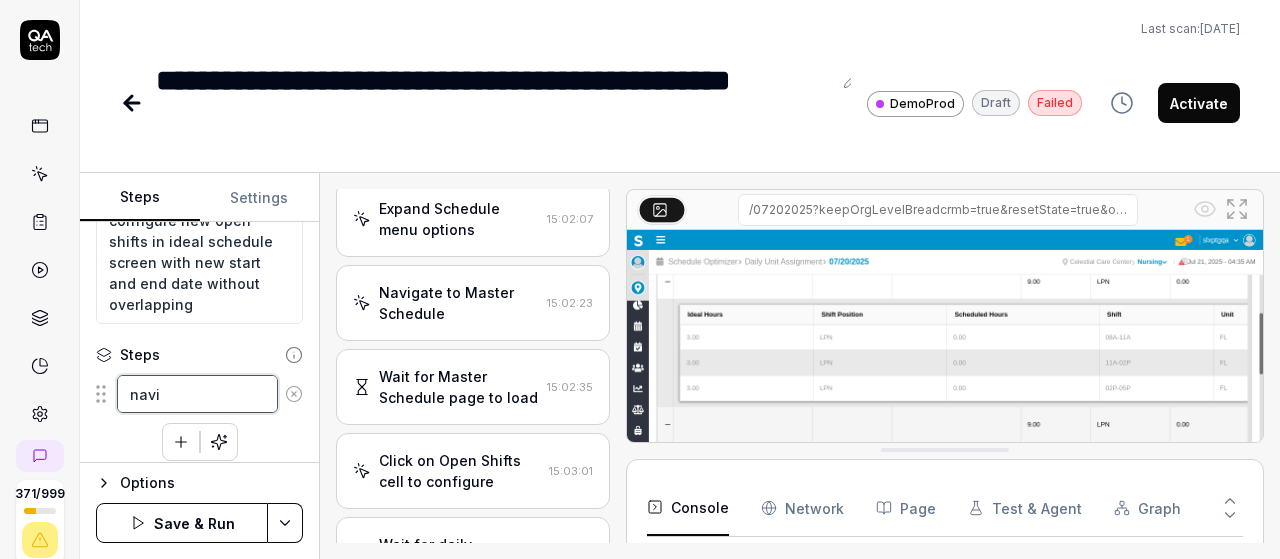 type on "*" 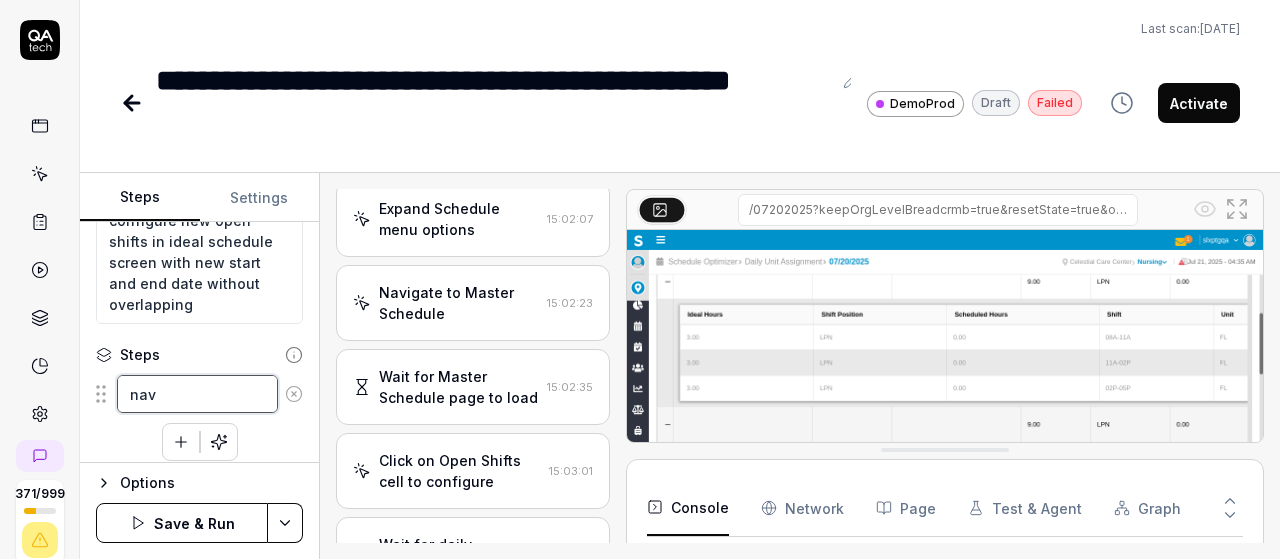 type on "*" 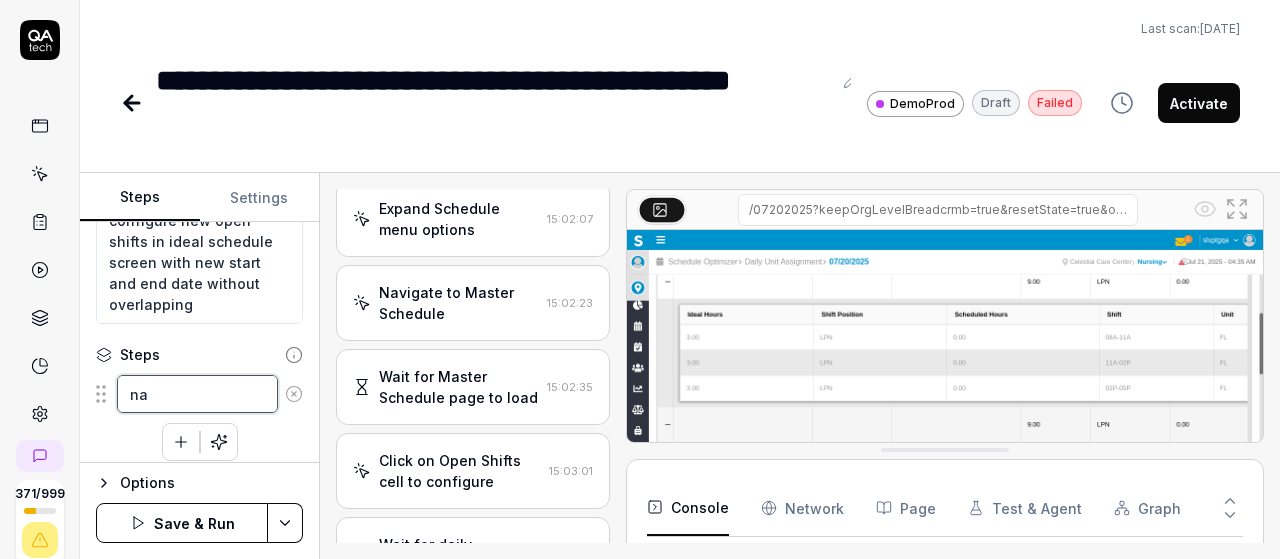 type on "*" 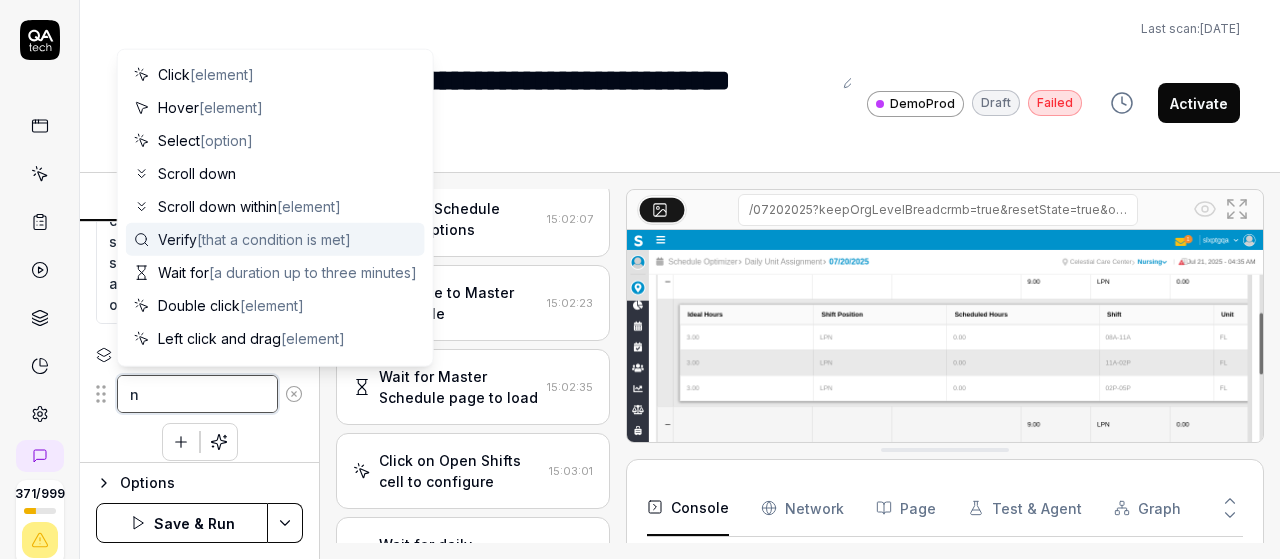 type 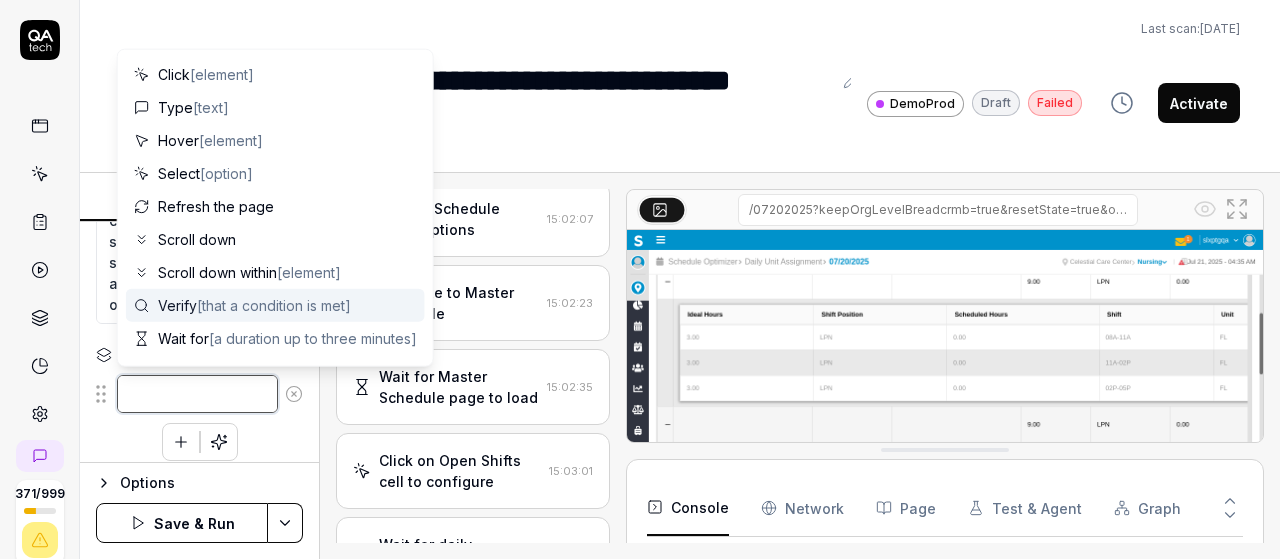type on "*" 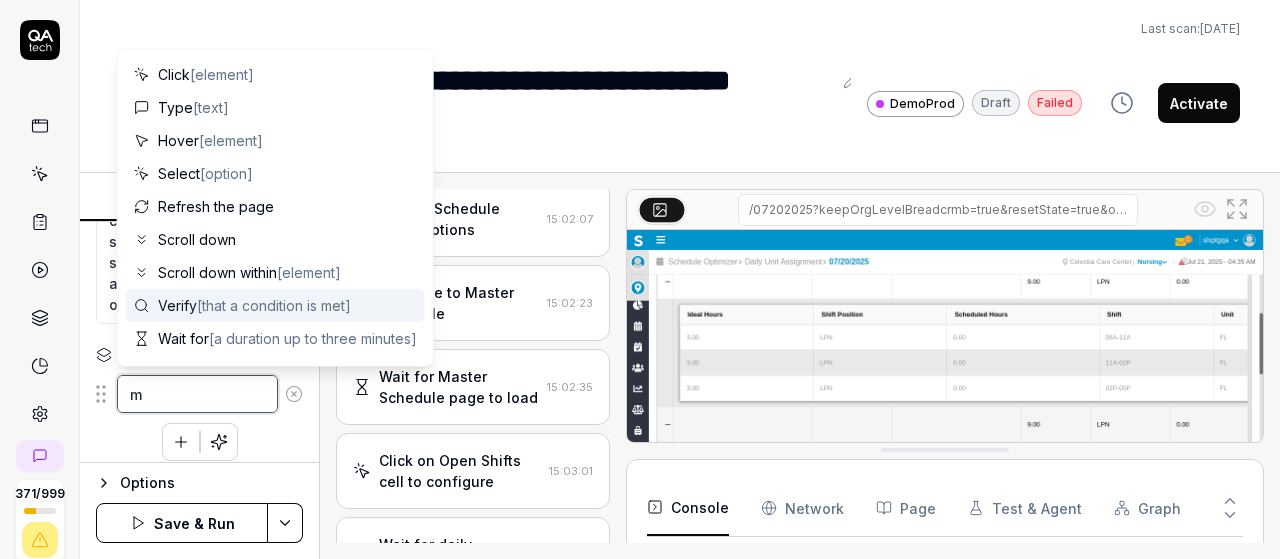 type on "*" 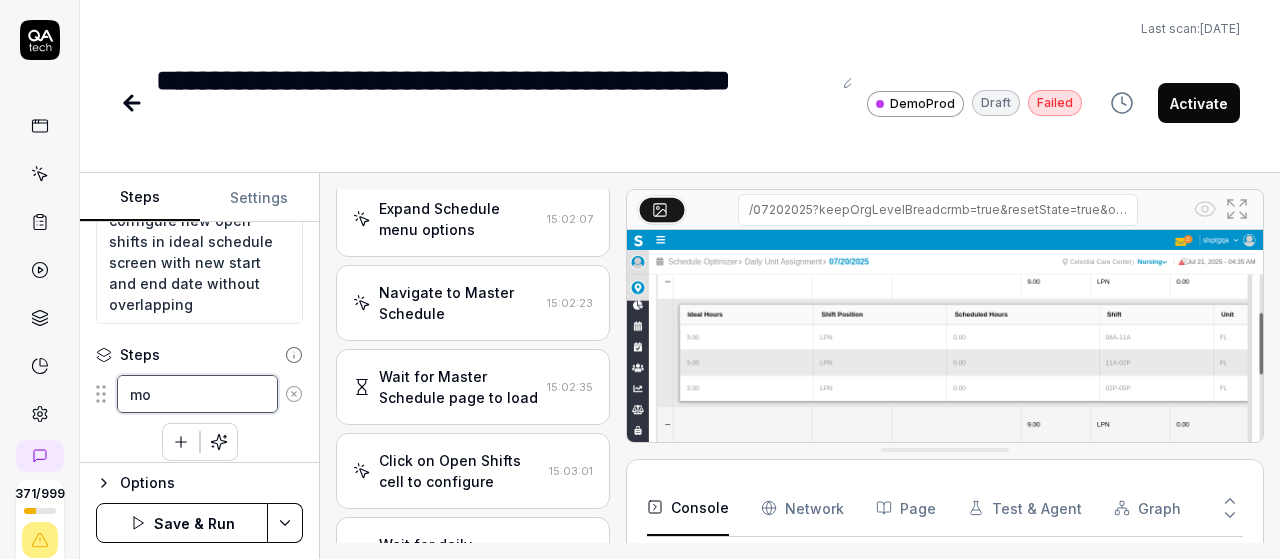type on "*" 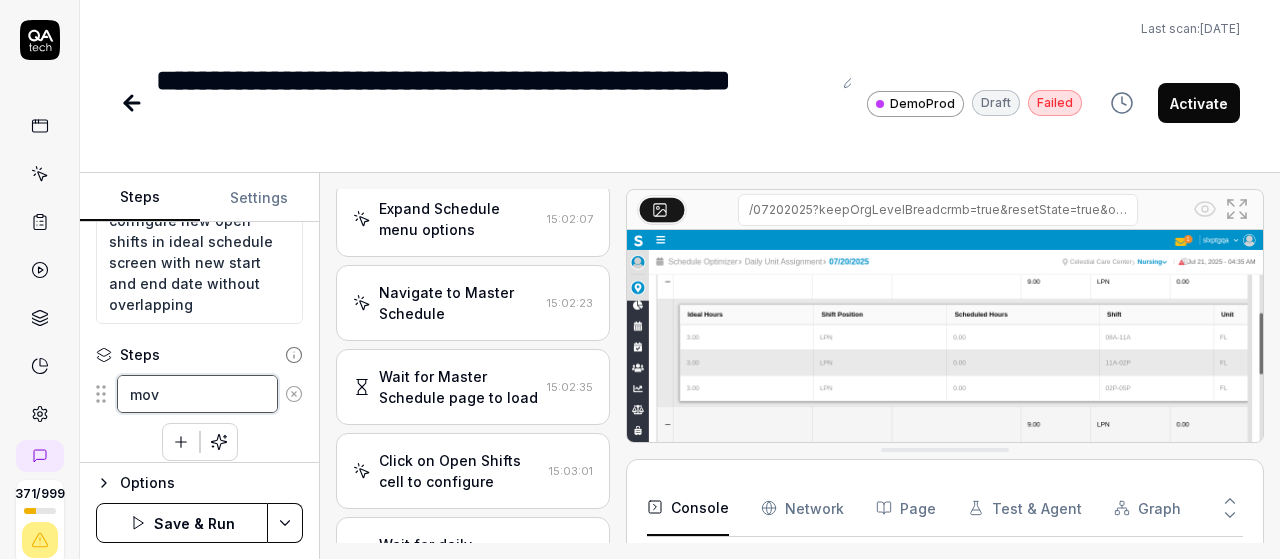type on "*" 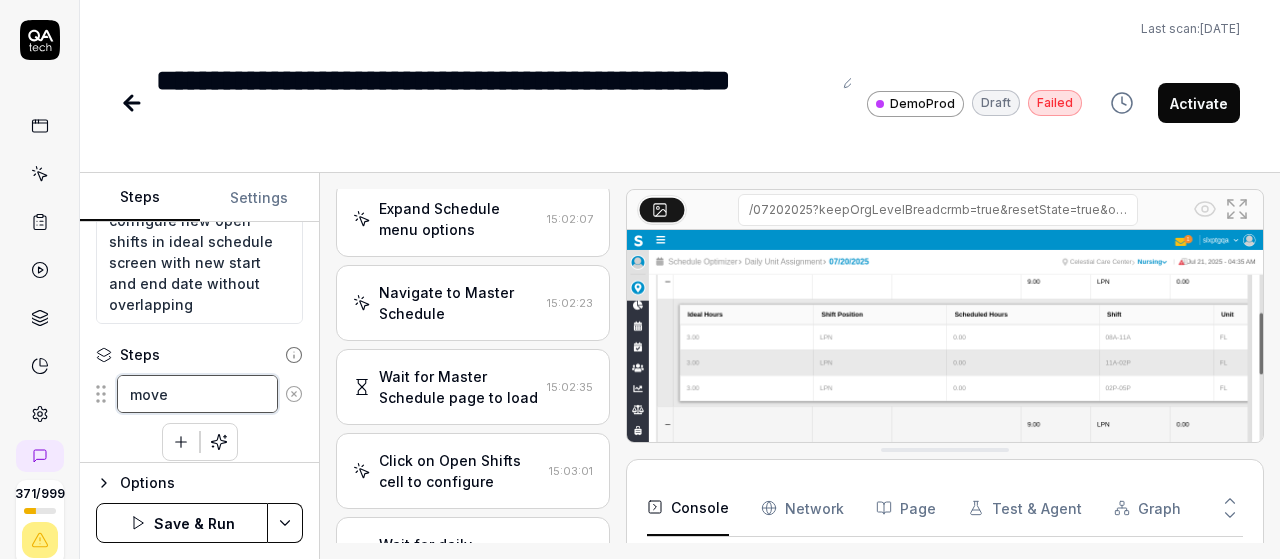 type on "*" 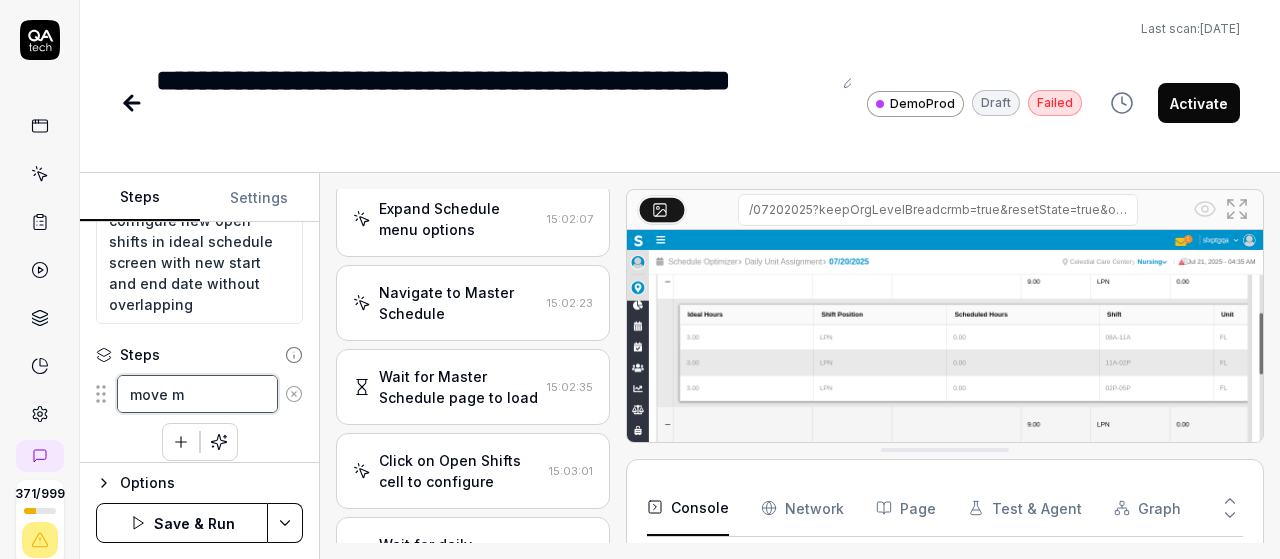 type on "*" 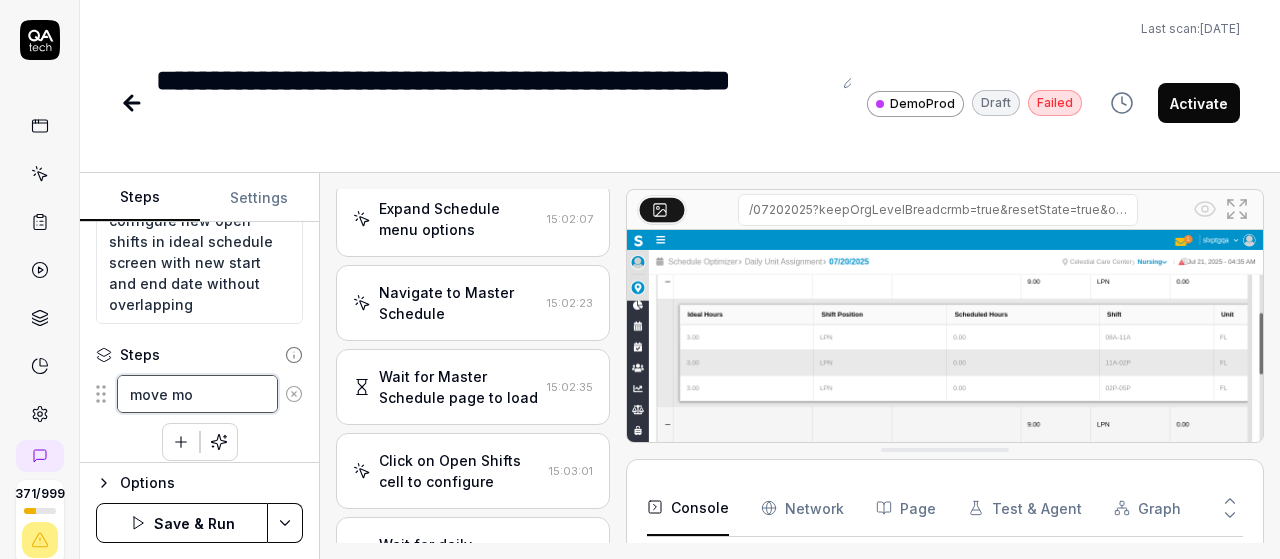 type on "*" 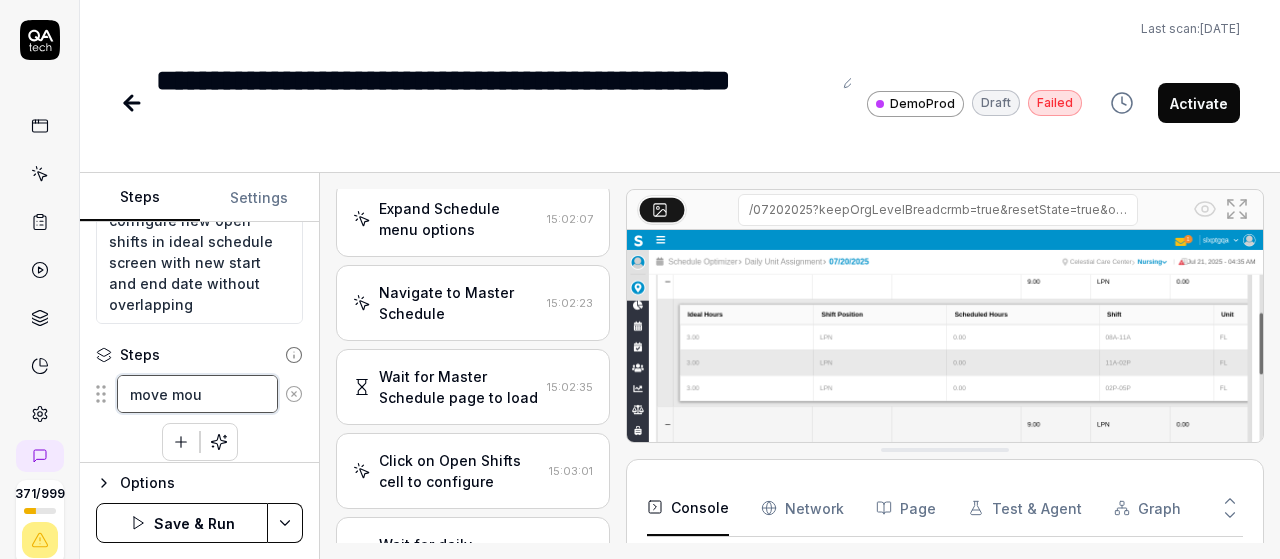 type on "*" 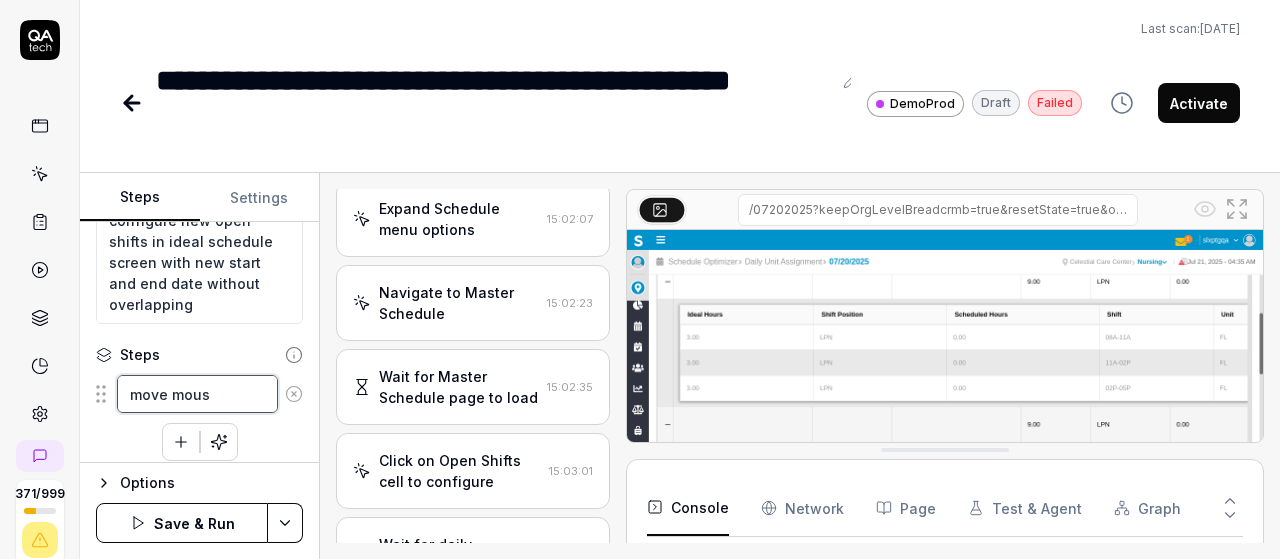 type on "*" 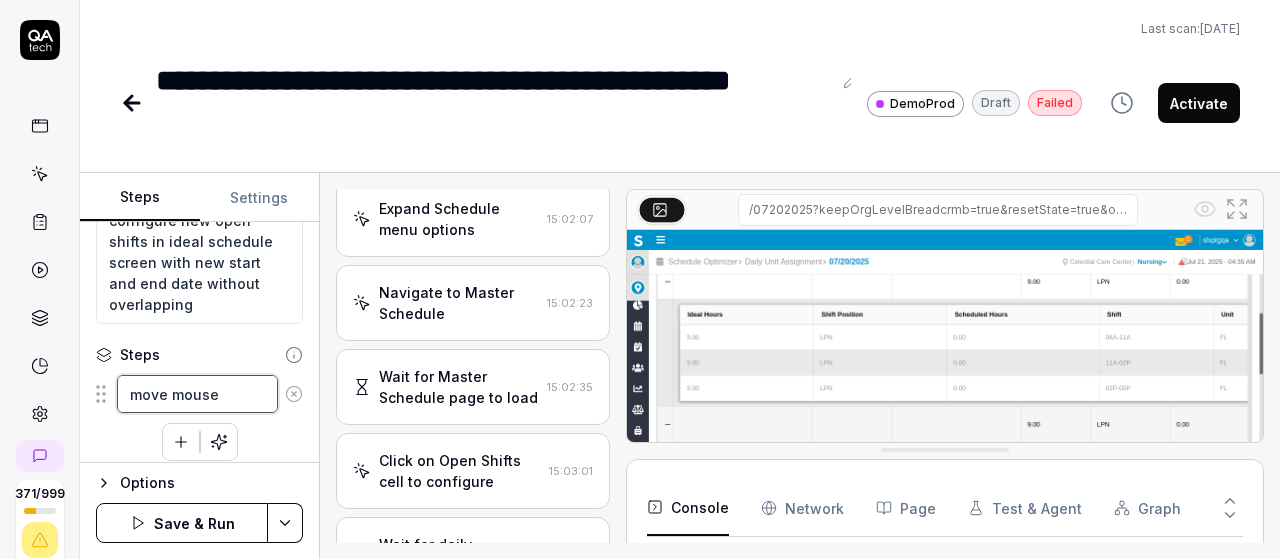 type on "*" 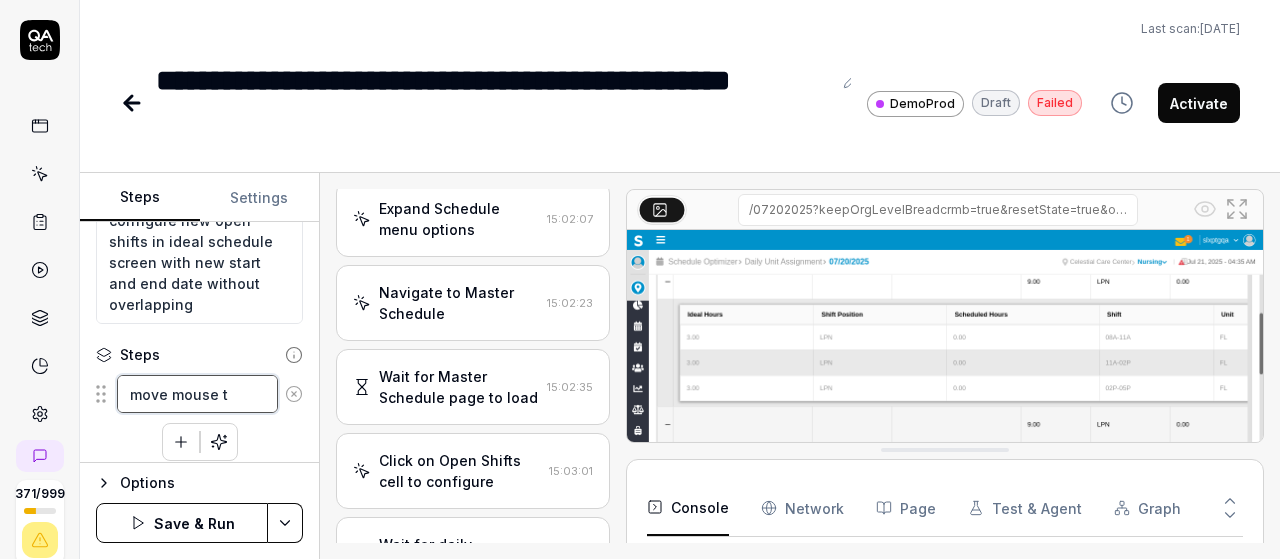 type on "*" 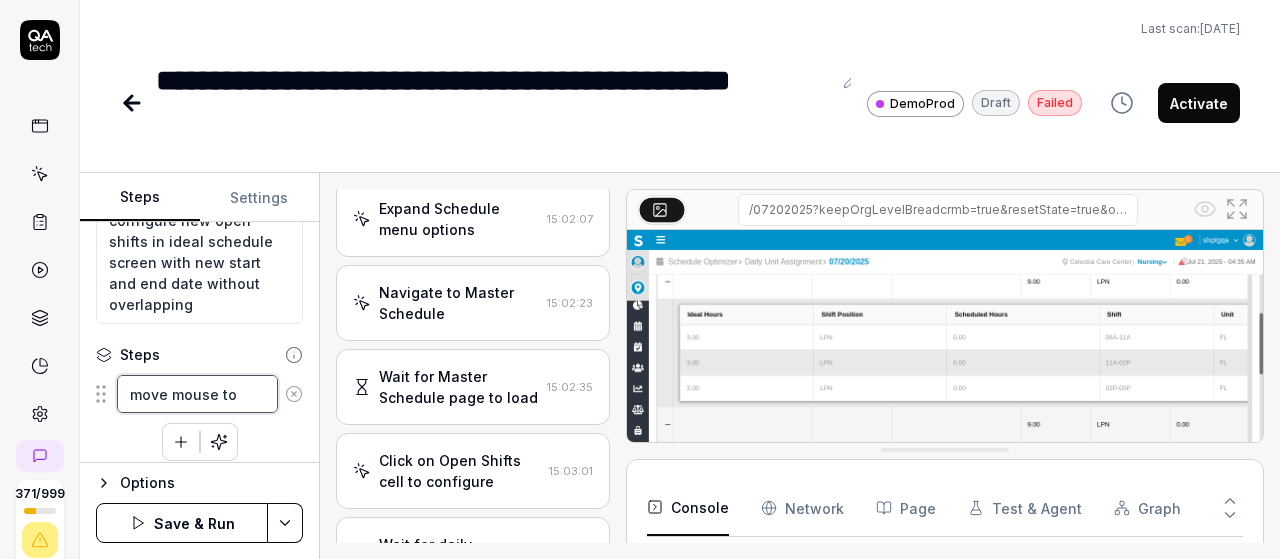 type on "*" 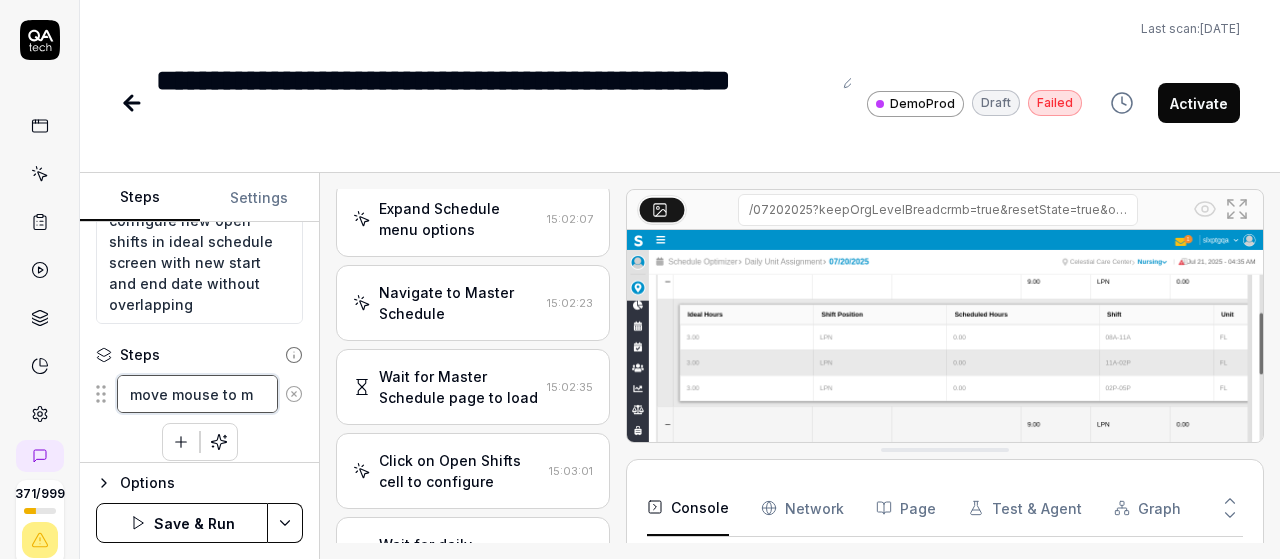 type on "*" 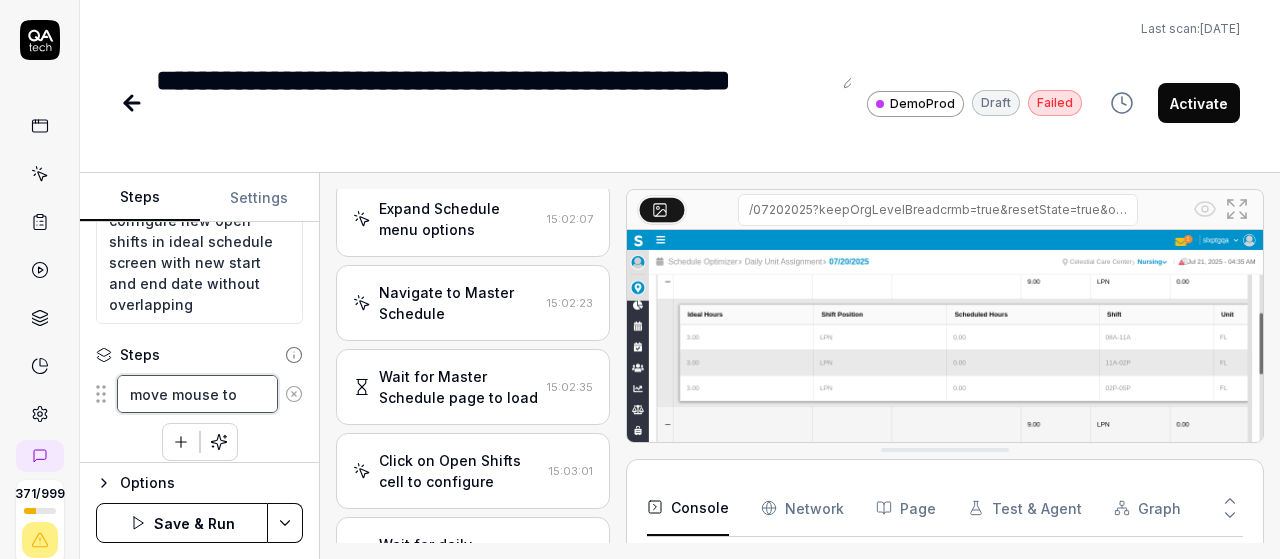 type on "*" 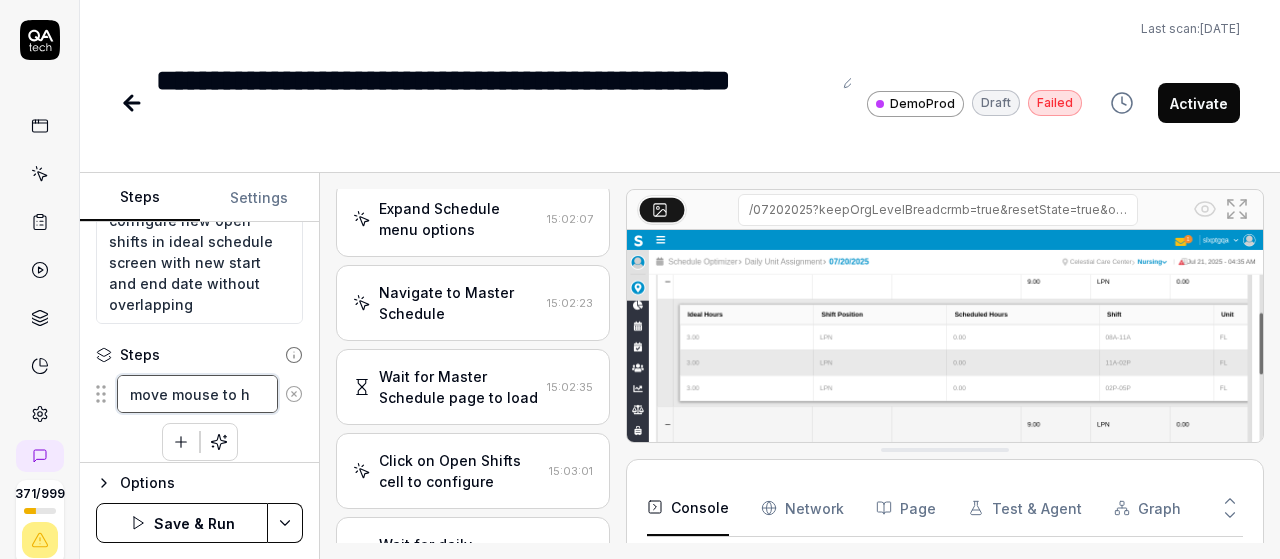 type on "*" 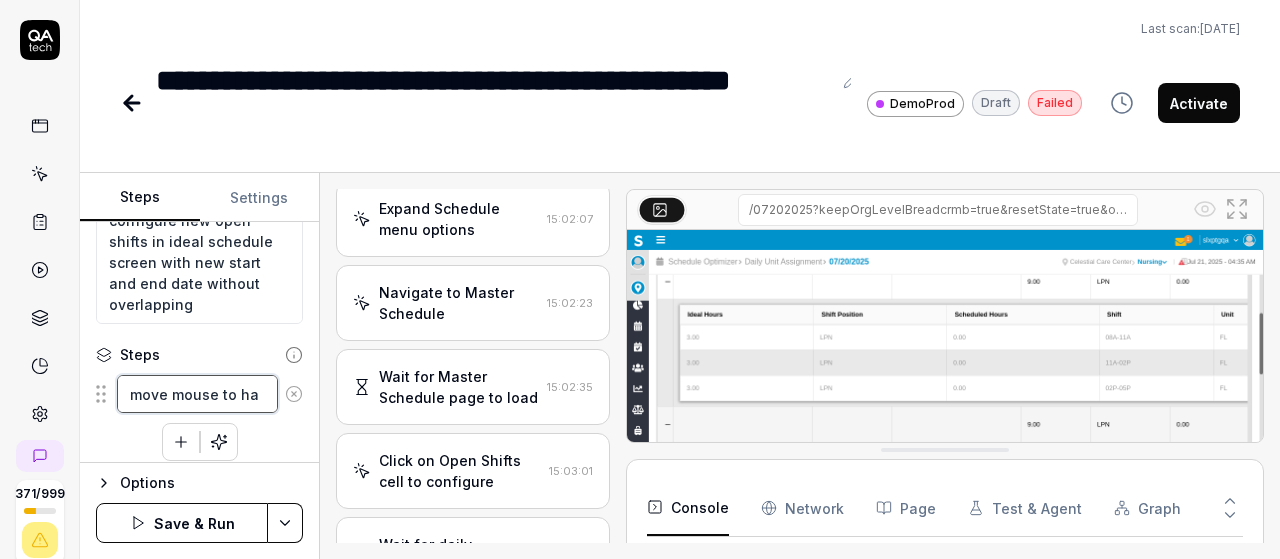 type on "*" 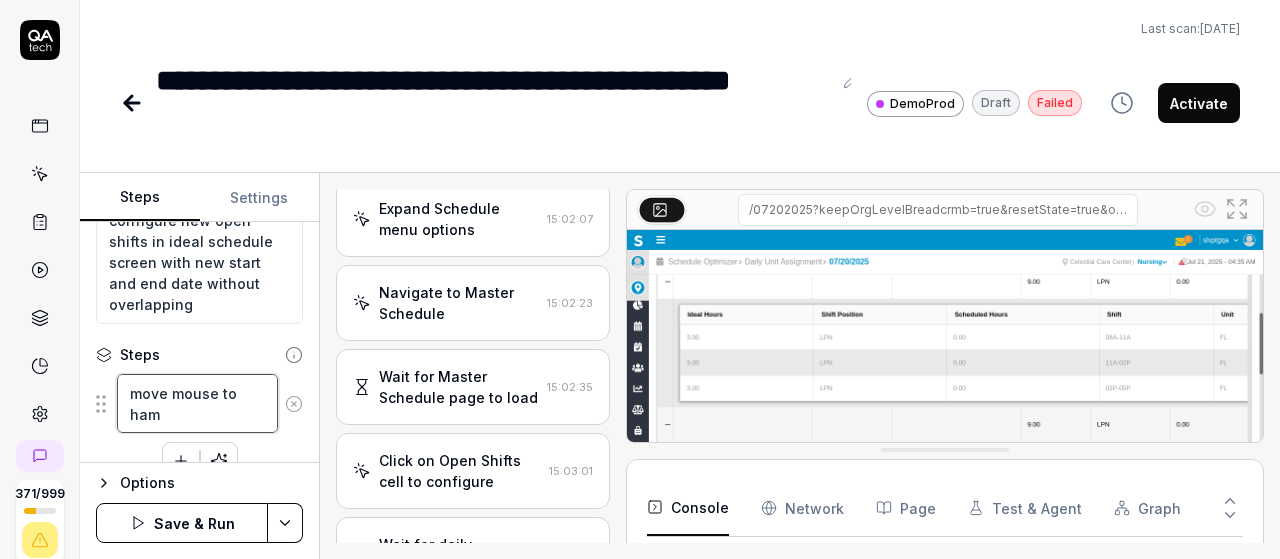 type on "*" 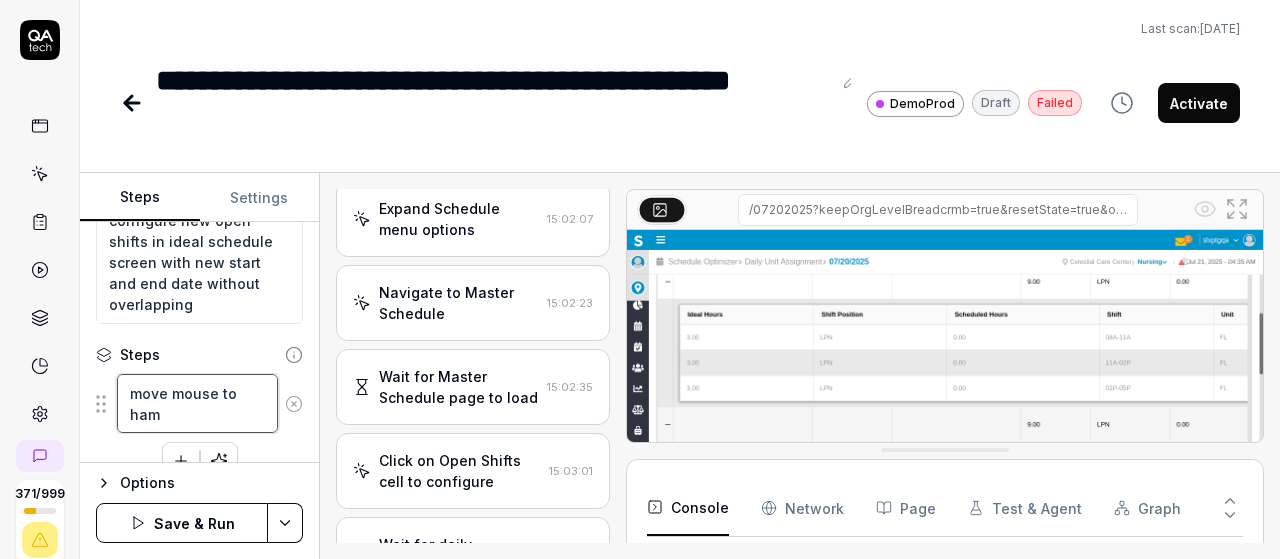 type on "move mouse to hamb" 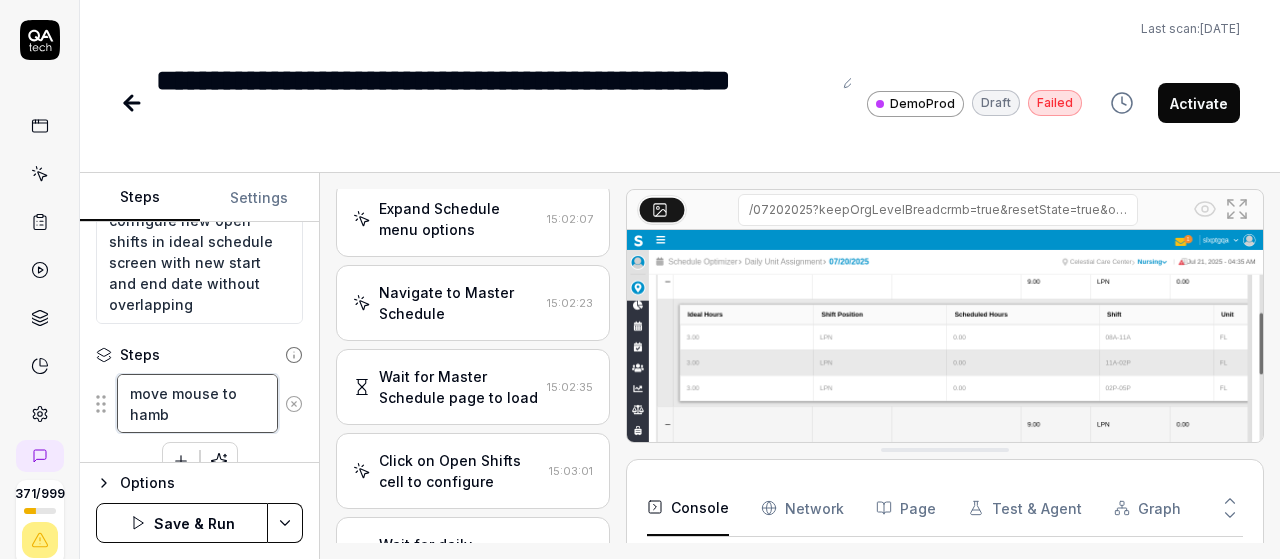 type on "*" 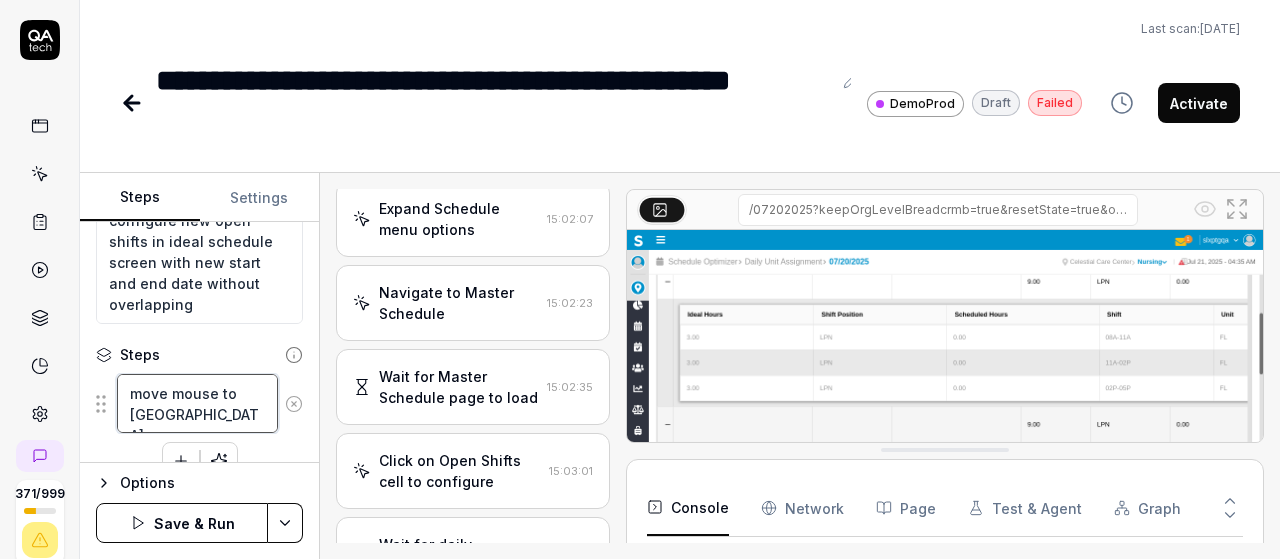 type on "*" 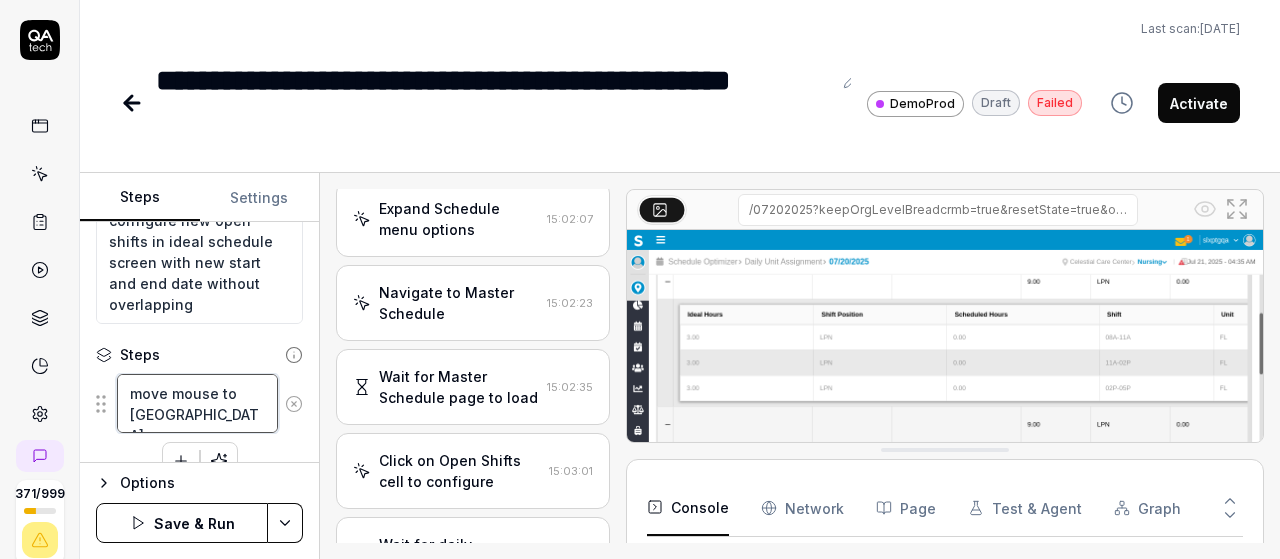 type on "move mouse to [GEOGRAPHIC_DATA]" 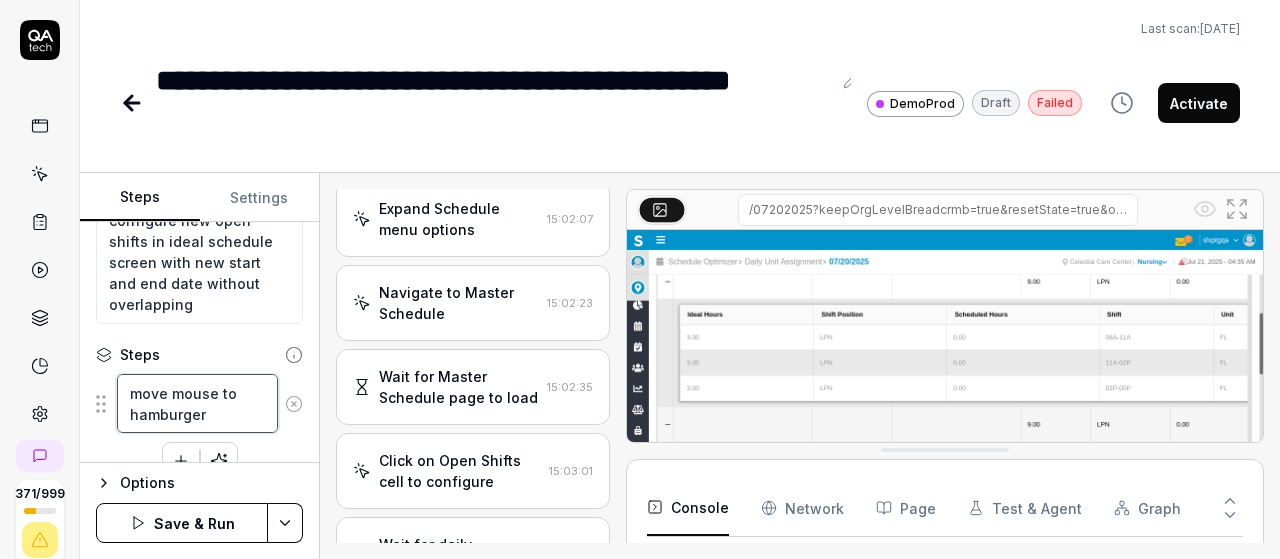 type on "*" 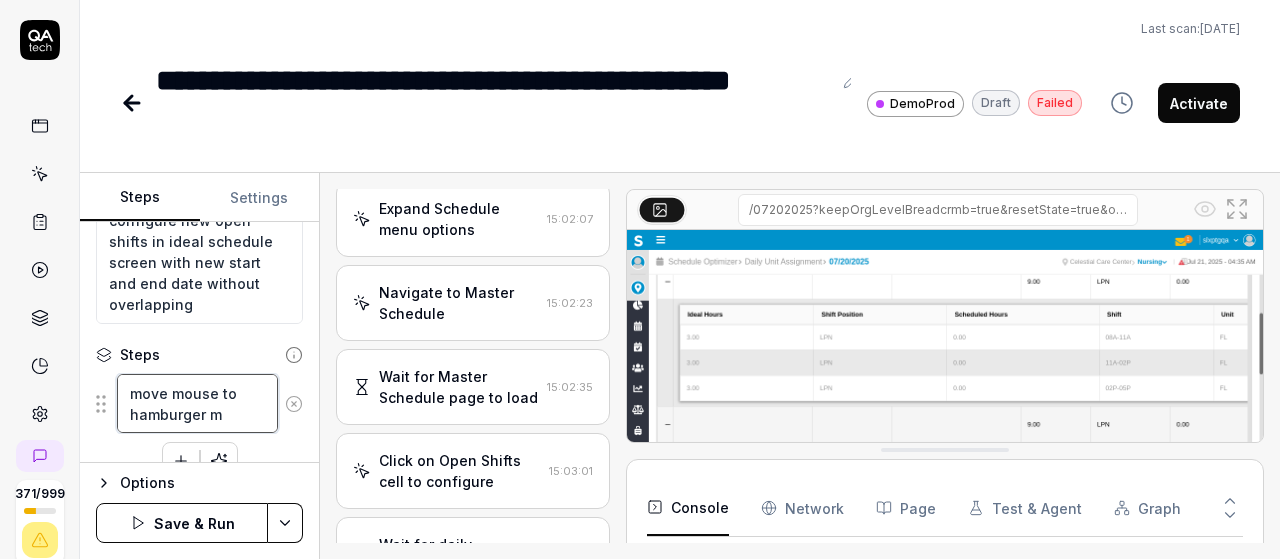 type on "*" 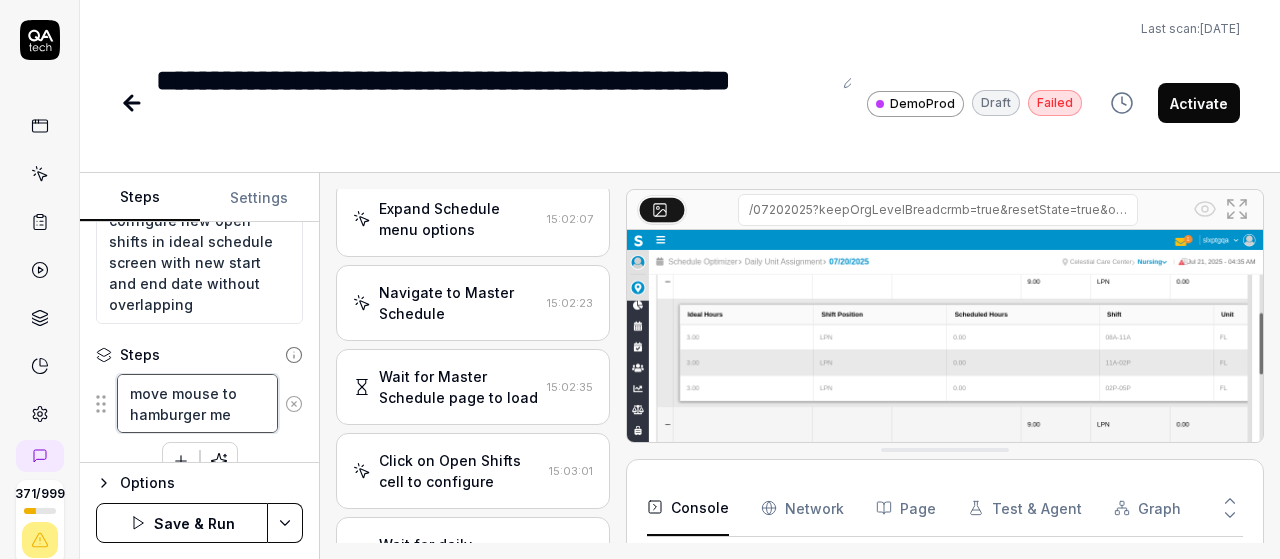 type on "*" 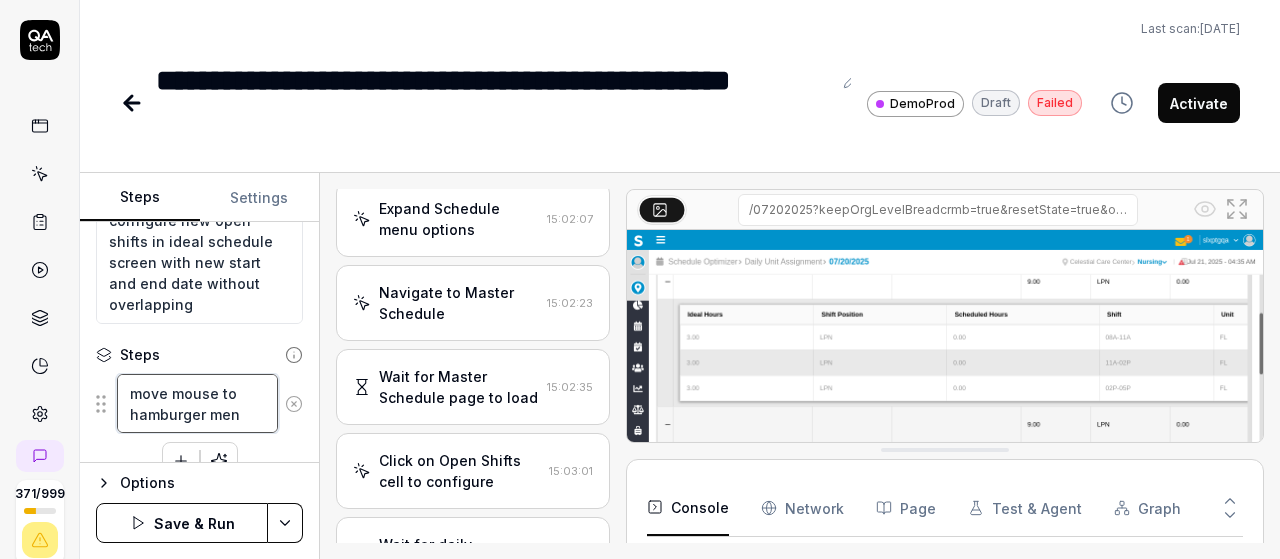 type on "*" 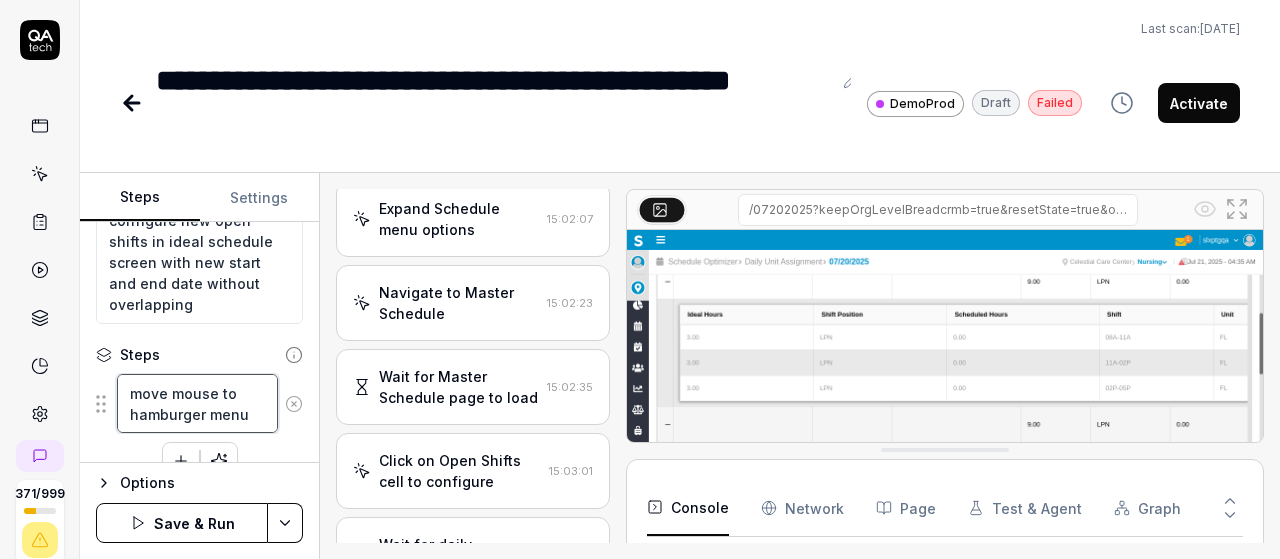 type on "*" 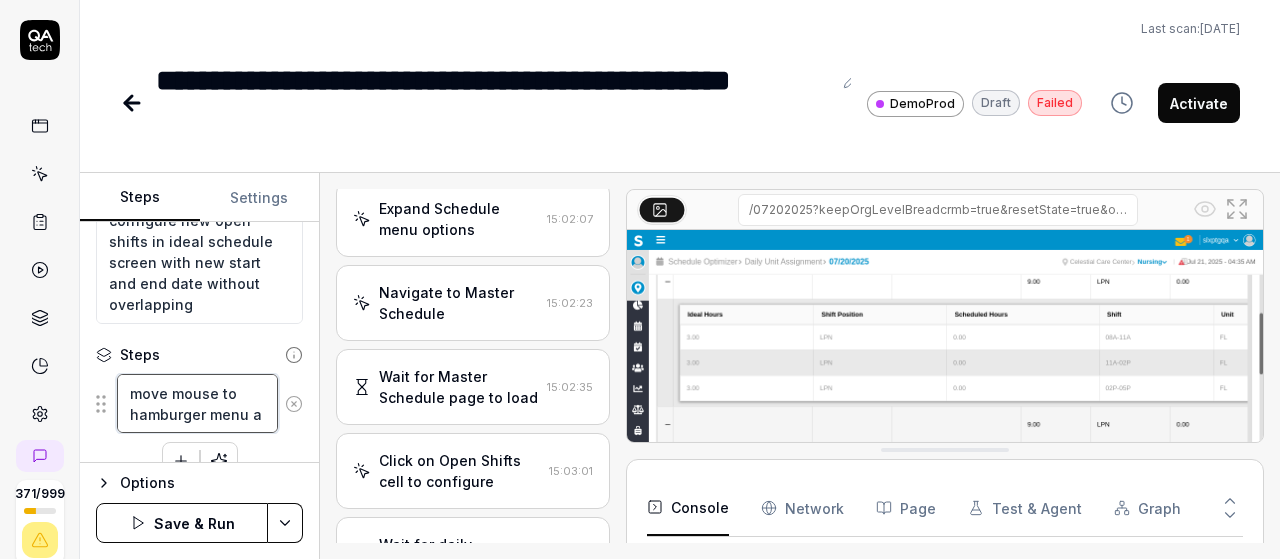 type on "*" 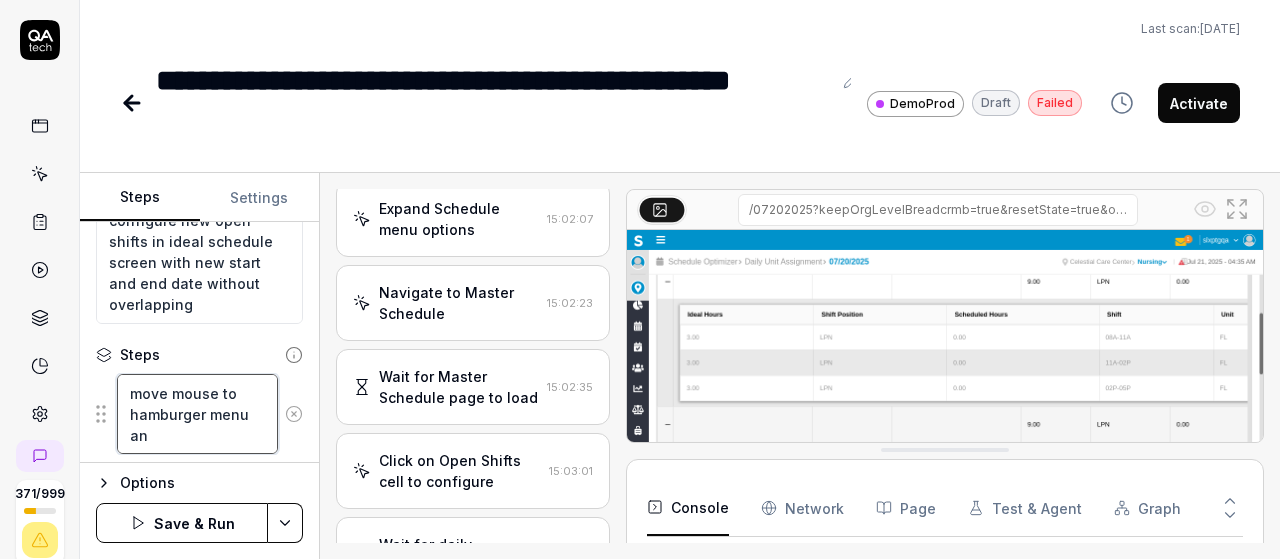 type on "*" 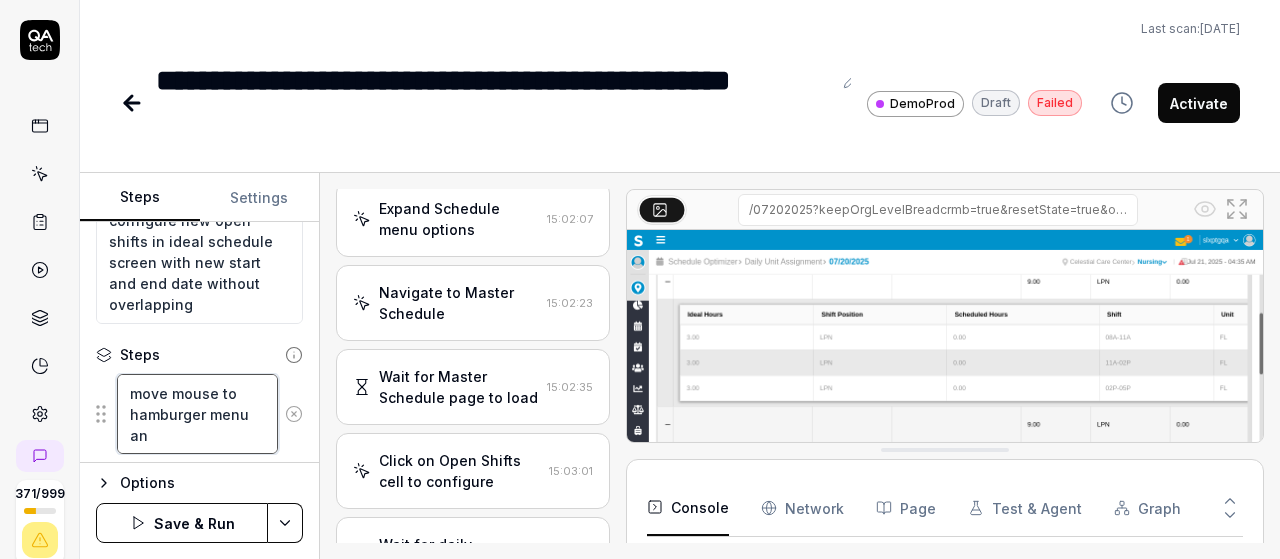 type on "move mouse to hamburger menu and" 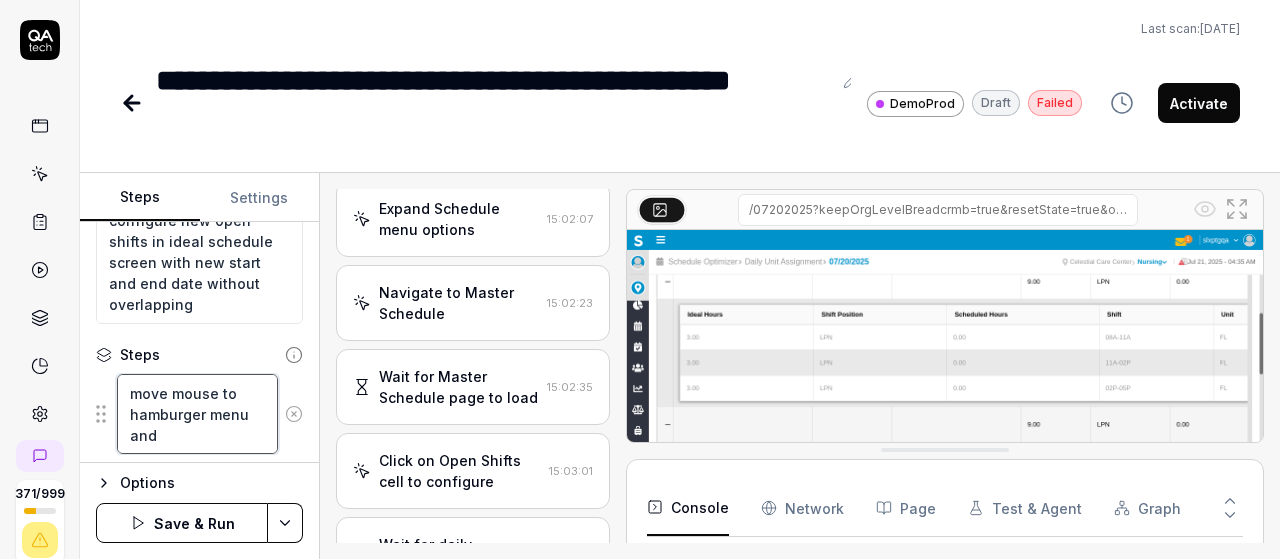 type on "*" 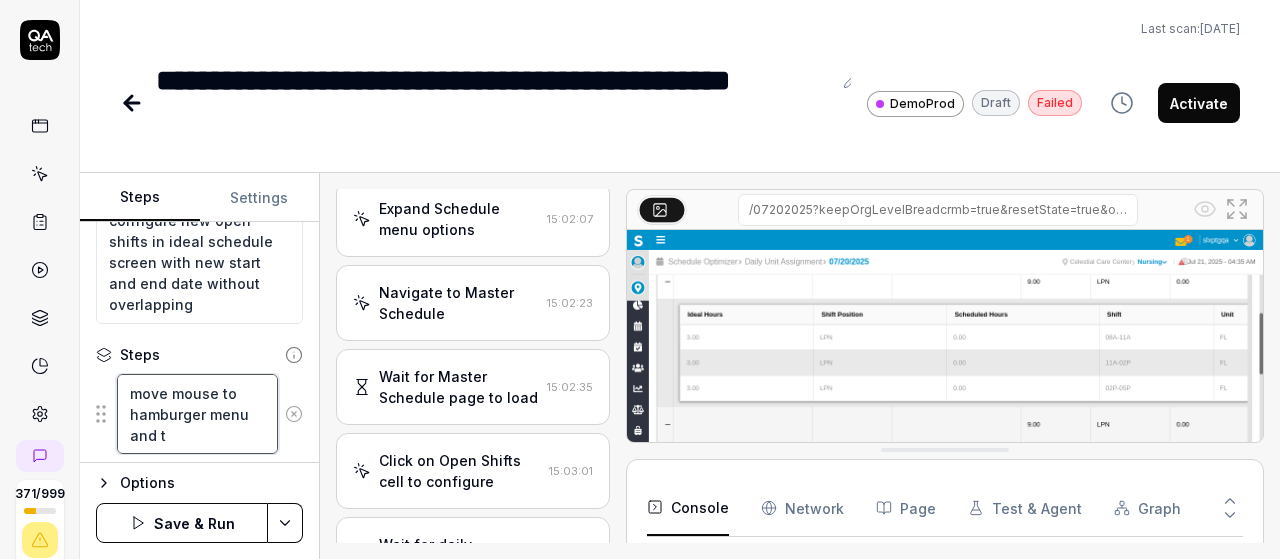 type on "*" 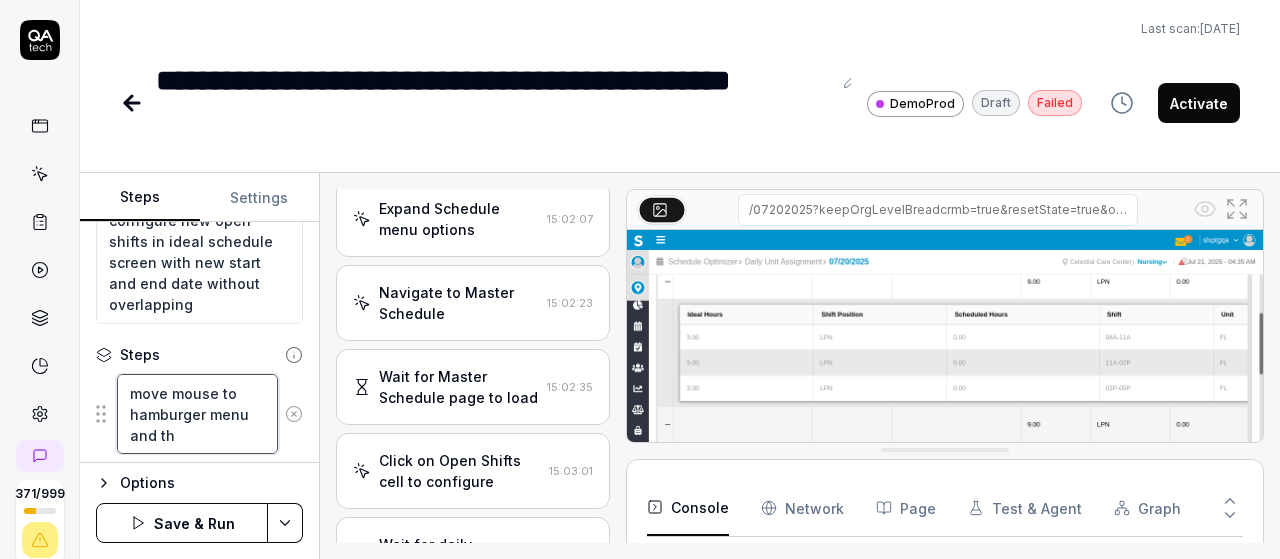type on "*" 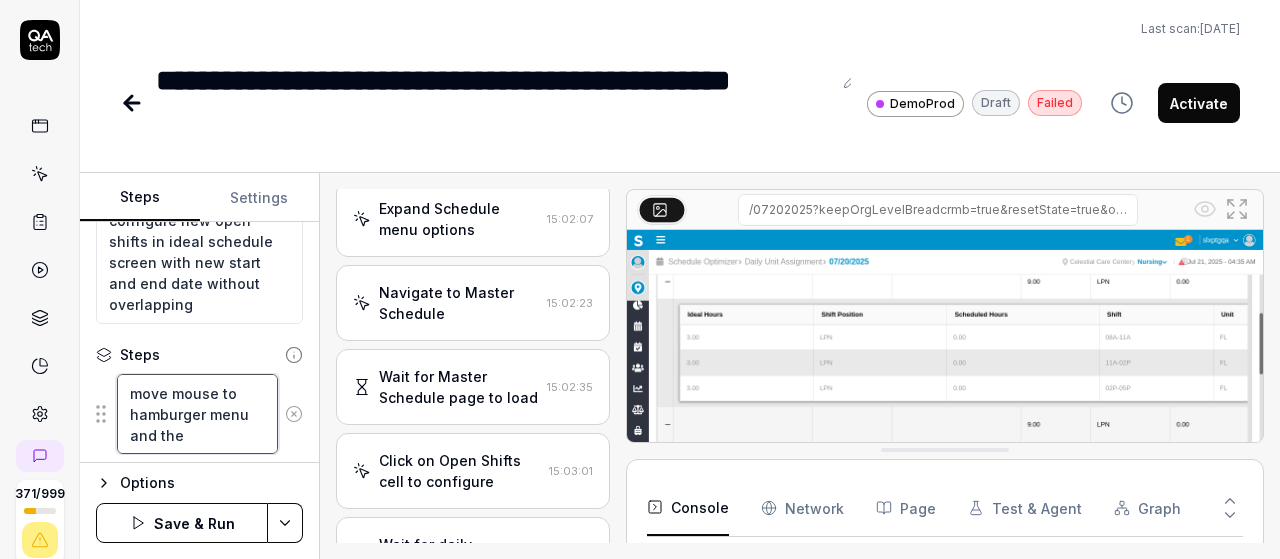 type on "*" 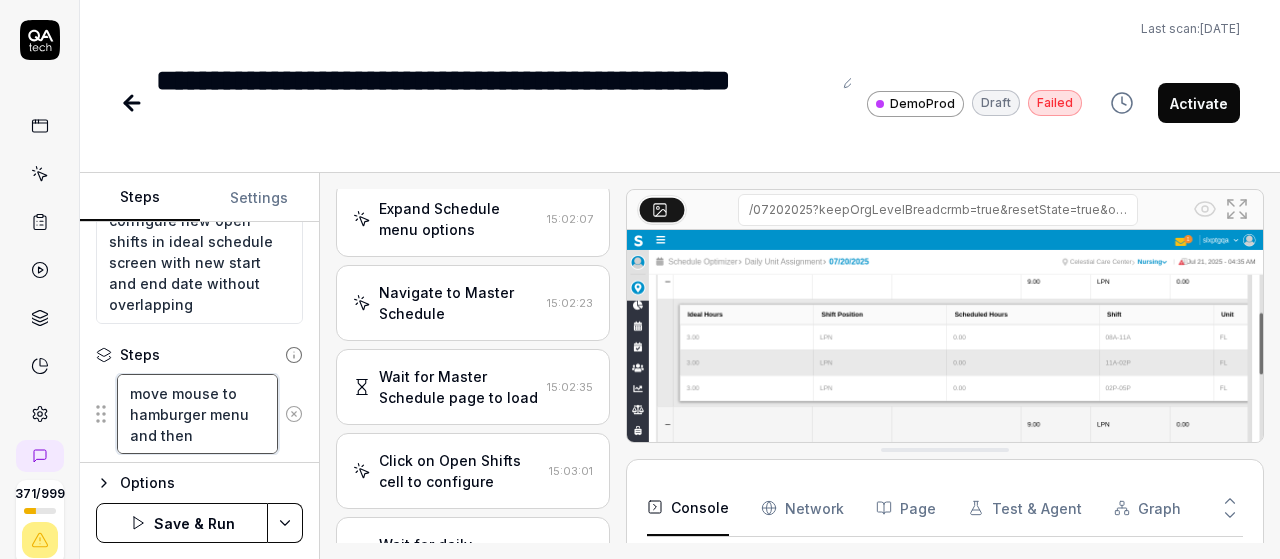 type on "*" 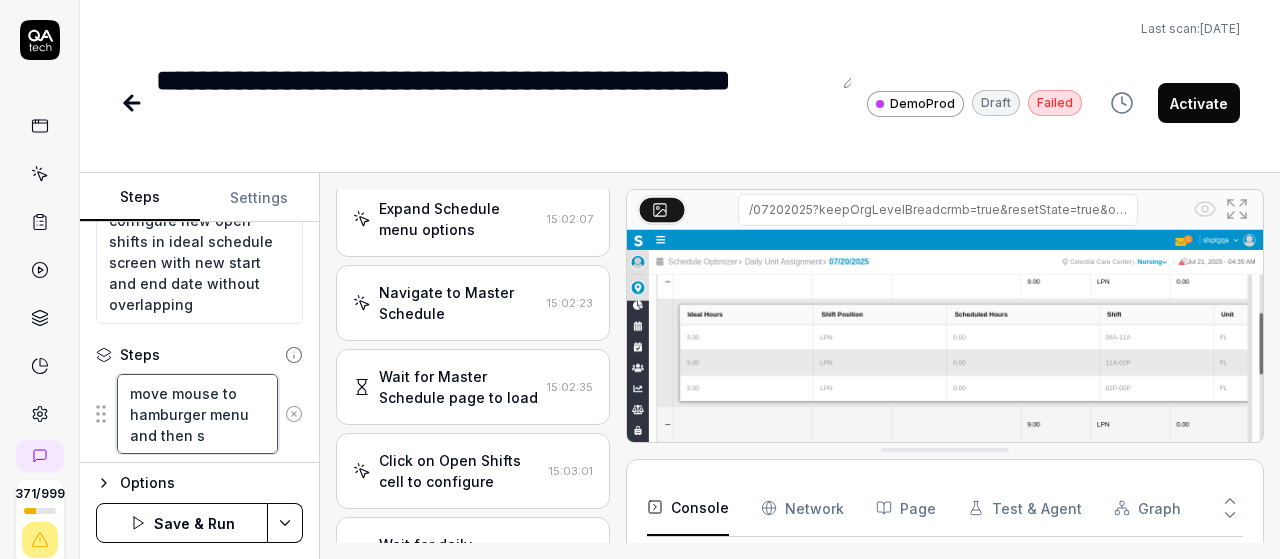 type on "*" 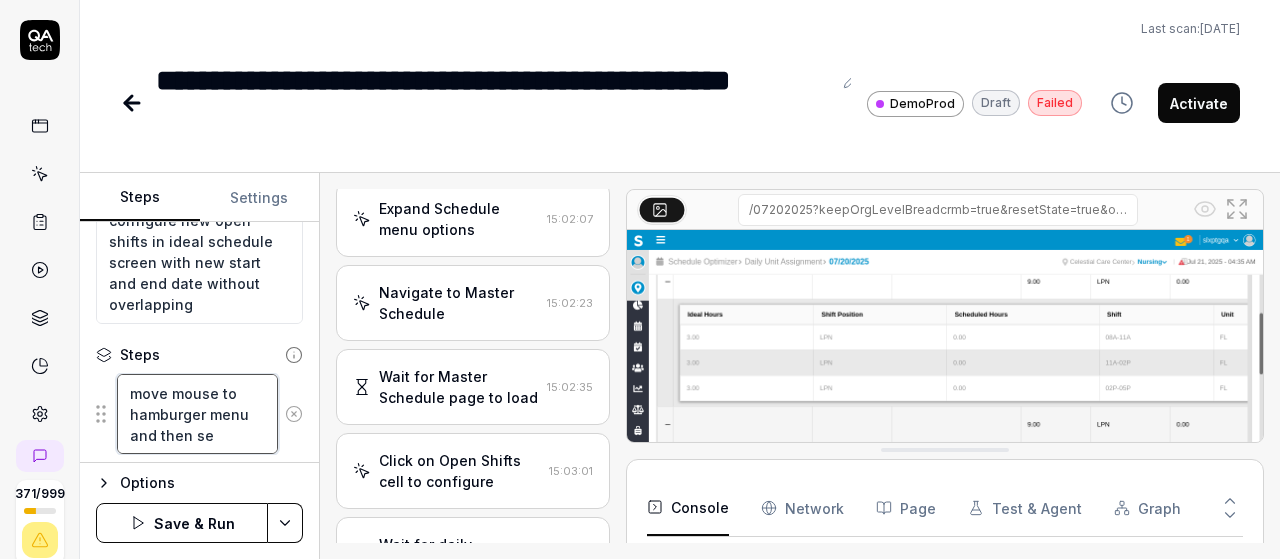 type on "*" 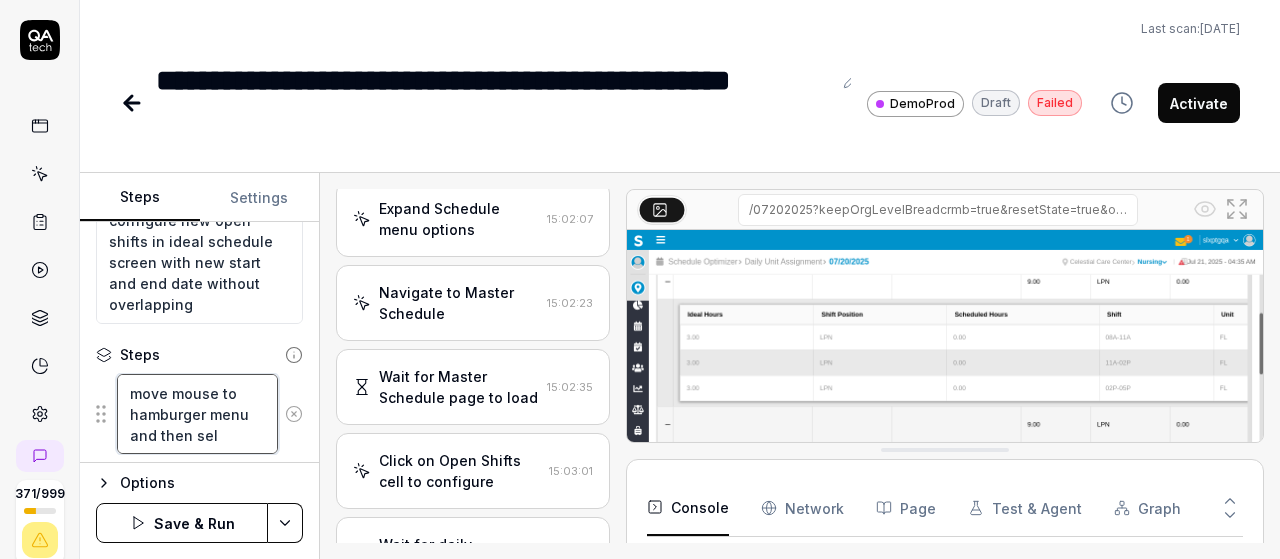 type on "*" 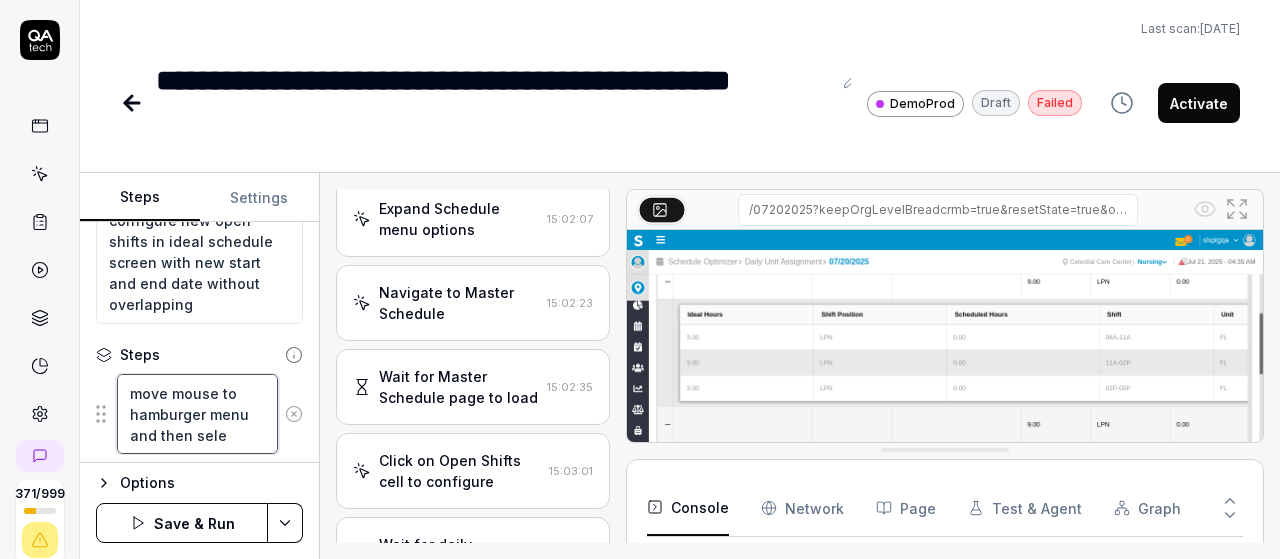 type on "*" 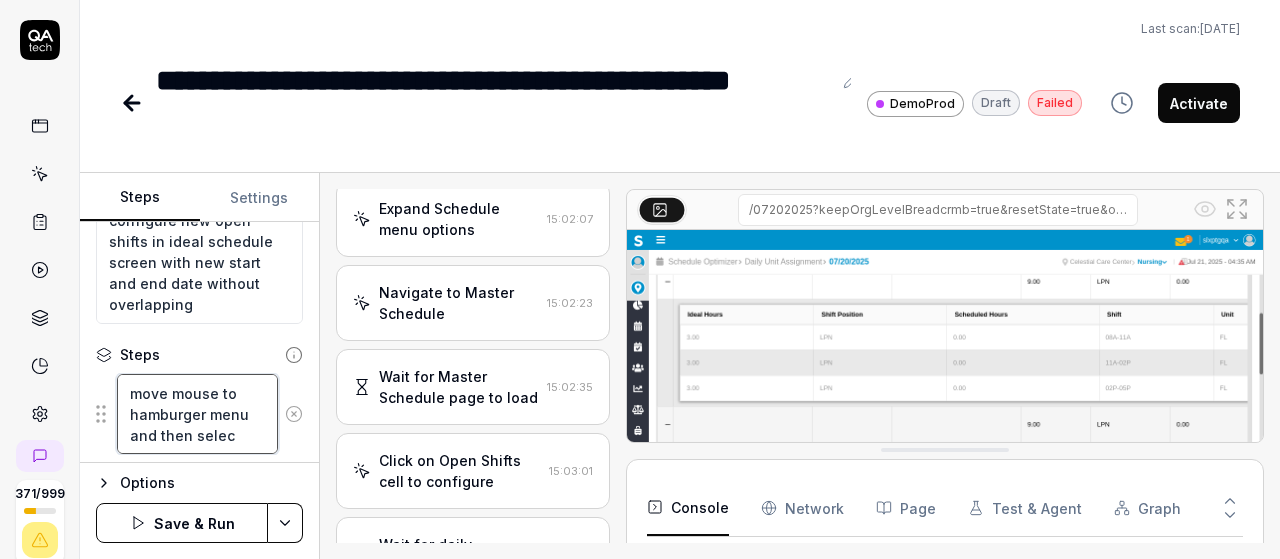 type on "*" 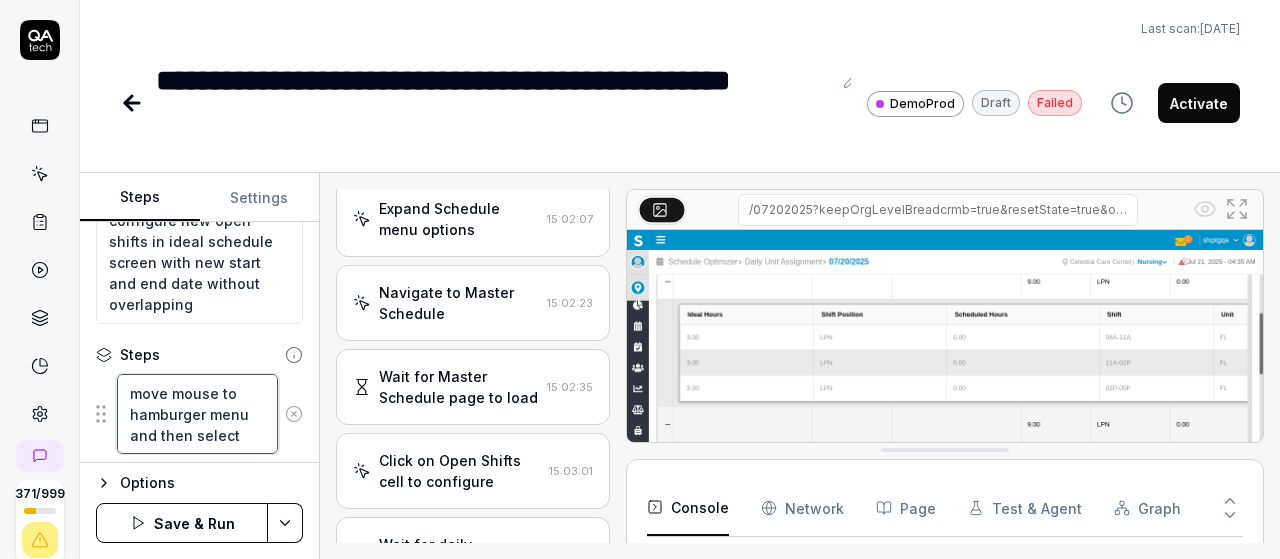 type on "*" 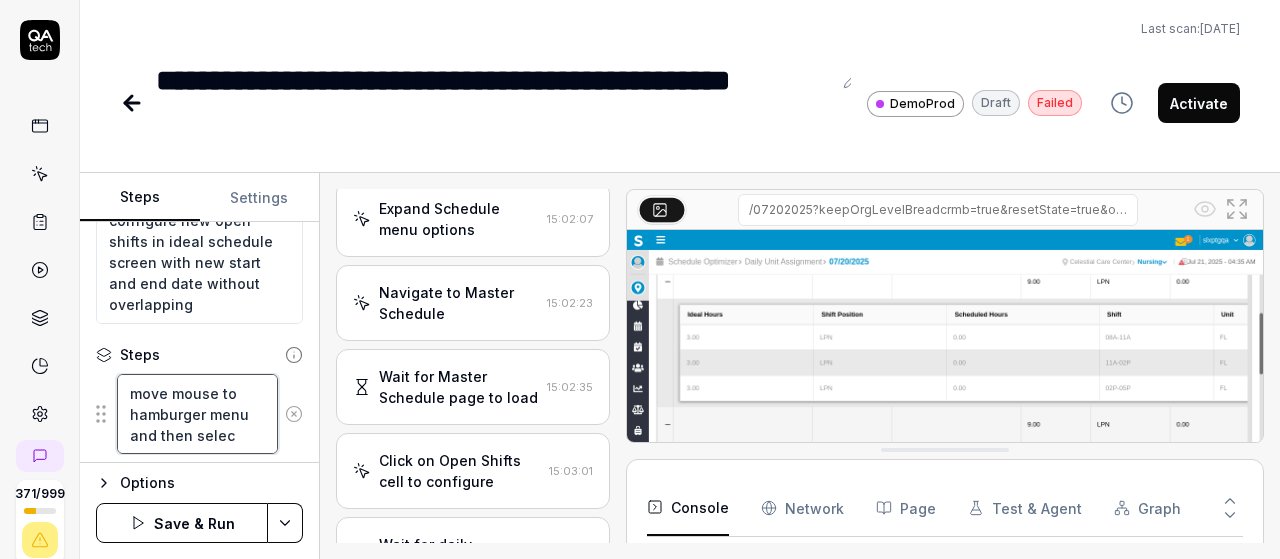 type on "*" 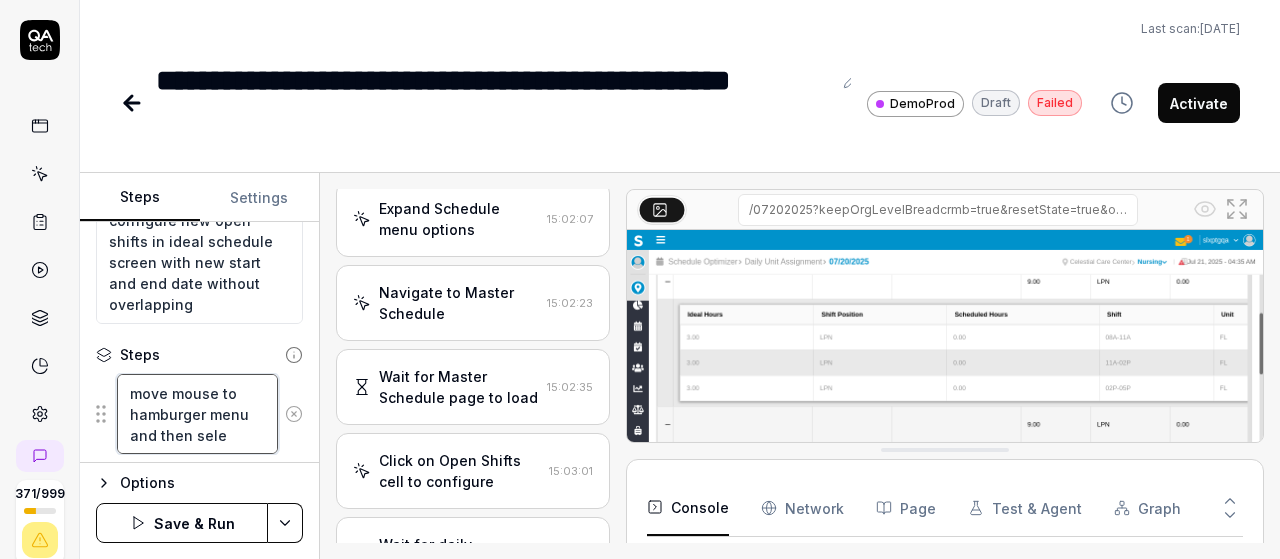 type on "*" 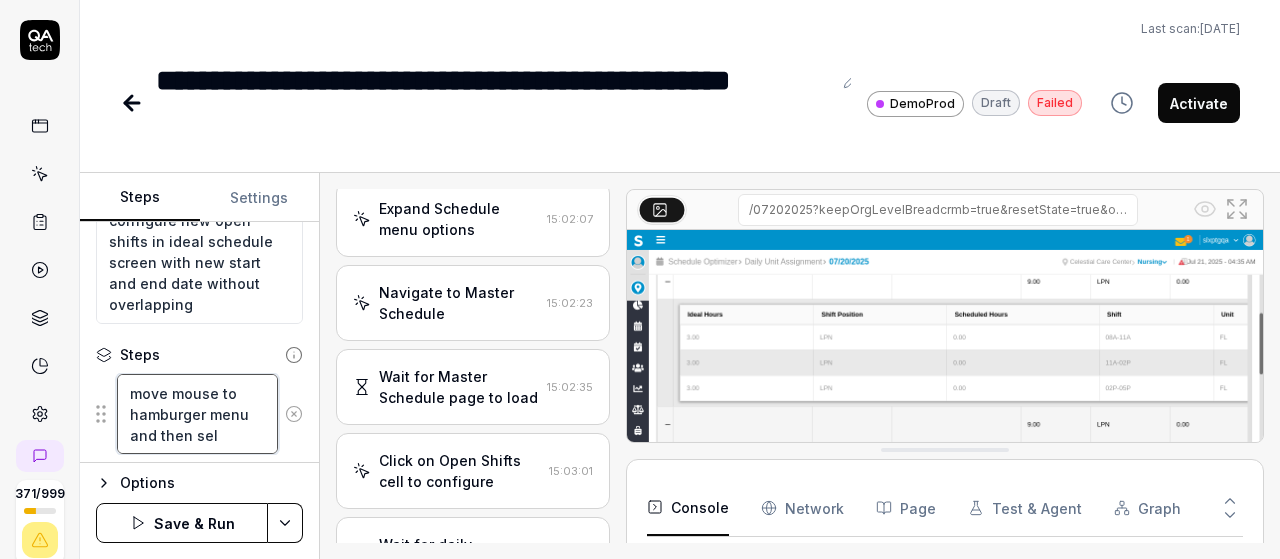 type on "*" 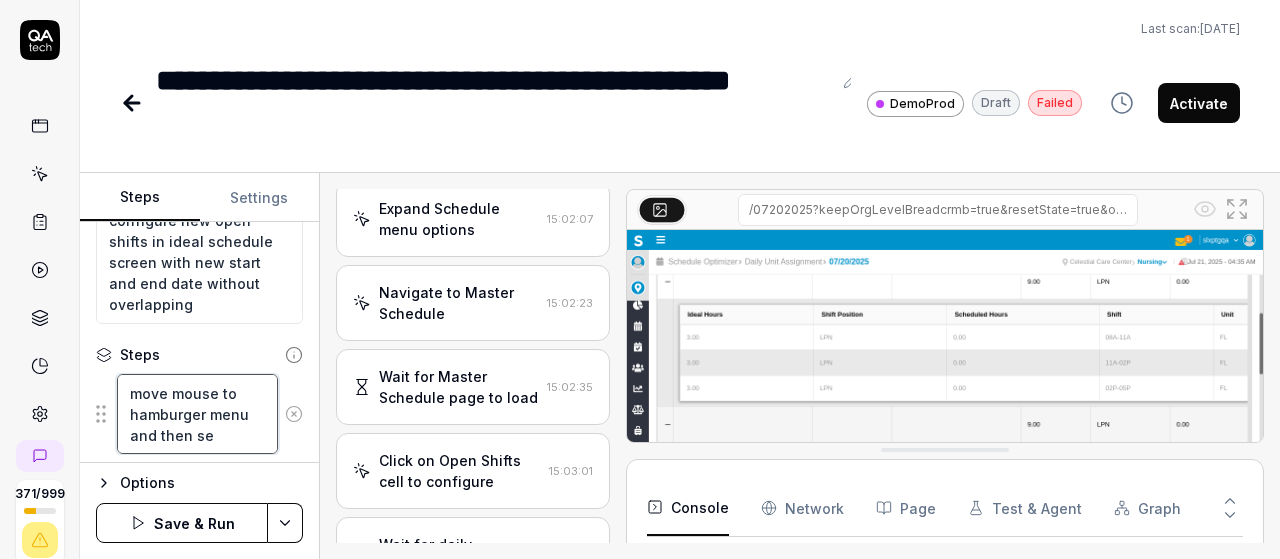 type on "*" 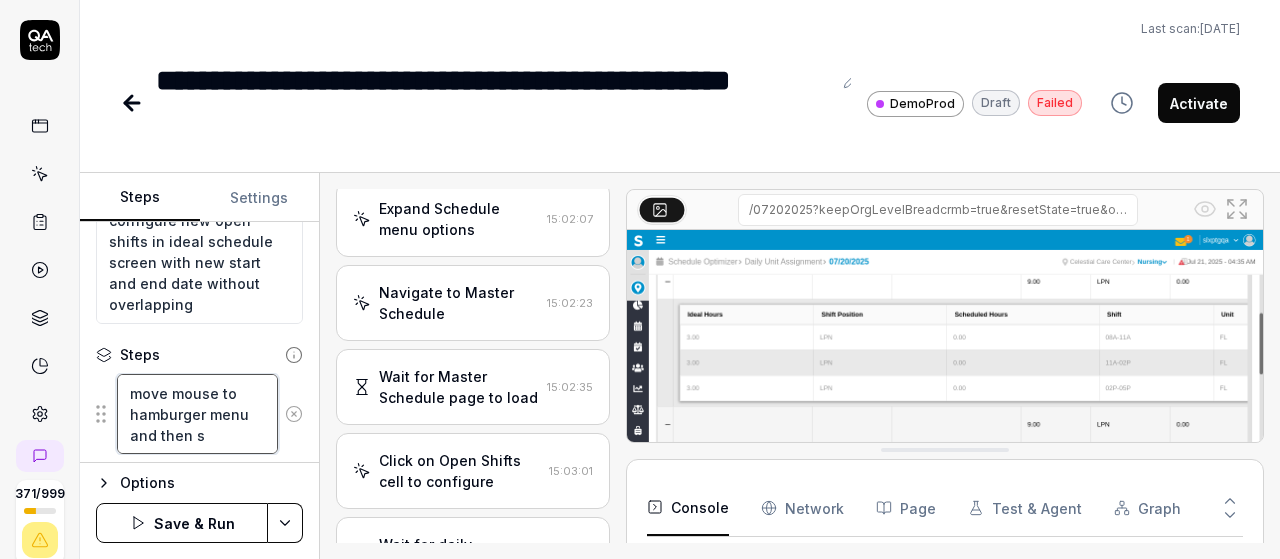 type on "*" 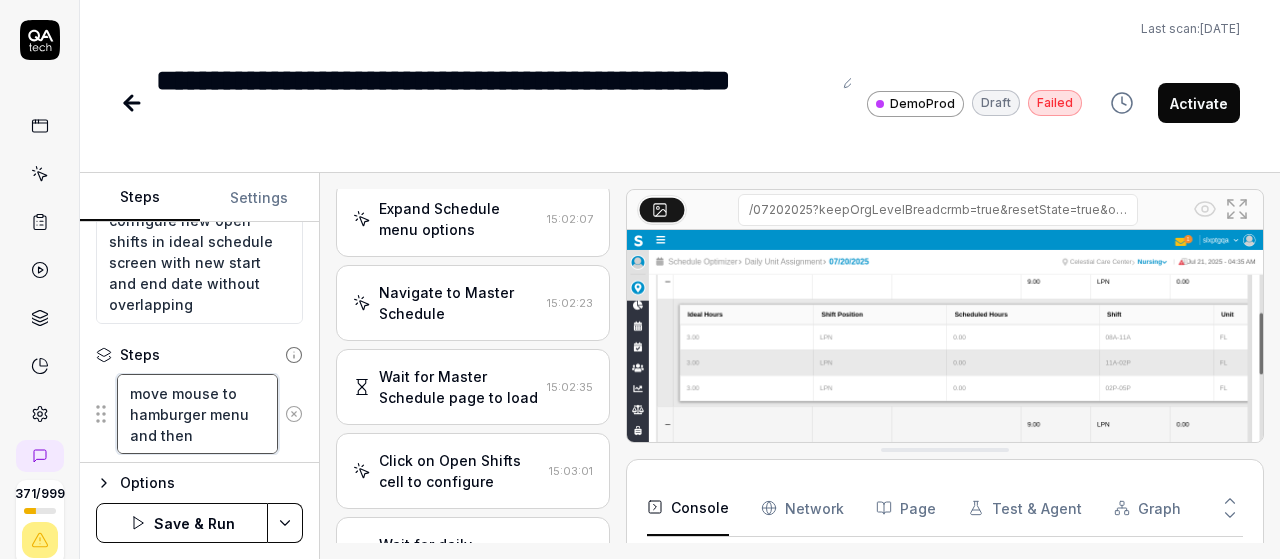 type on "*" 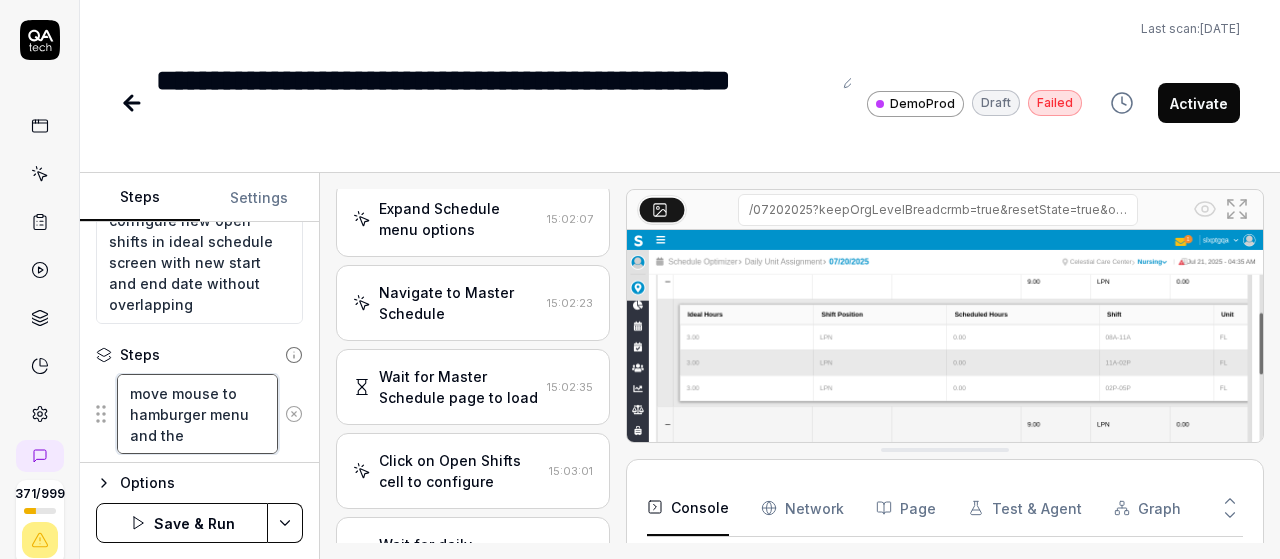 type on "*" 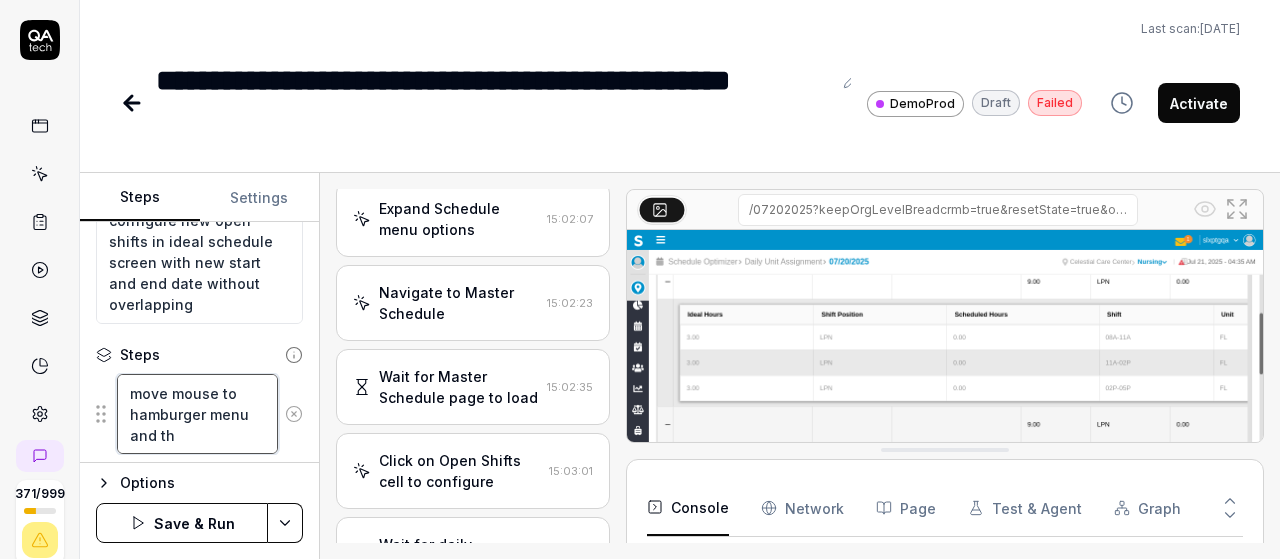 type on "move mouse to hamburger menu and t" 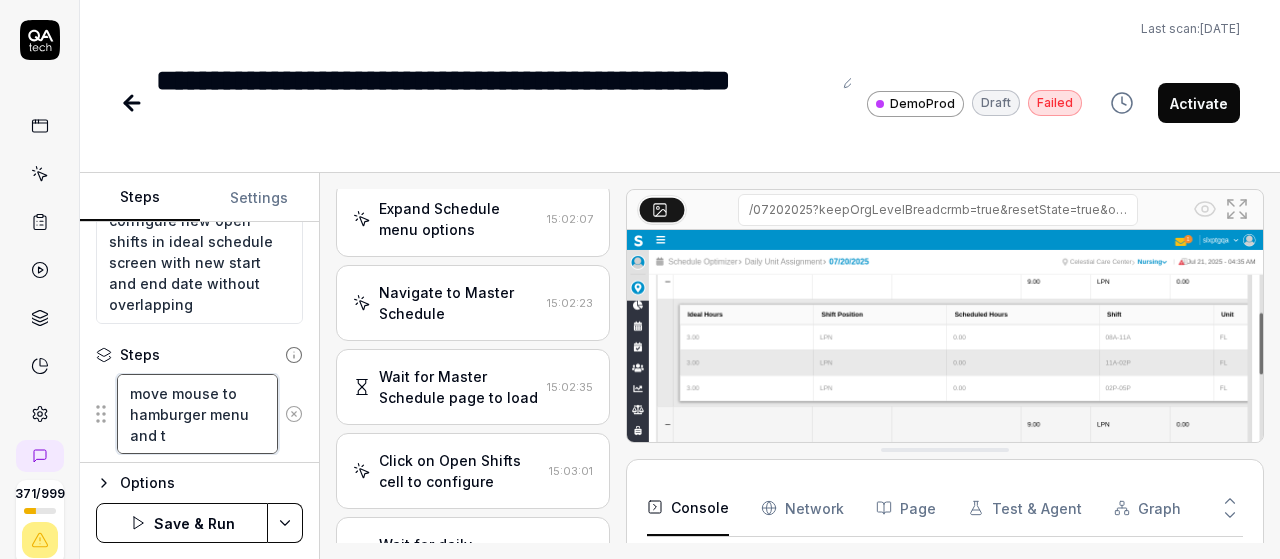 type on "*" 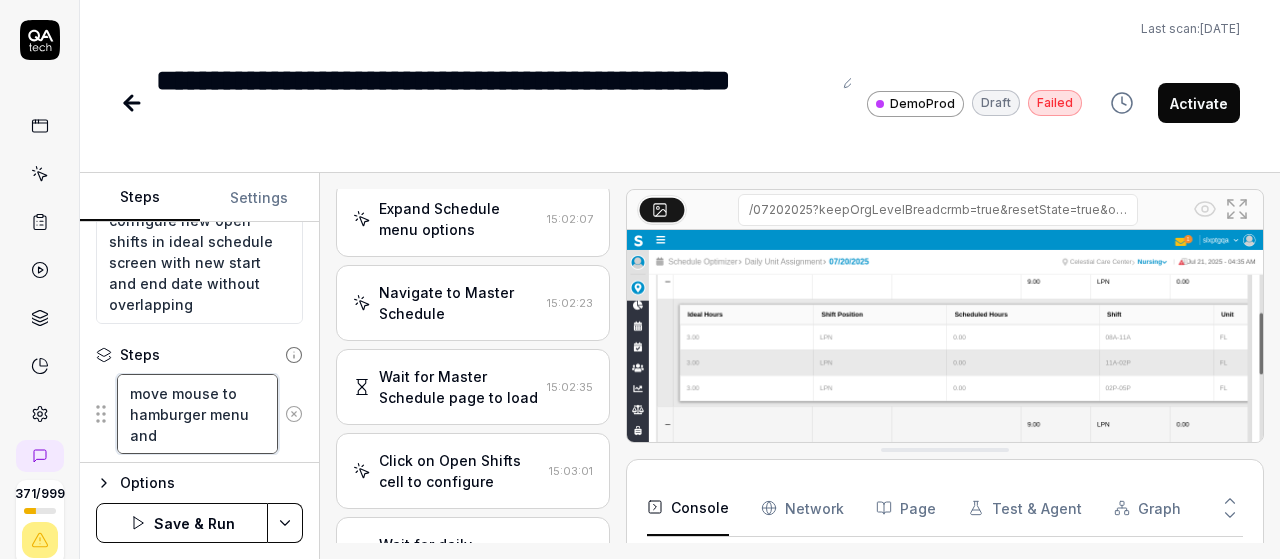 type on "*" 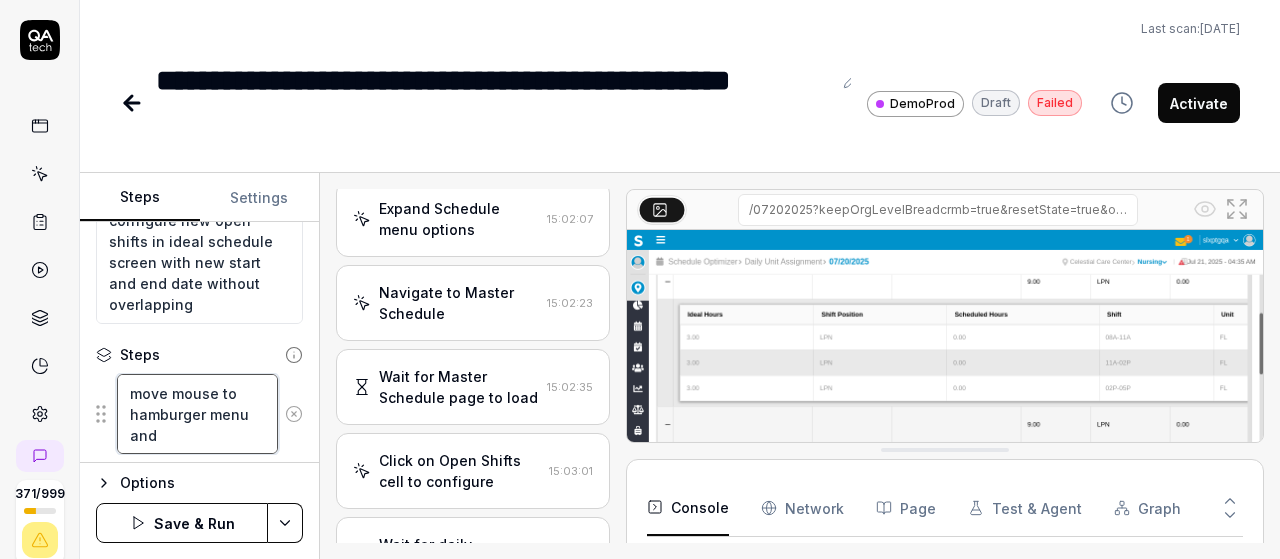 type on "move mouse to hamburger menu and t" 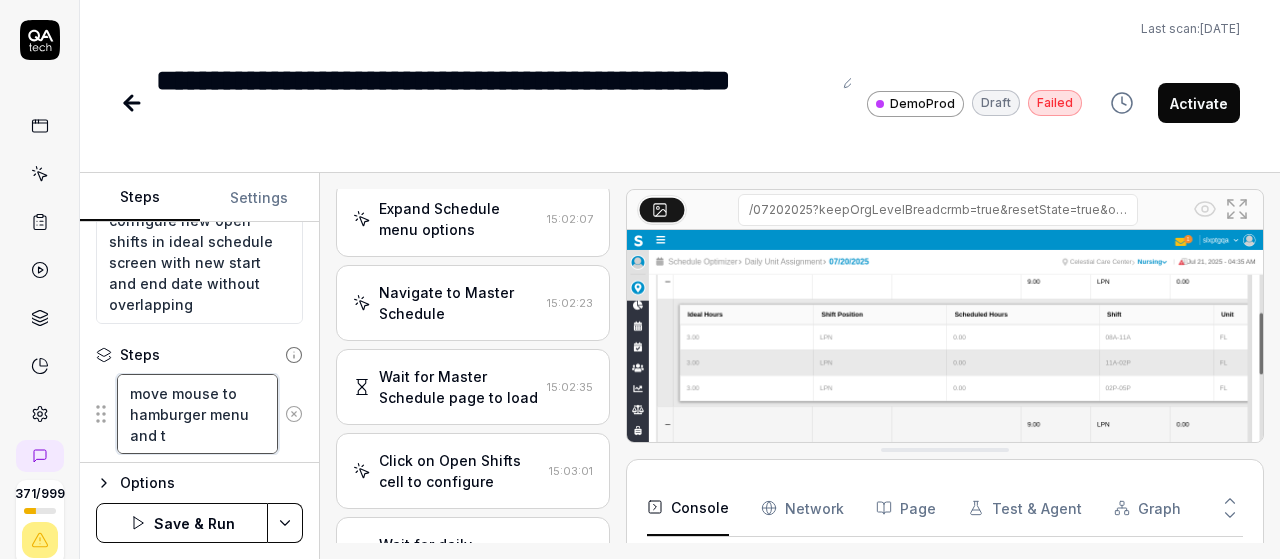 type on "*" 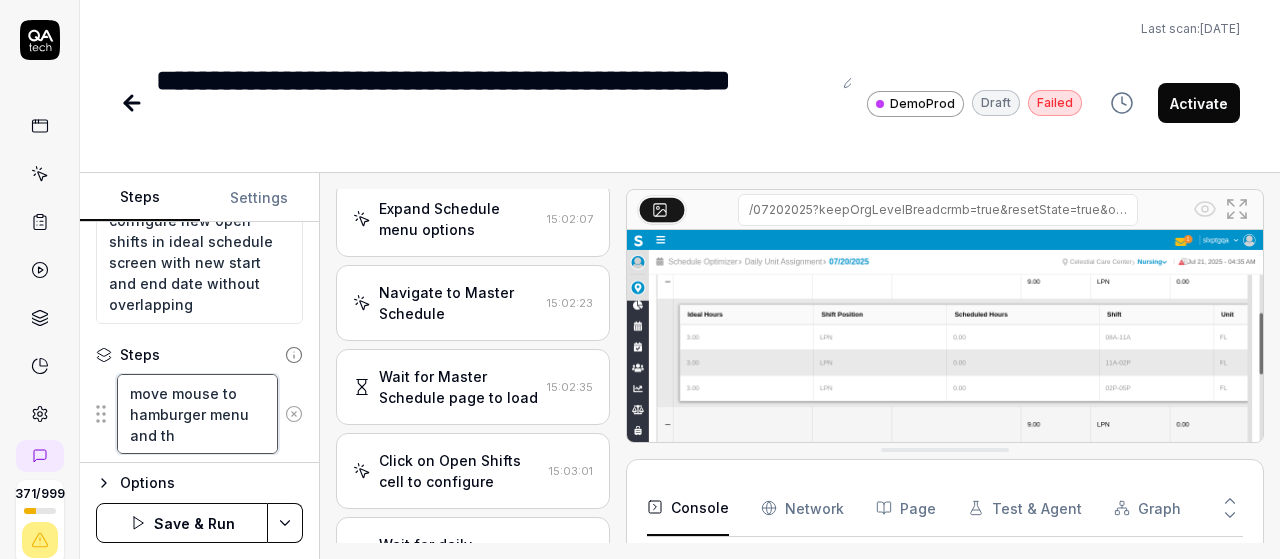 type on "*" 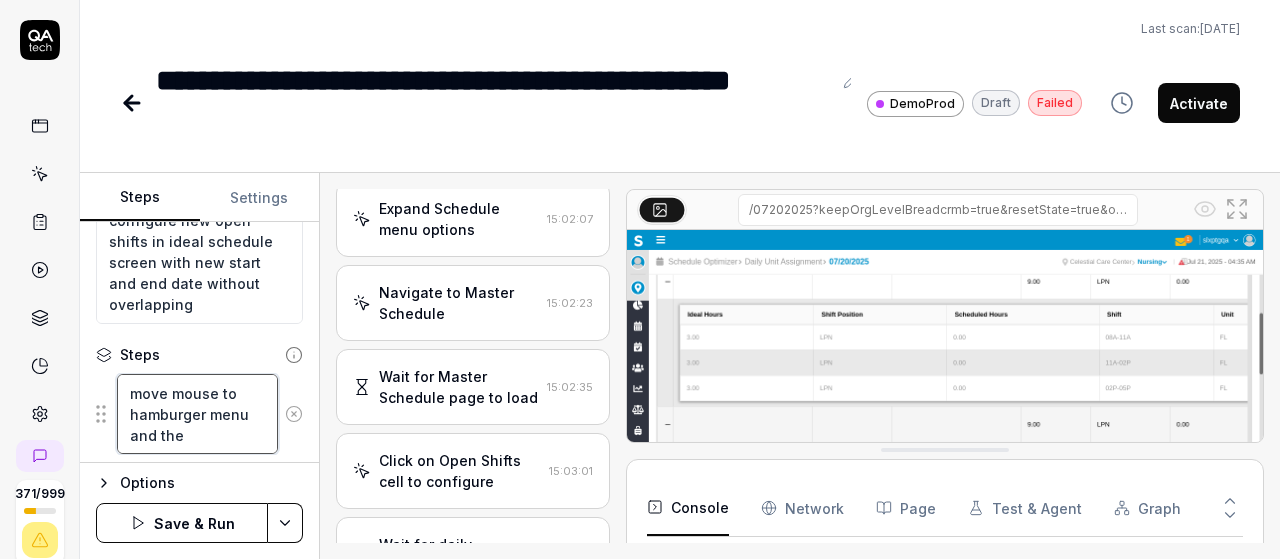 type on "*" 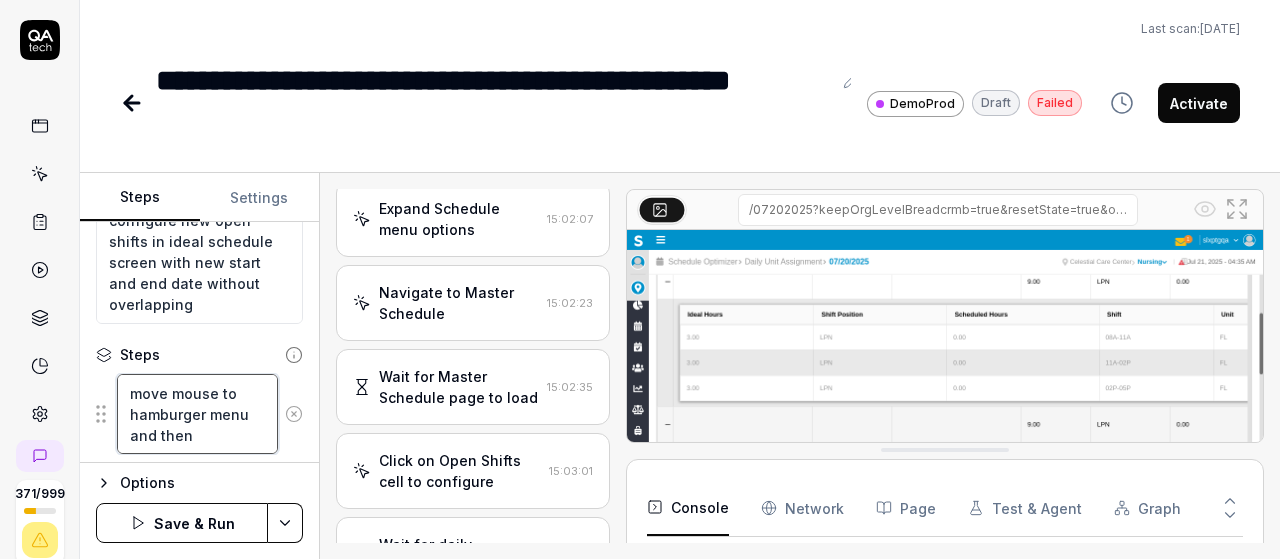 type on "*" 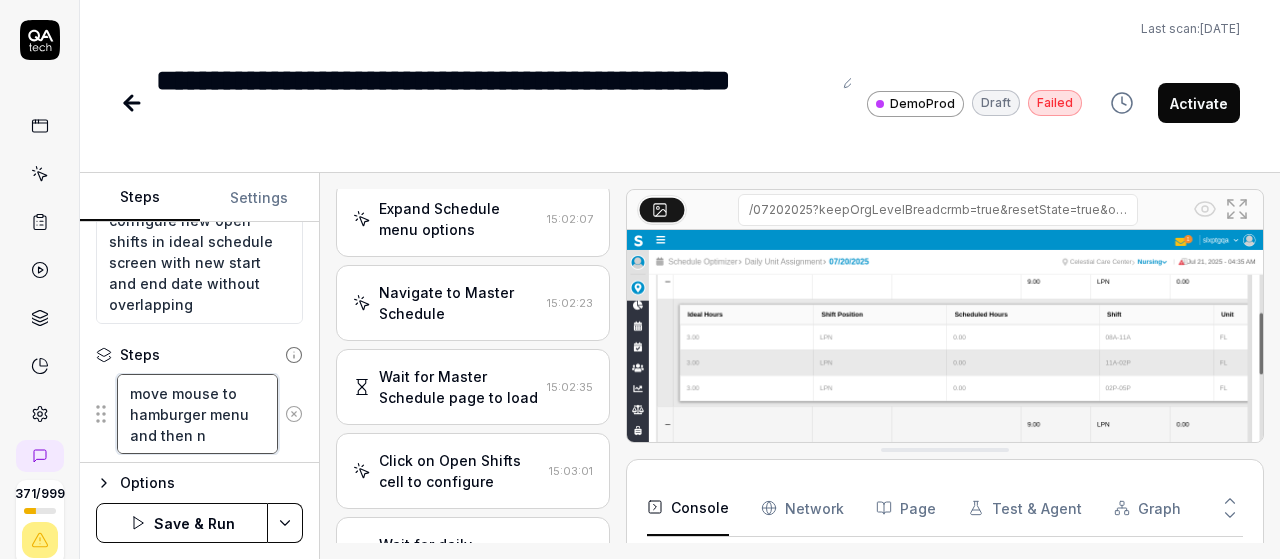 type on "*" 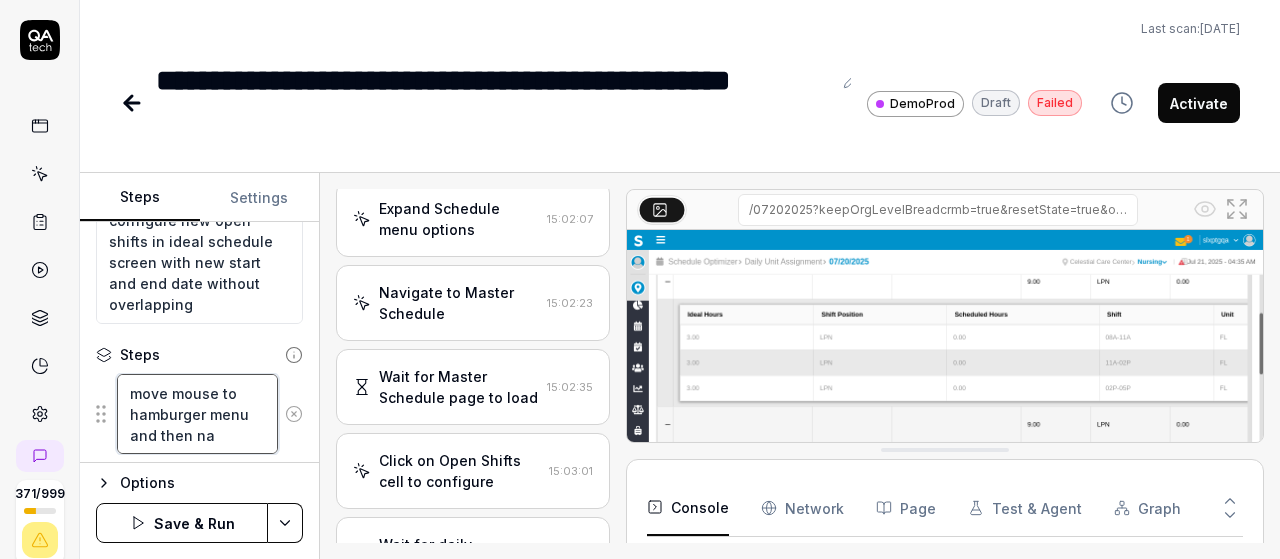 type on "*" 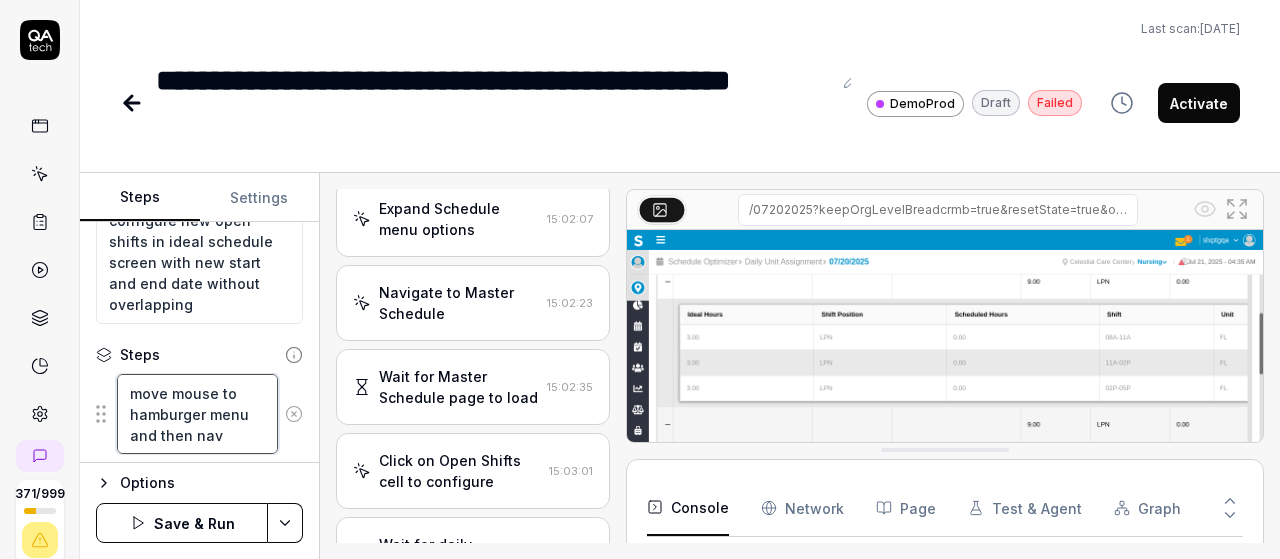 type on "*" 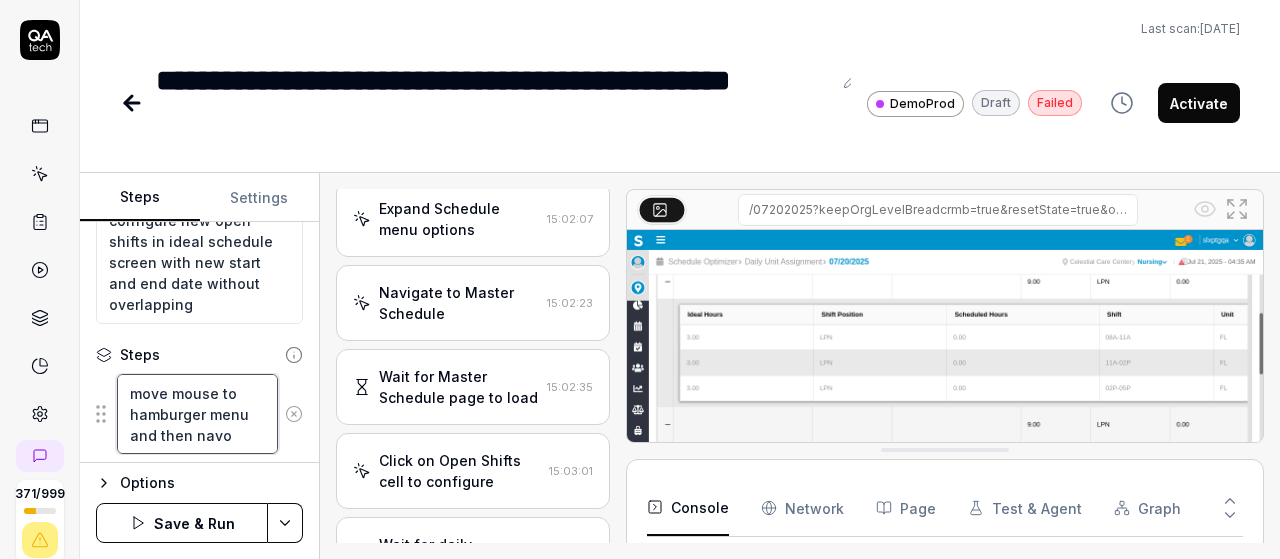 type on "*" 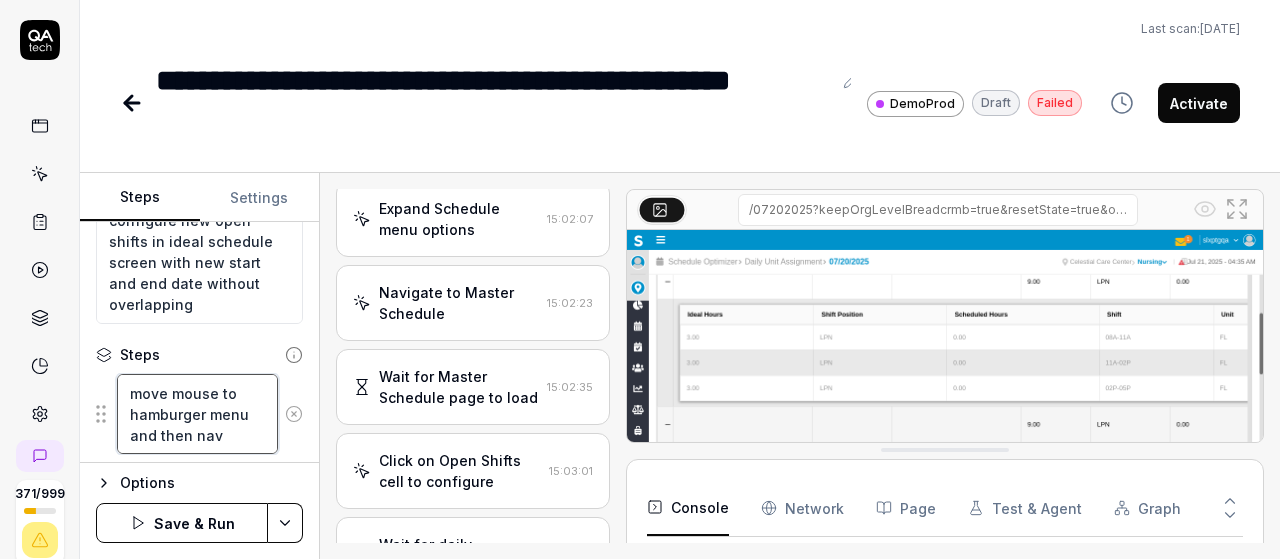 type on "*" 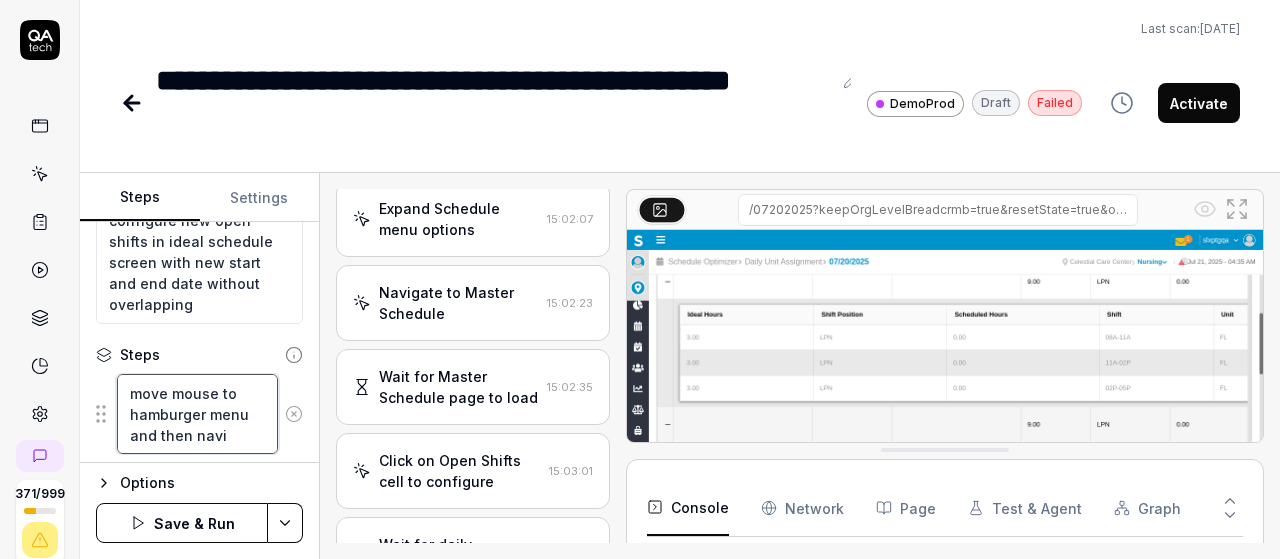type on "*" 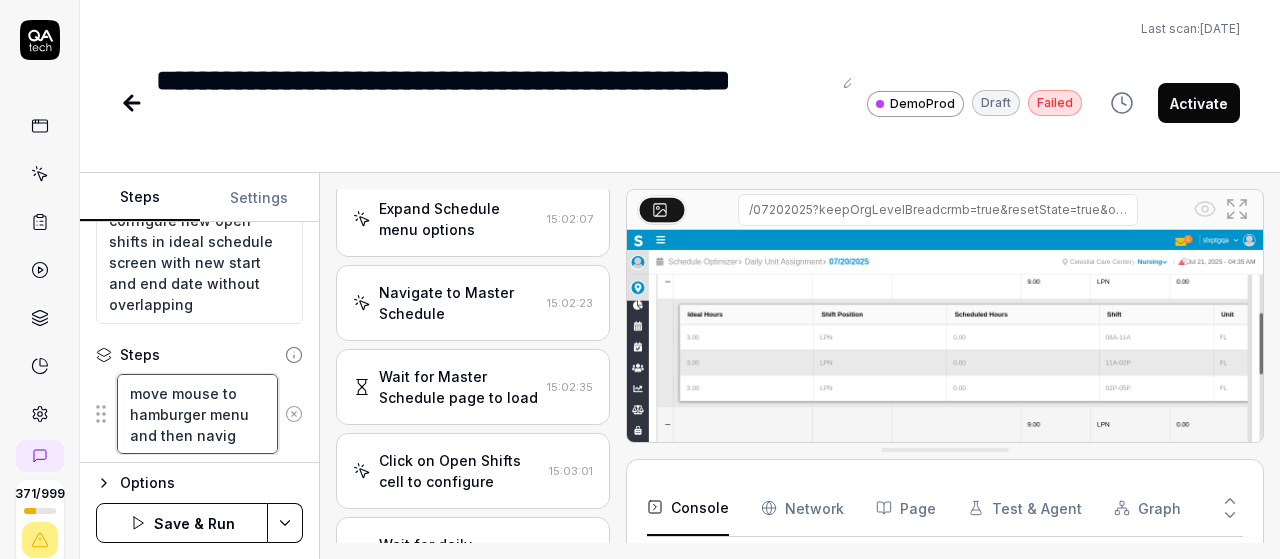 type on "*" 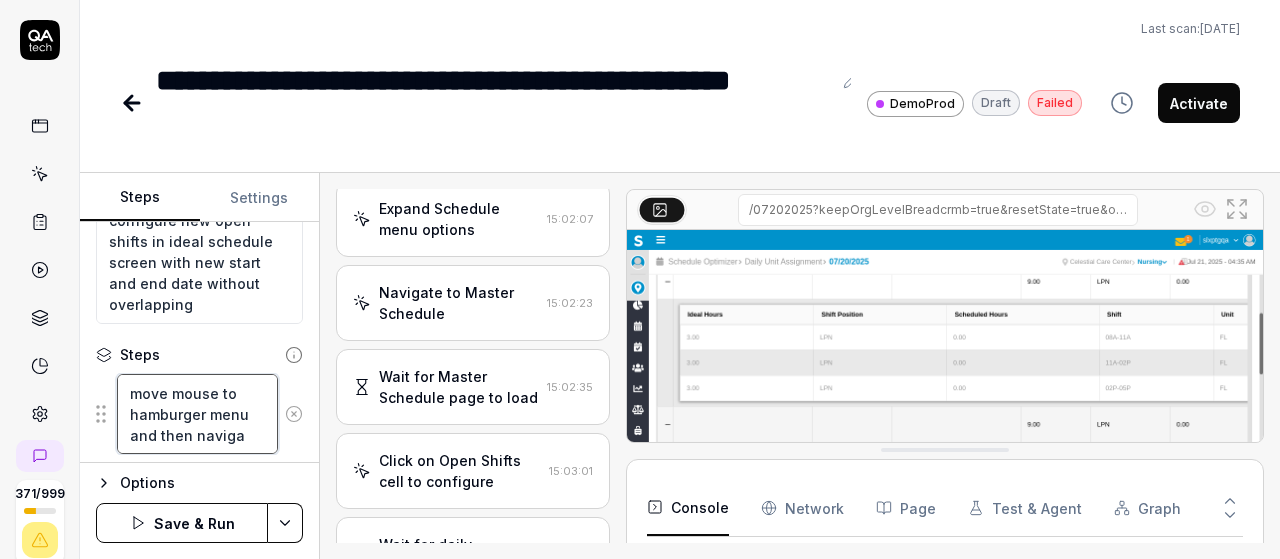 type on "*" 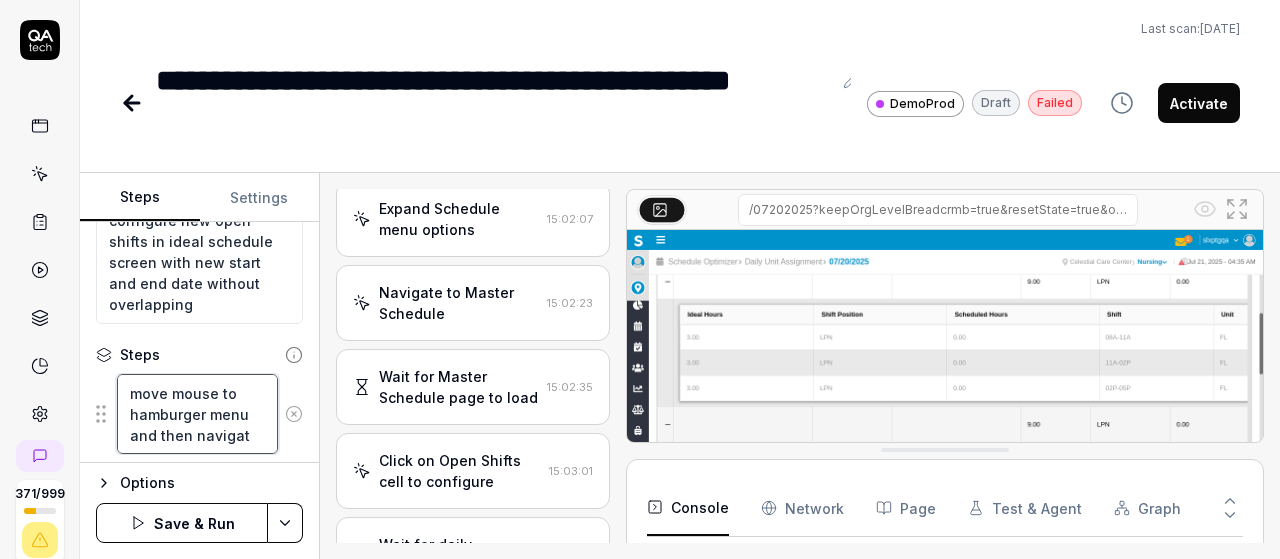 type on "*" 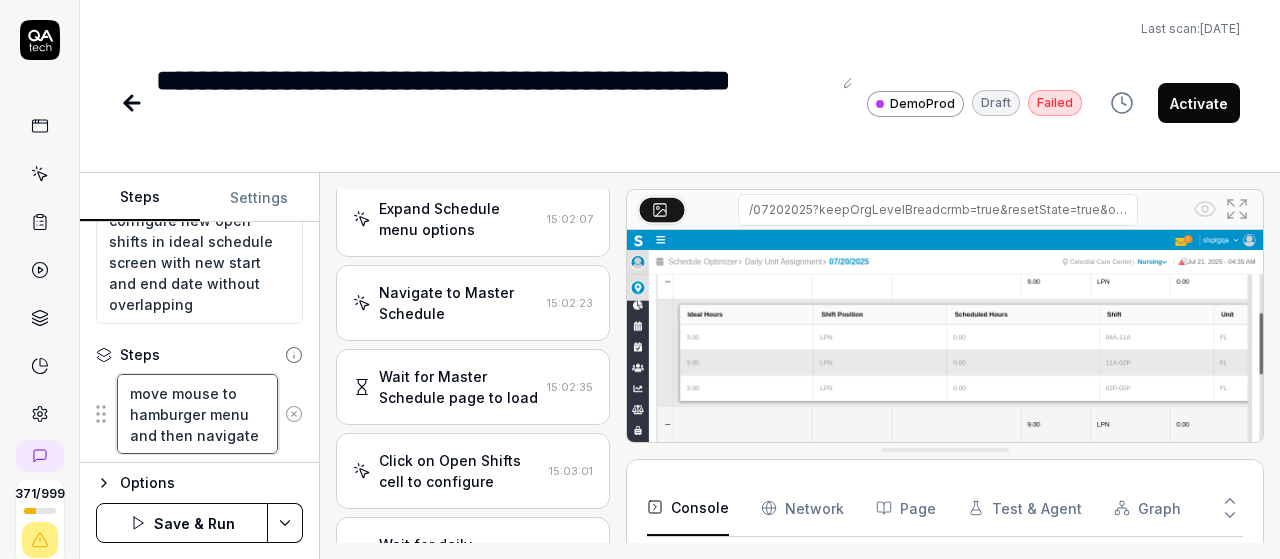 type on "*" 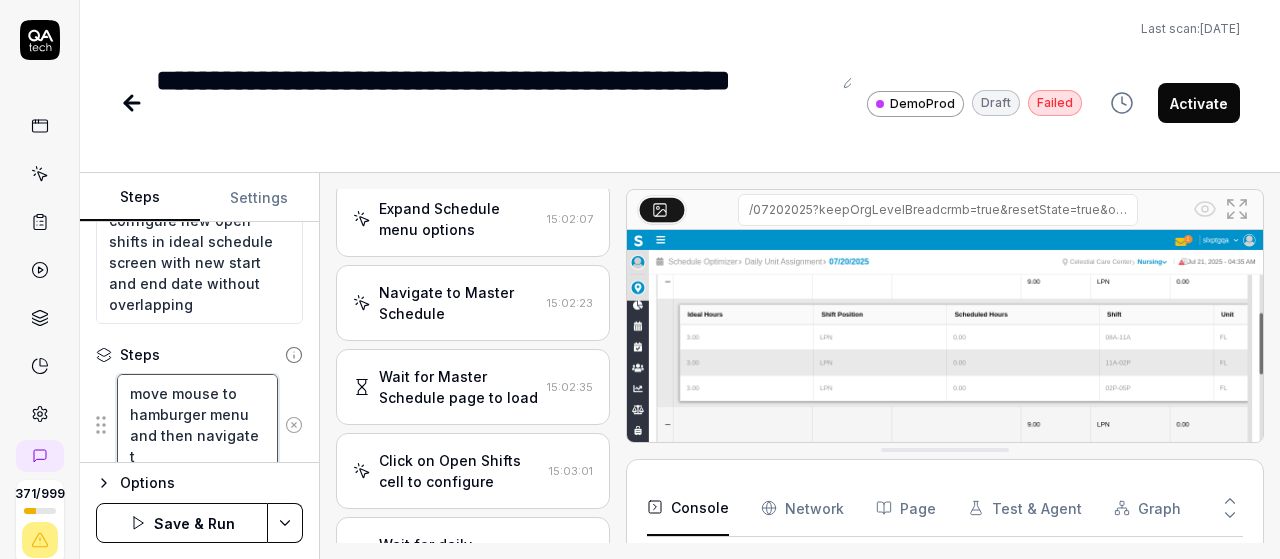 scroll, scrollTop: 195, scrollLeft: 0, axis: vertical 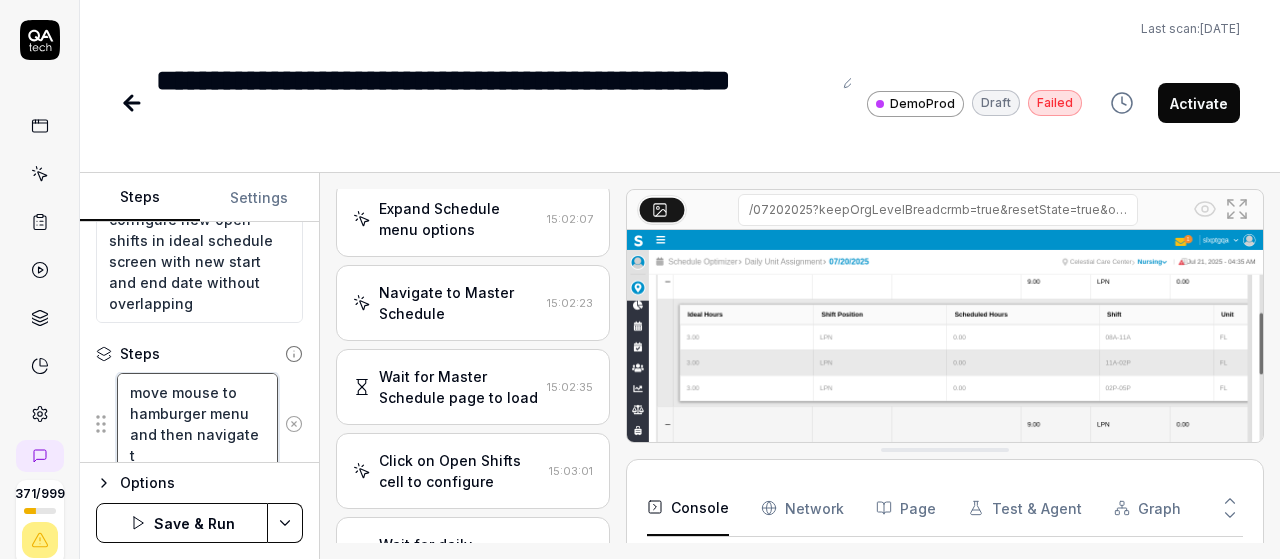 type on "*" 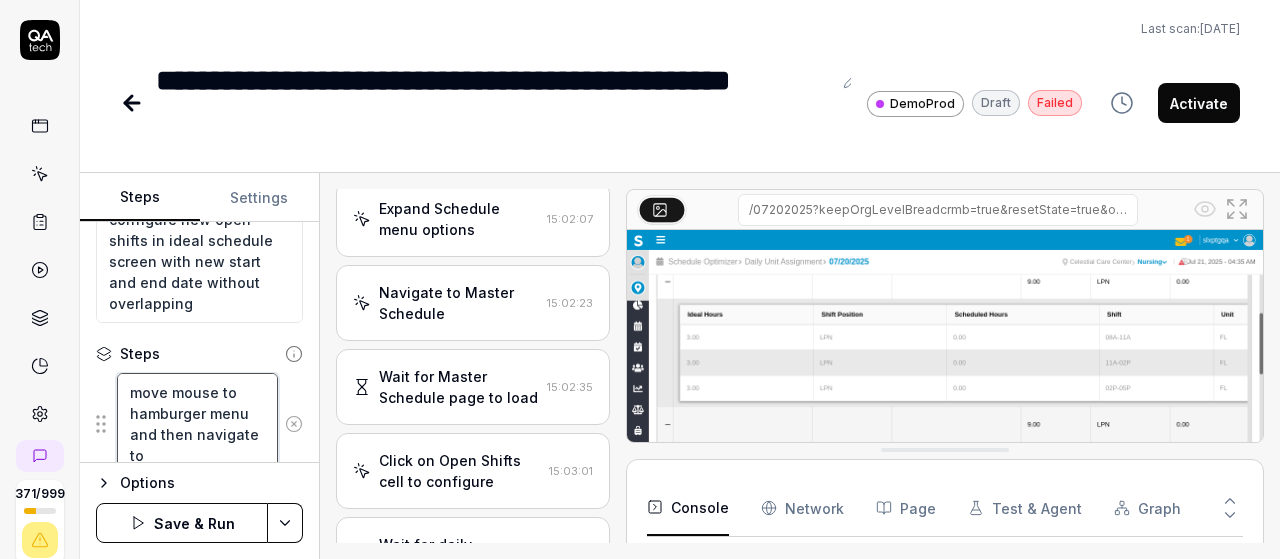 type on "*" 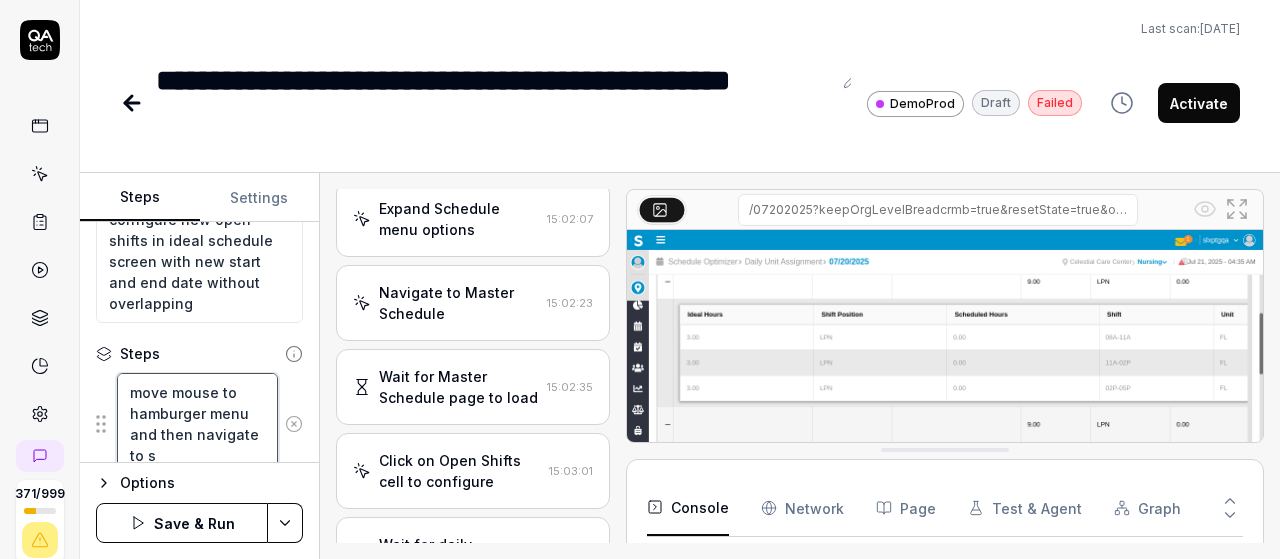 type on "*" 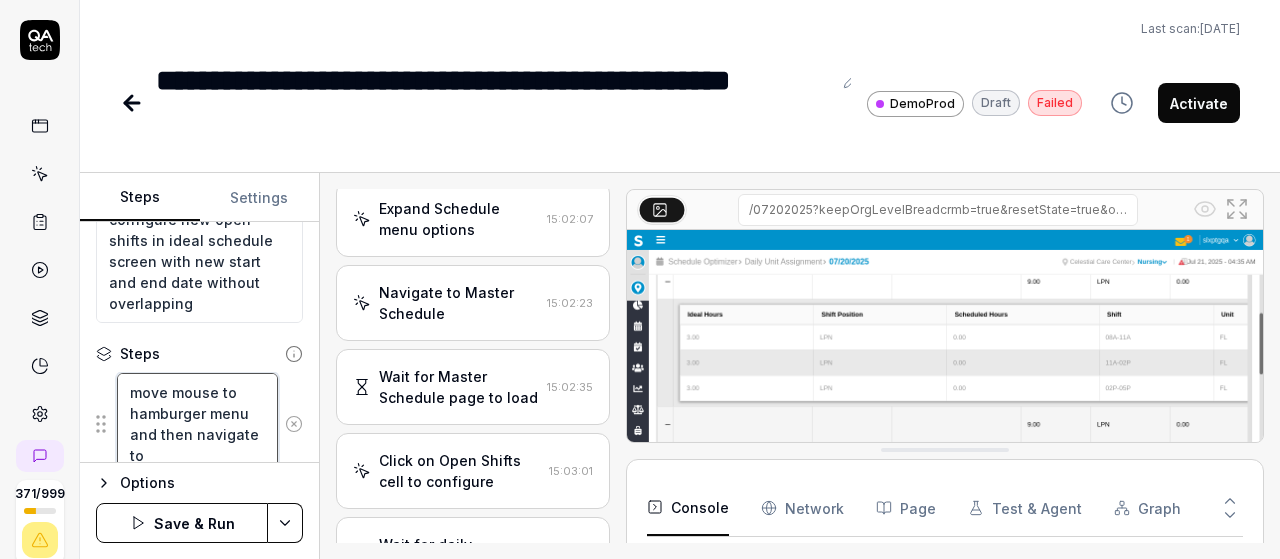 type 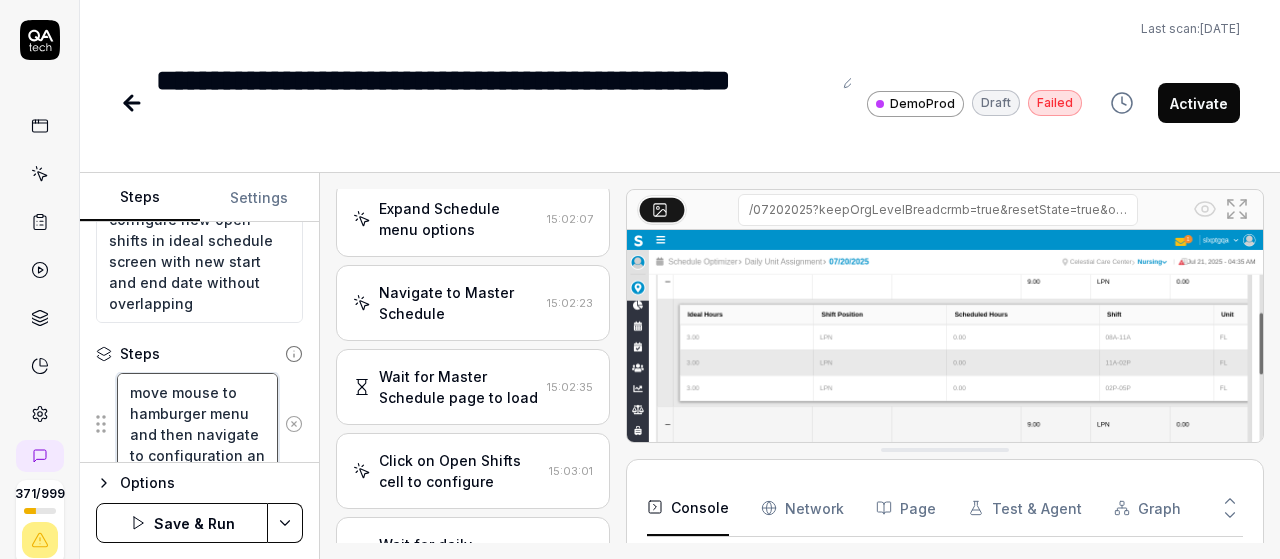 scroll, scrollTop: 11, scrollLeft: 0, axis: vertical 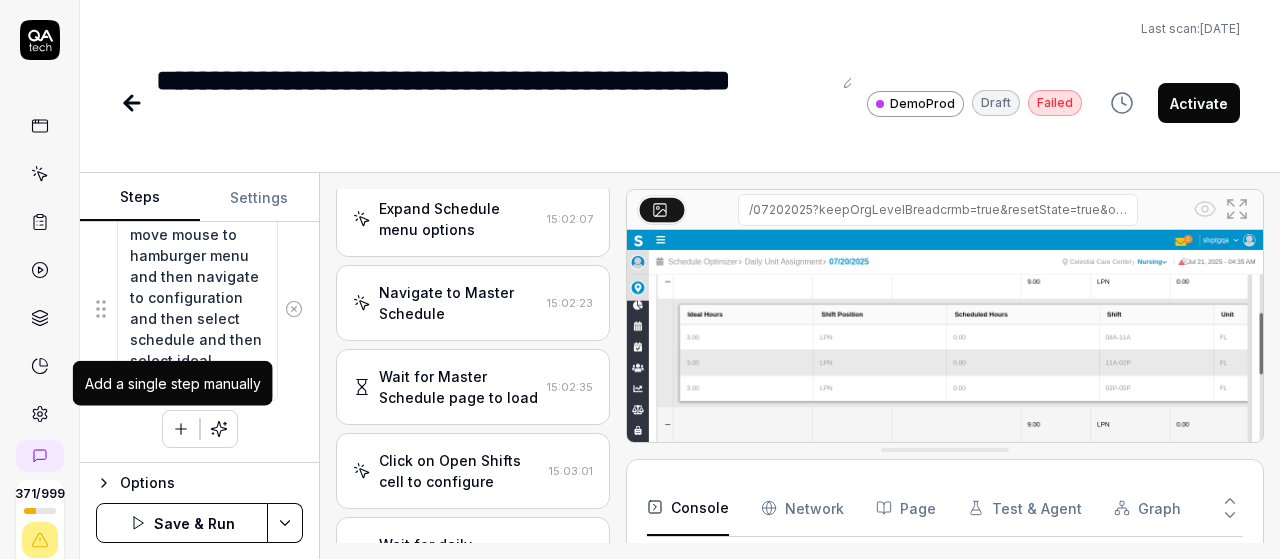 click 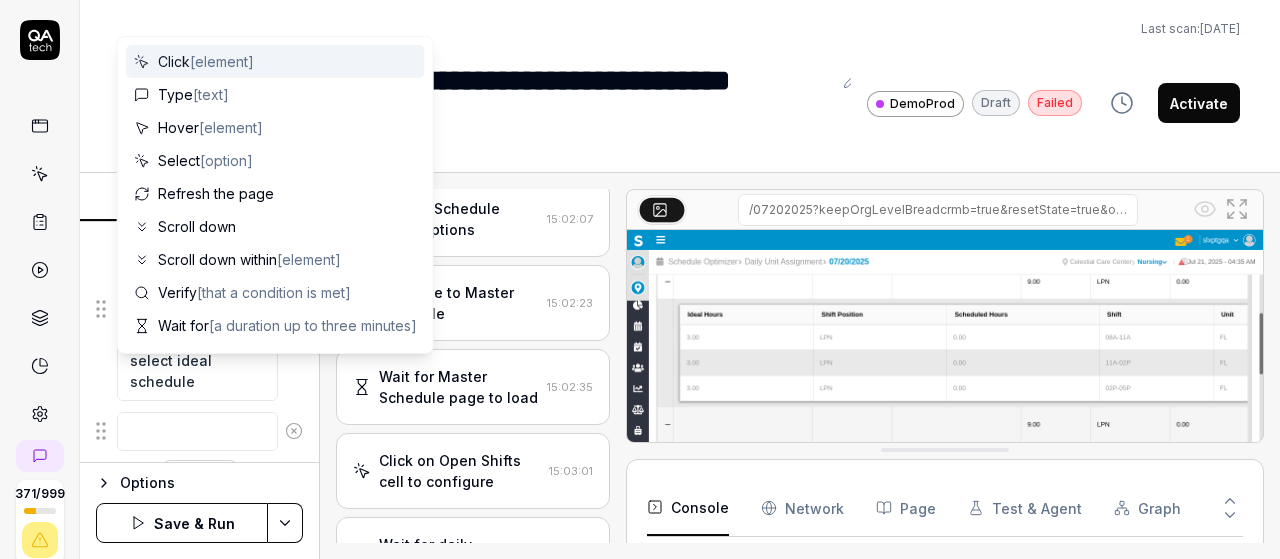 scroll, scrollTop: 0, scrollLeft: 0, axis: both 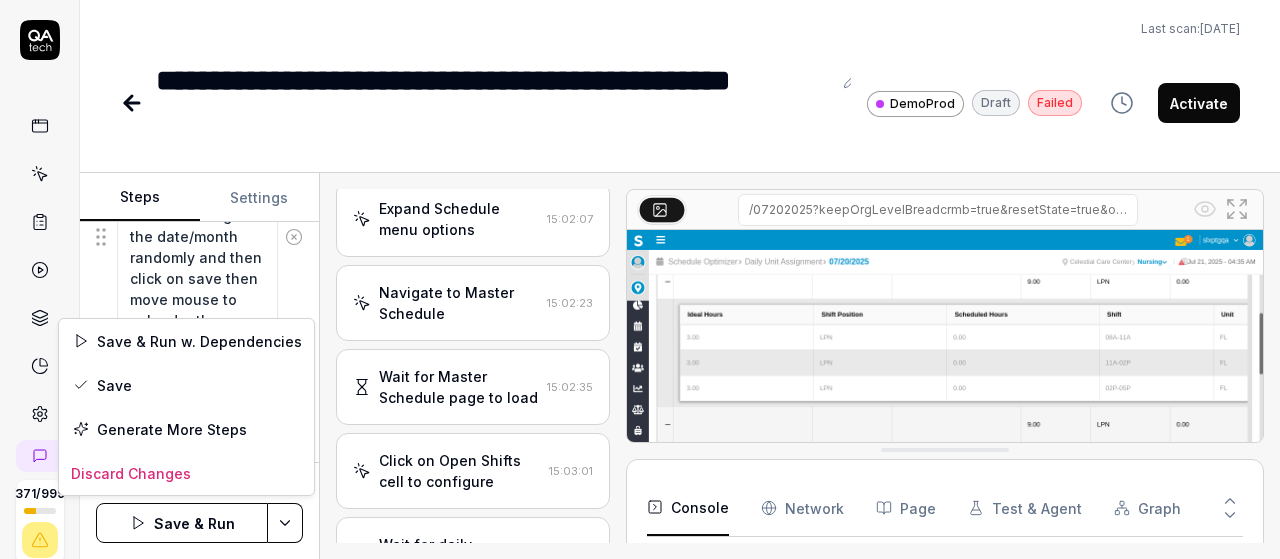 click on "**********" at bounding box center [640, 279] 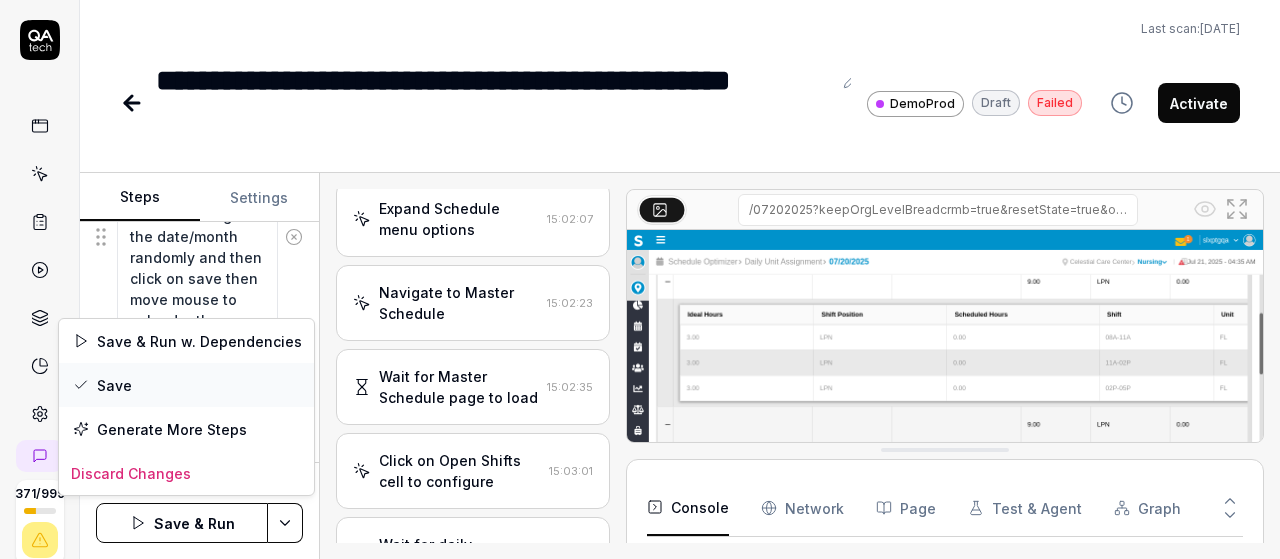 click on "Save" at bounding box center [186, 385] 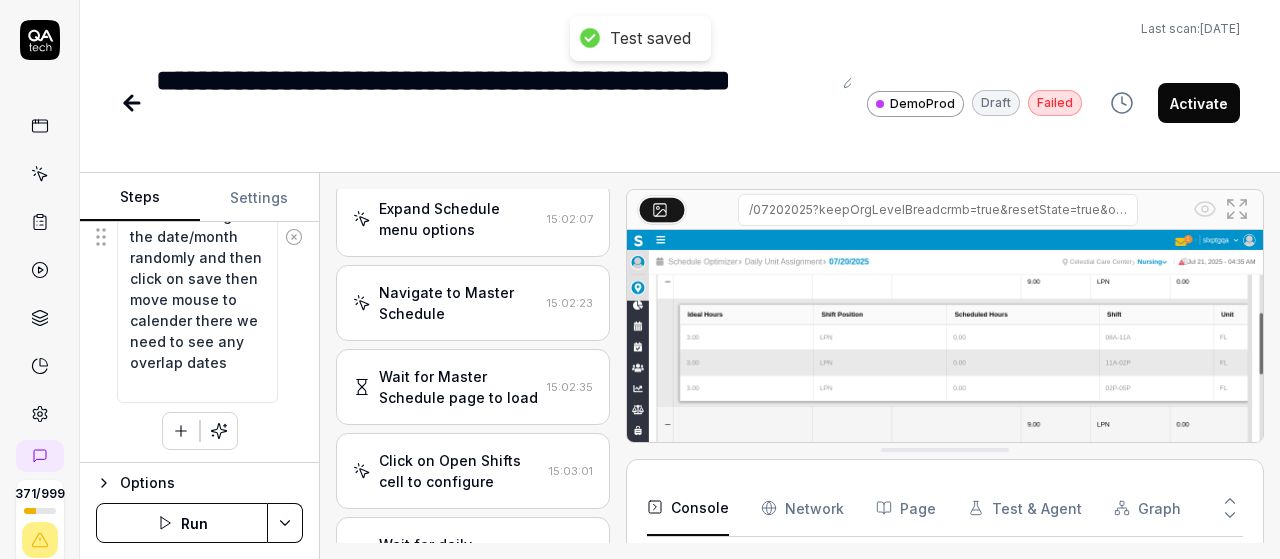 scroll, scrollTop: 62, scrollLeft: 0, axis: vertical 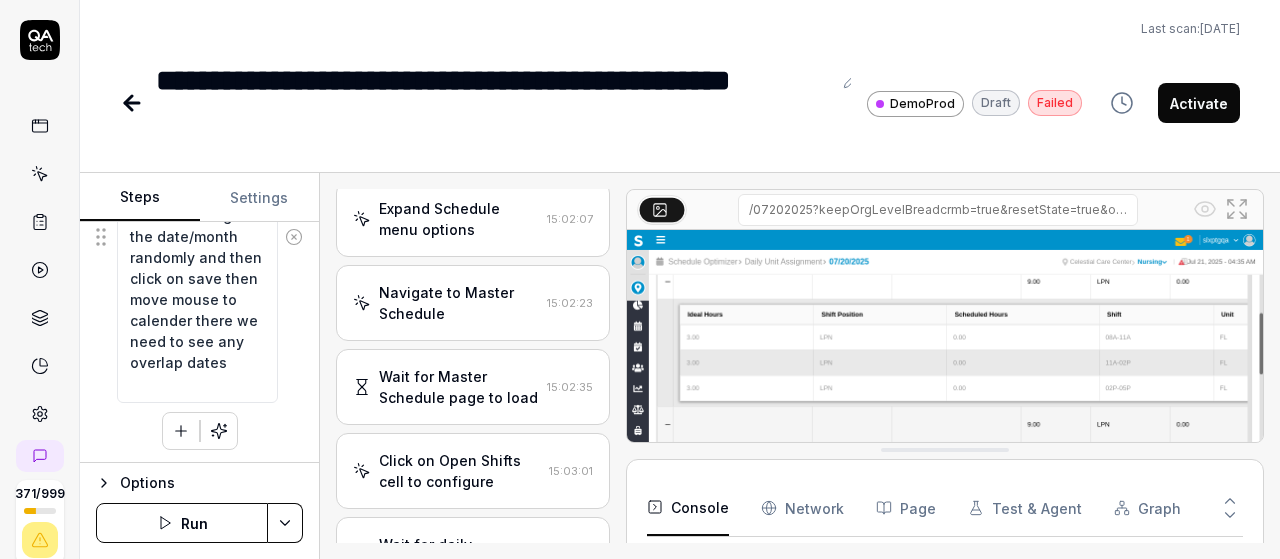 click on "Run" at bounding box center [182, 523] 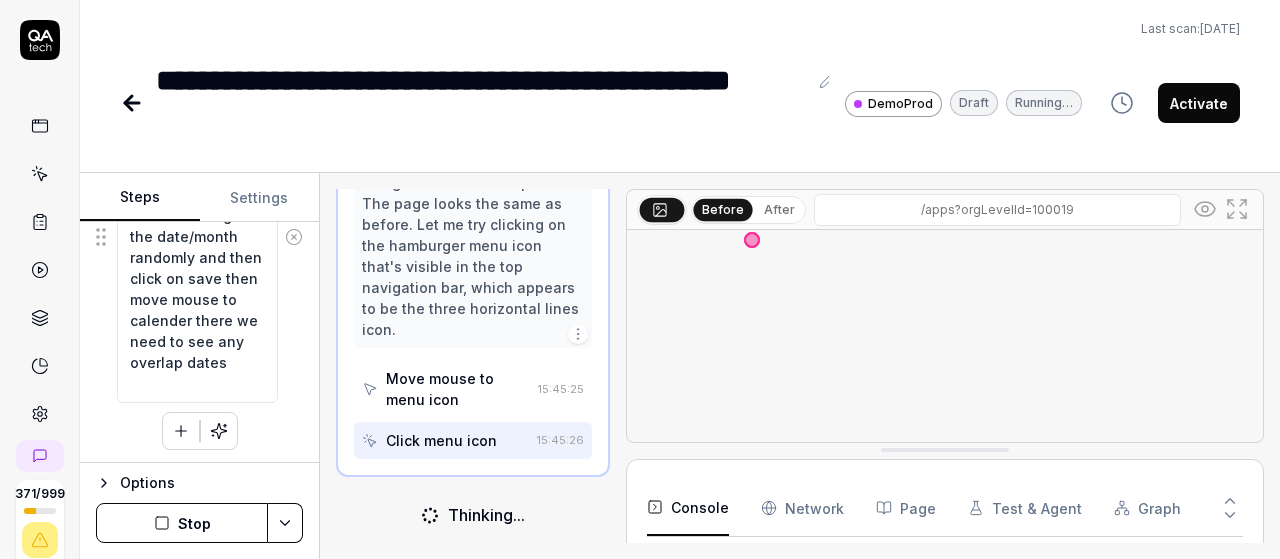 scroll, scrollTop: 640, scrollLeft: 0, axis: vertical 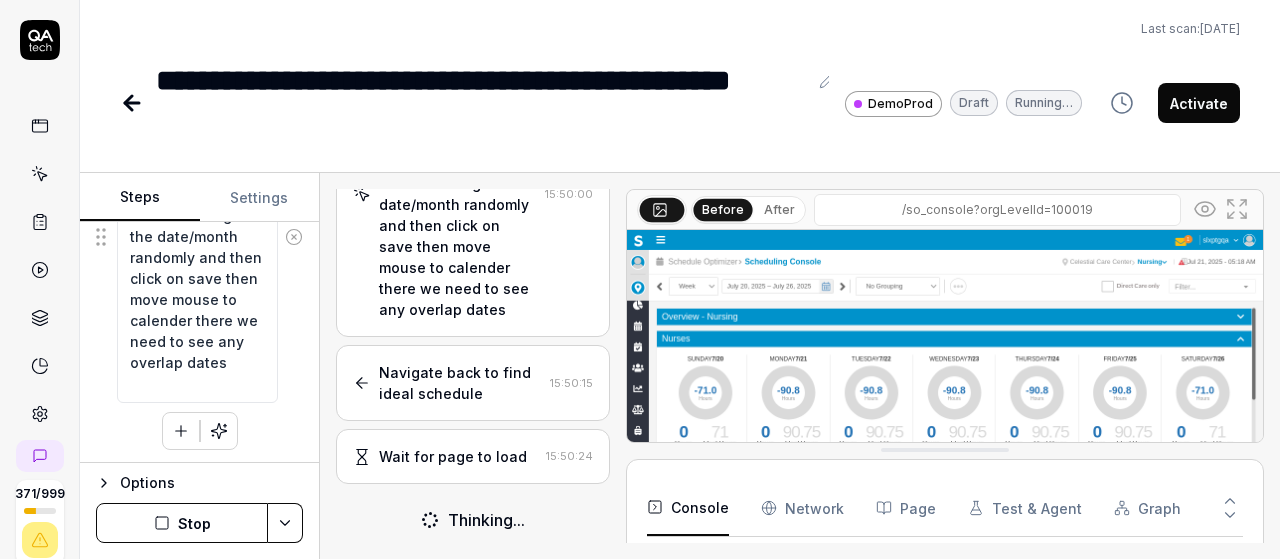 click on "Stop" at bounding box center (182, 523) 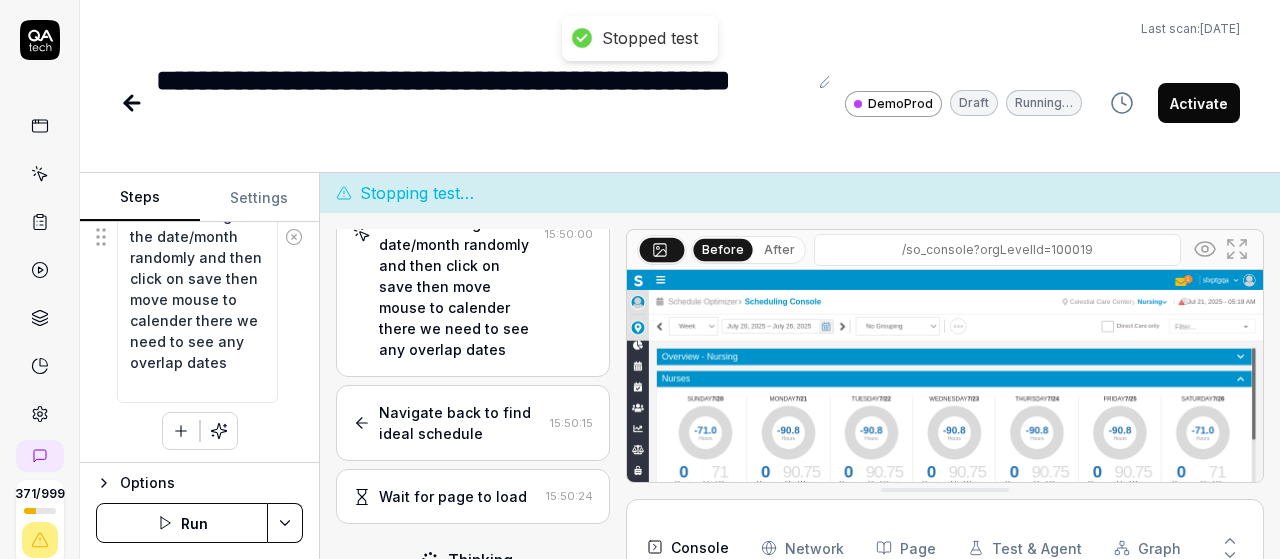 scroll, scrollTop: 1642, scrollLeft: 0, axis: vertical 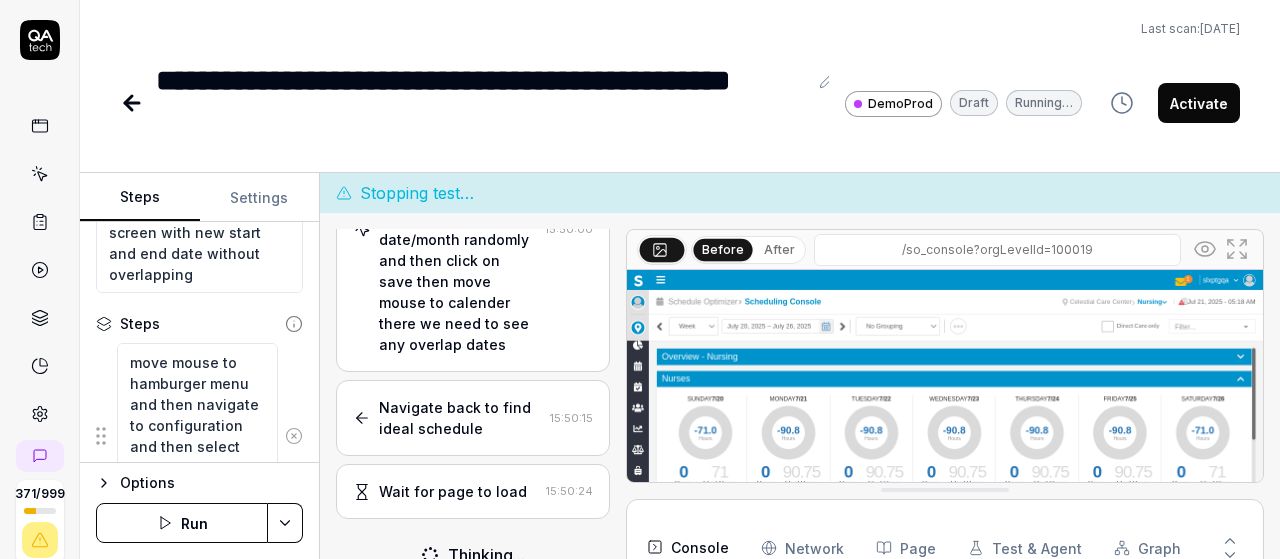 click on "Steps" at bounding box center [199, 323] 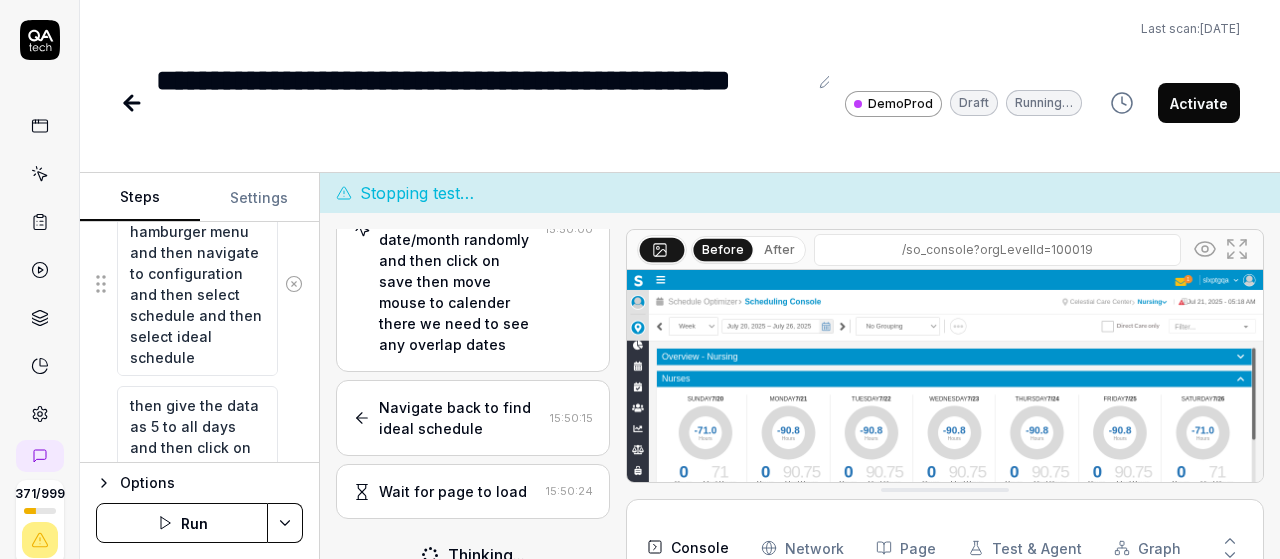 scroll, scrollTop: 379, scrollLeft: 0, axis: vertical 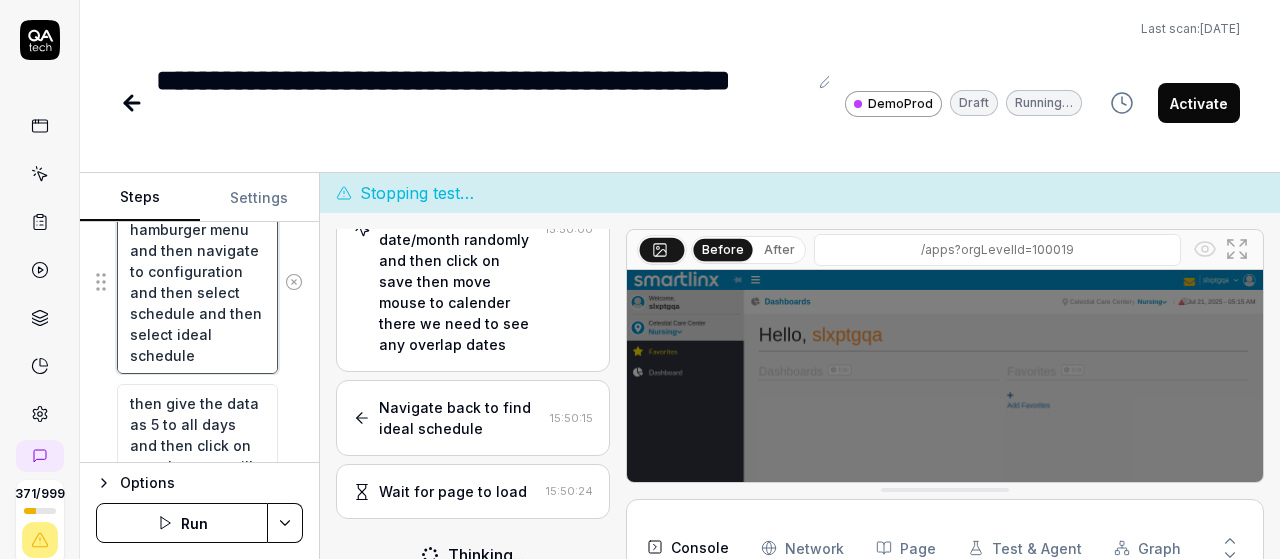 click on "move mouse to hamburger menu and then navigate to configuration and then select schedule and then select ideal schedule" at bounding box center (197, 281) 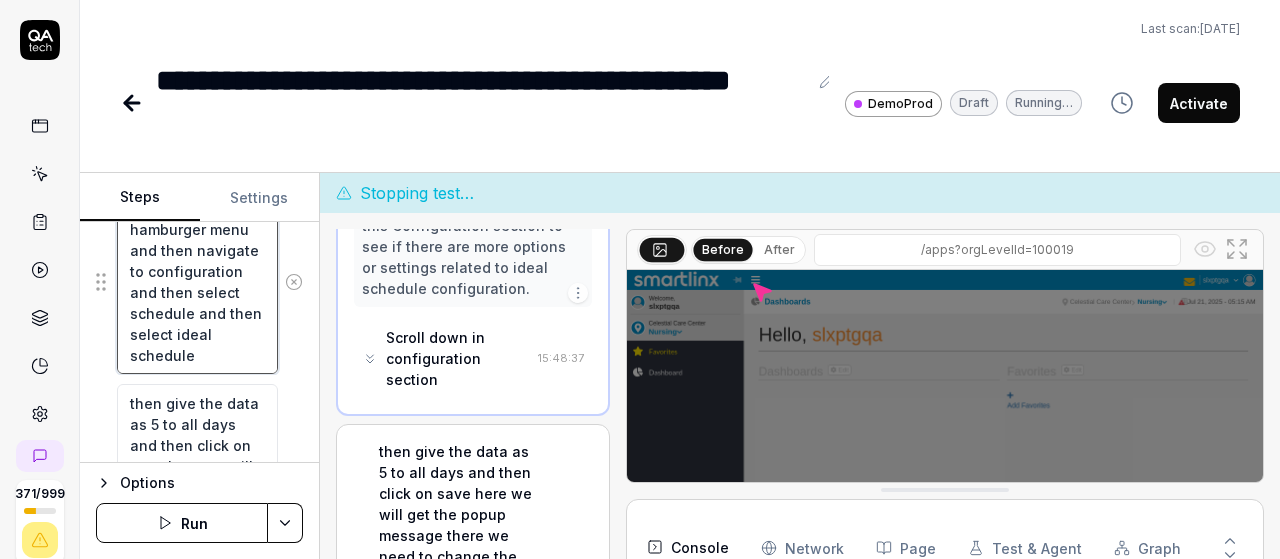 scroll, scrollTop: 6658, scrollLeft: 0, axis: vertical 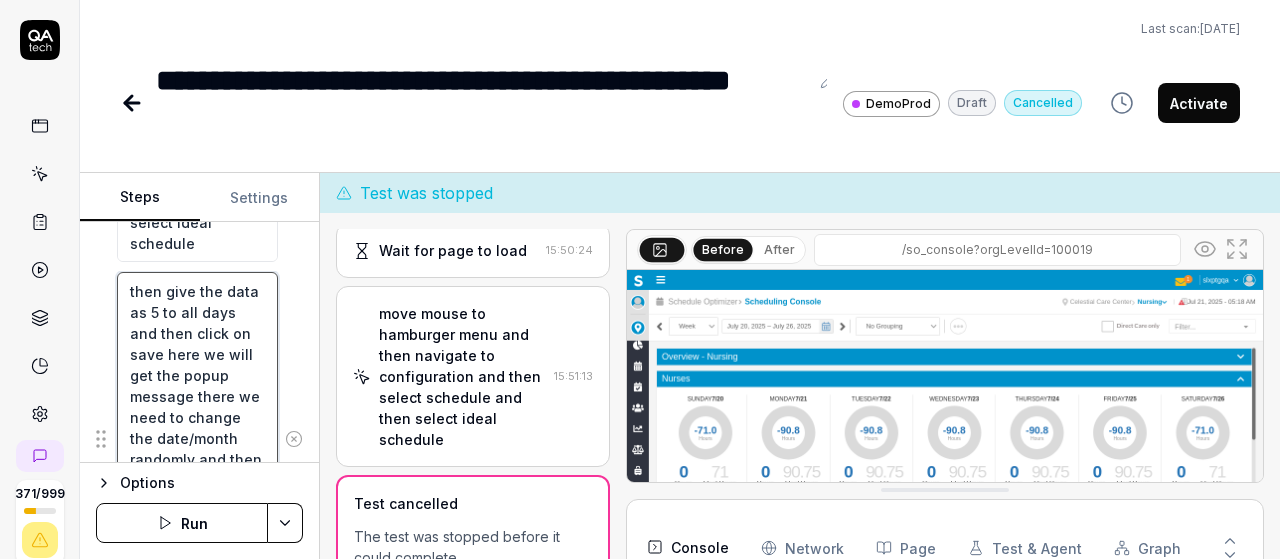 click on "then give the data as 5 to all days and then click on save here we will get the popup message there we need to change the date/month randomly and then click on save then move mouse to calender there we need to see any overlap dates" at bounding box center (197, 438) 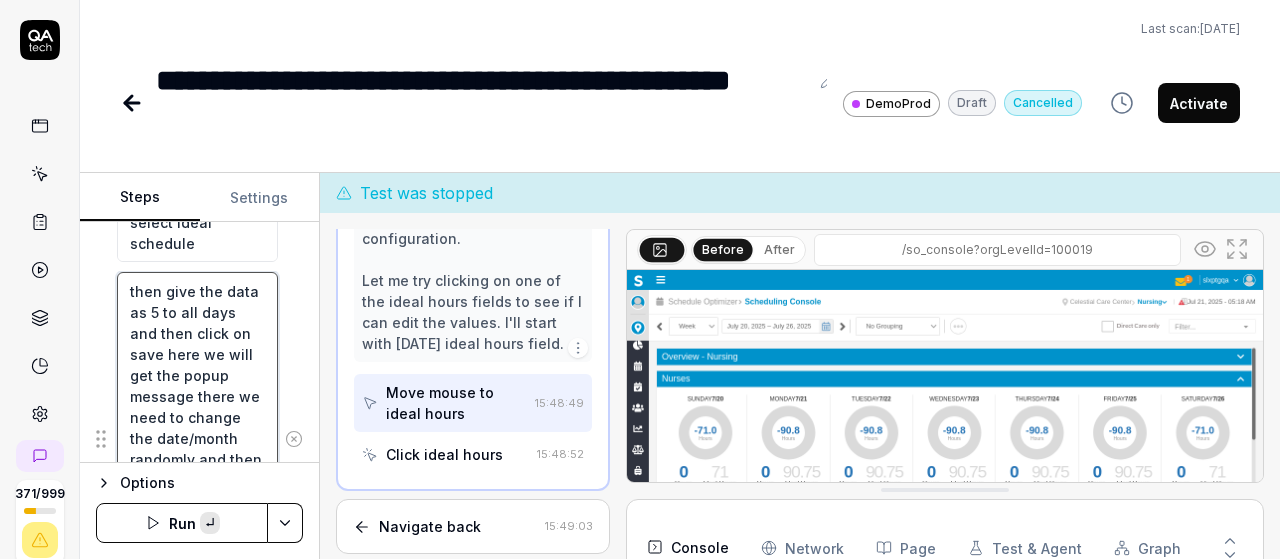 scroll, scrollTop: 1004, scrollLeft: 0, axis: vertical 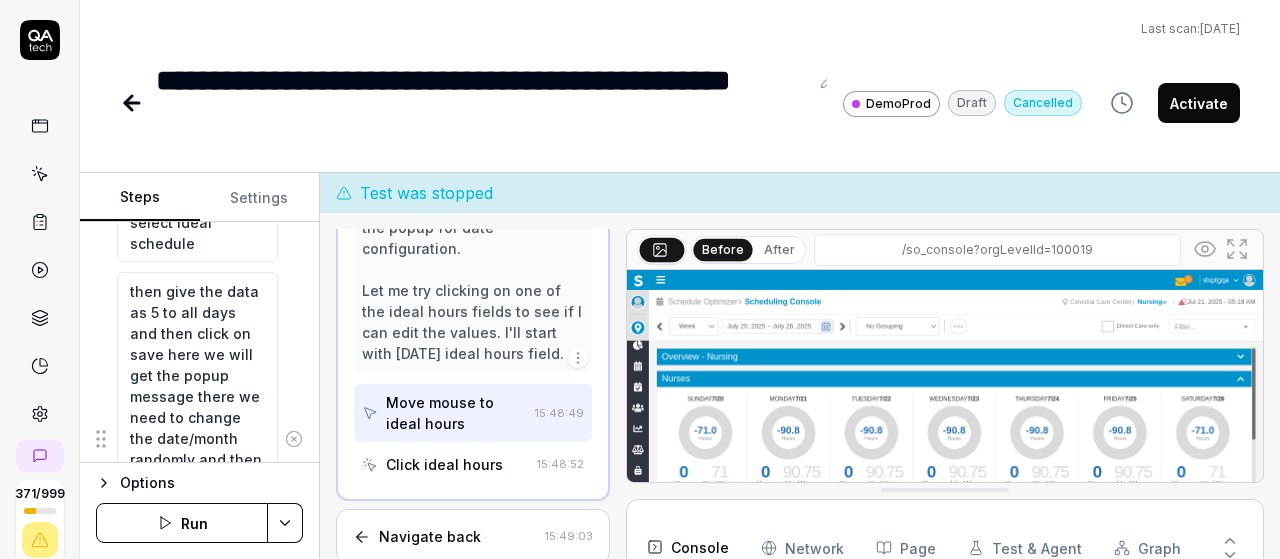click 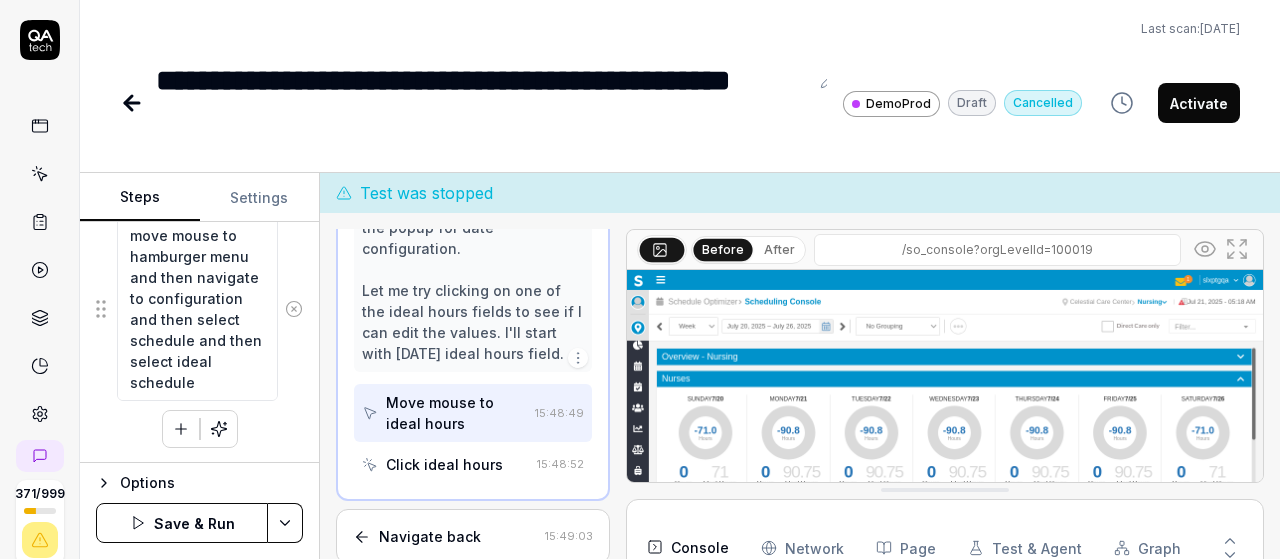 click 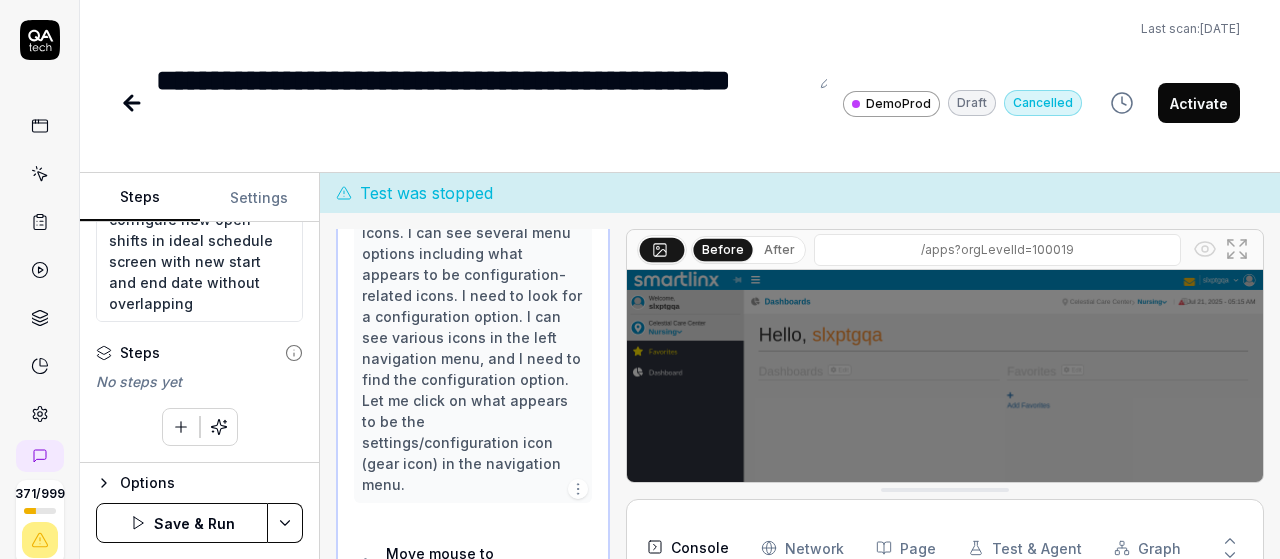 scroll, scrollTop: 194, scrollLeft: 0, axis: vertical 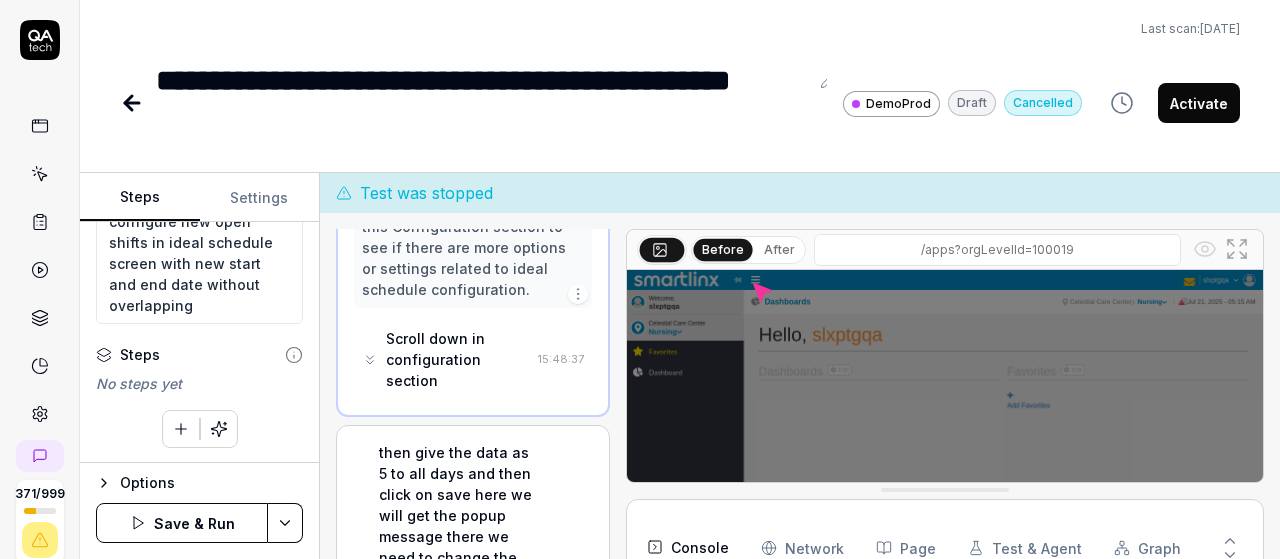 click 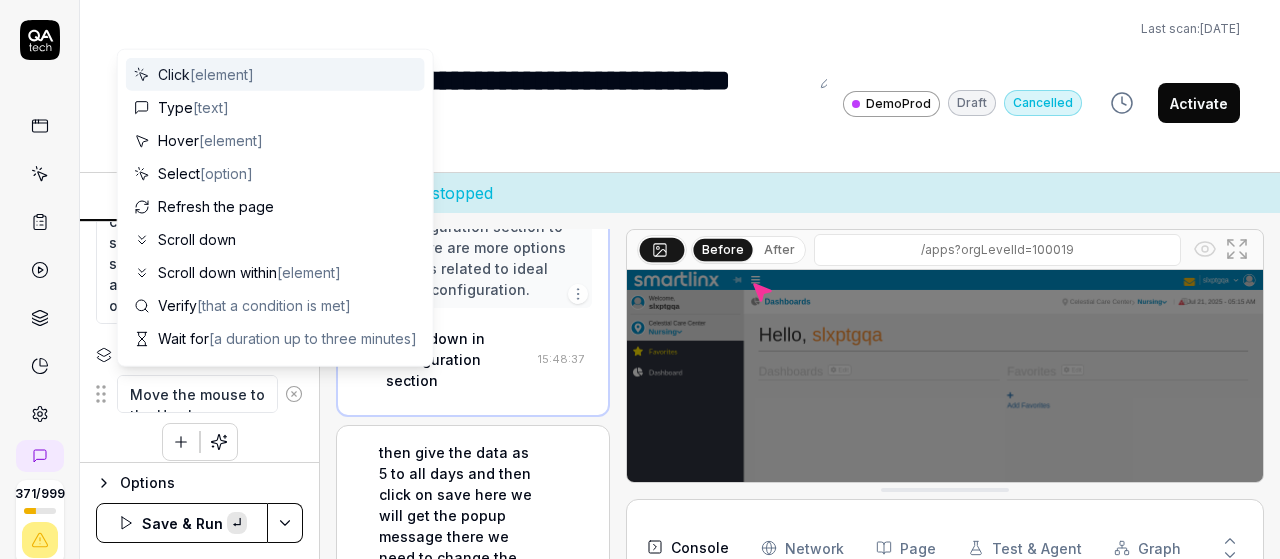 scroll, scrollTop: 11, scrollLeft: 0, axis: vertical 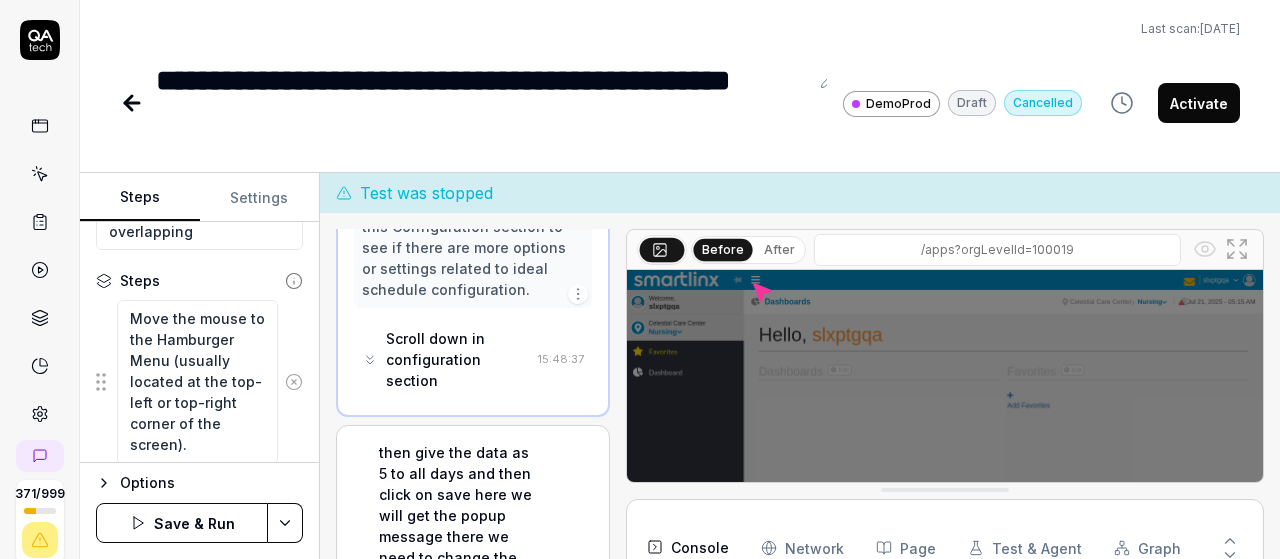 click on "**********" at bounding box center (640, 279) 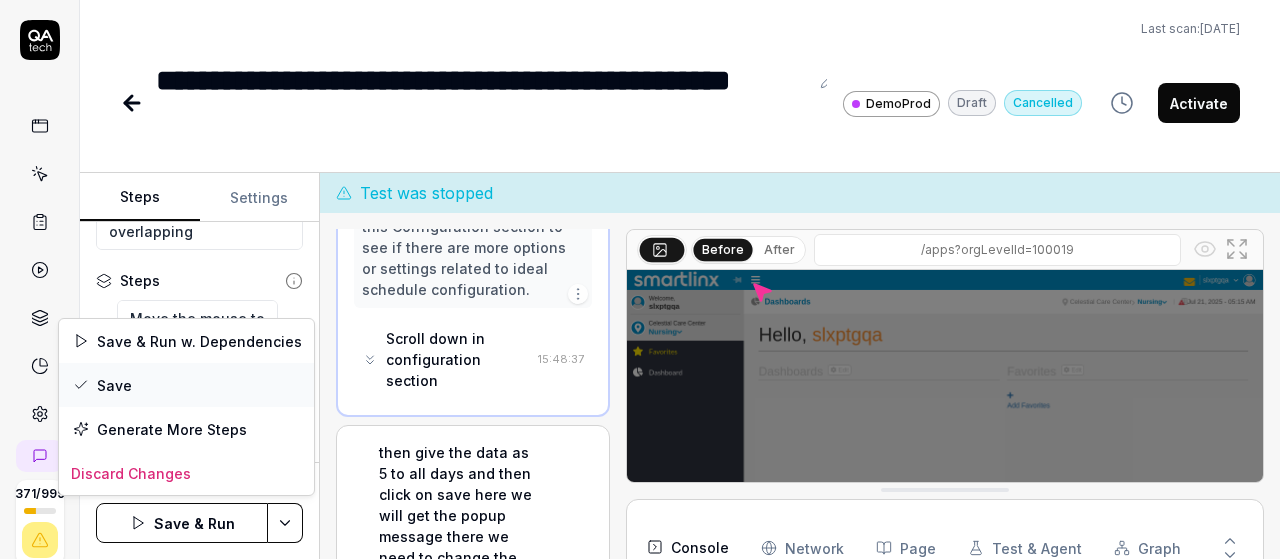click on "Save" at bounding box center (186, 385) 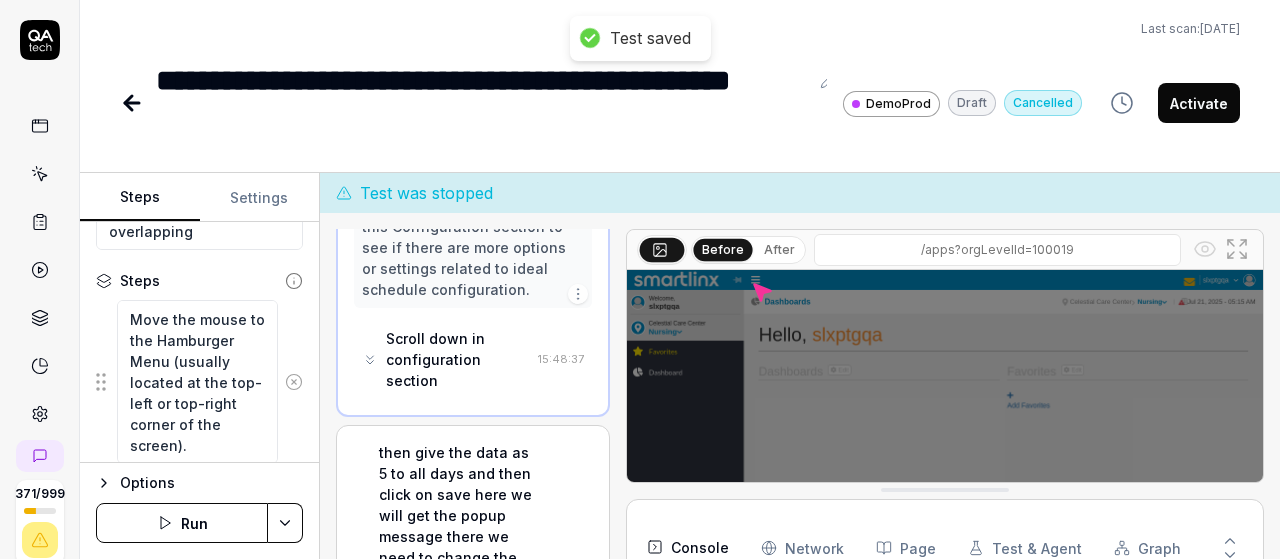scroll, scrollTop: 20, scrollLeft: 0, axis: vertical 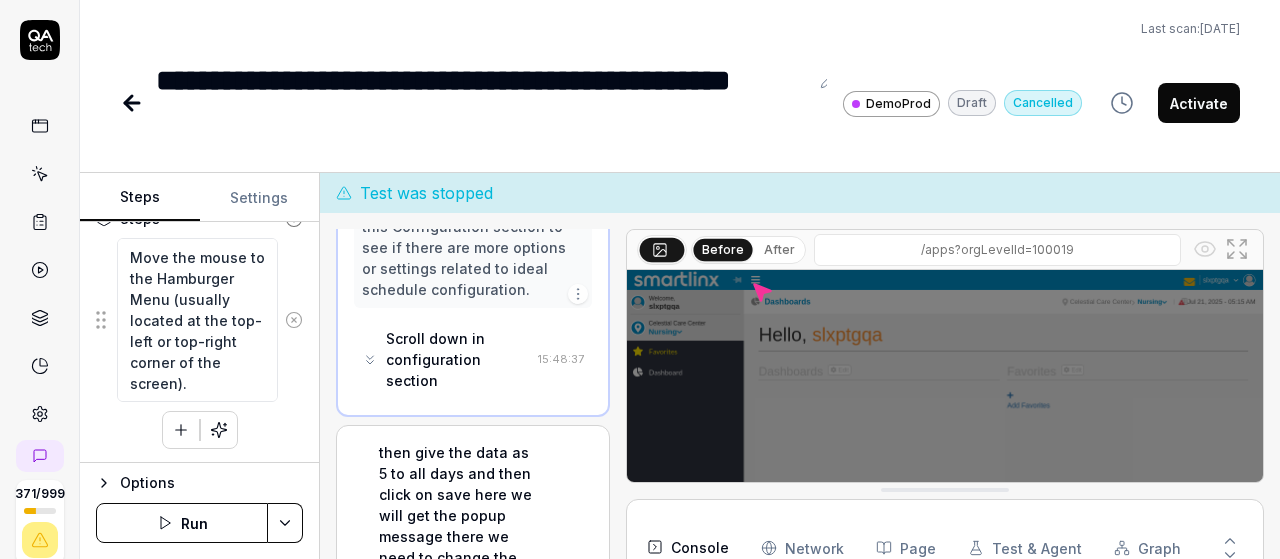 click 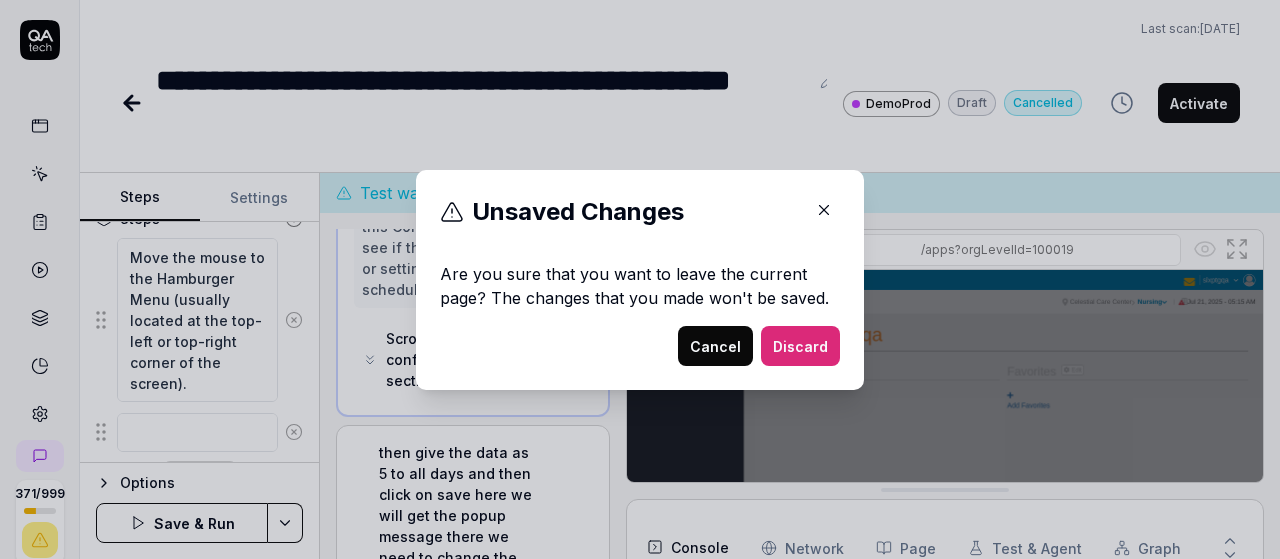 click on "Cancel" at bounding box center (715, 346) 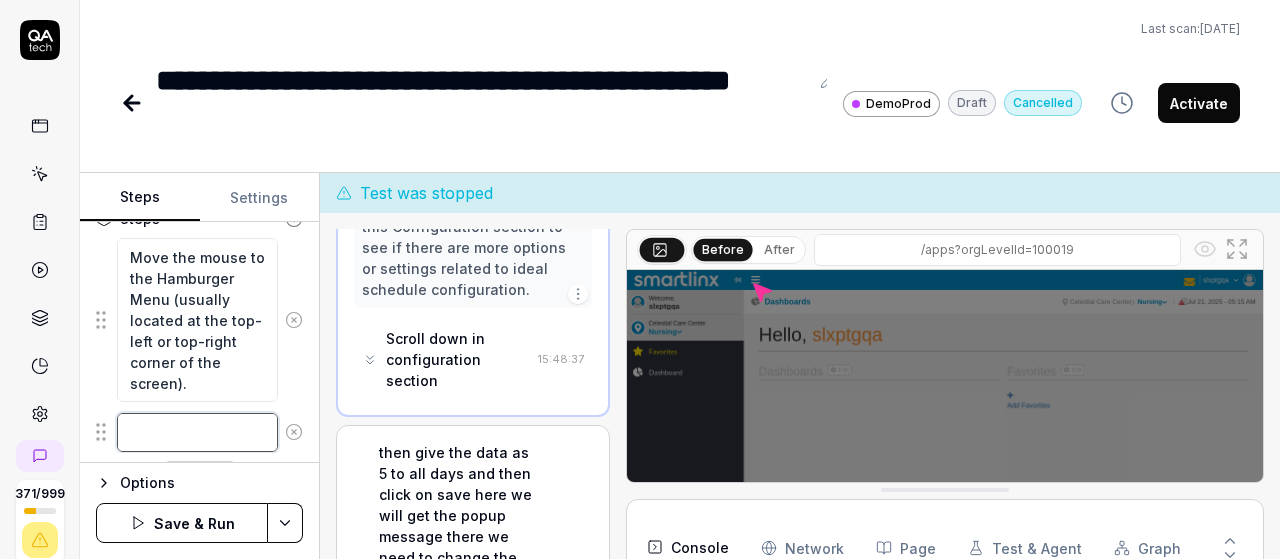 click at bounding box center (197, 432) 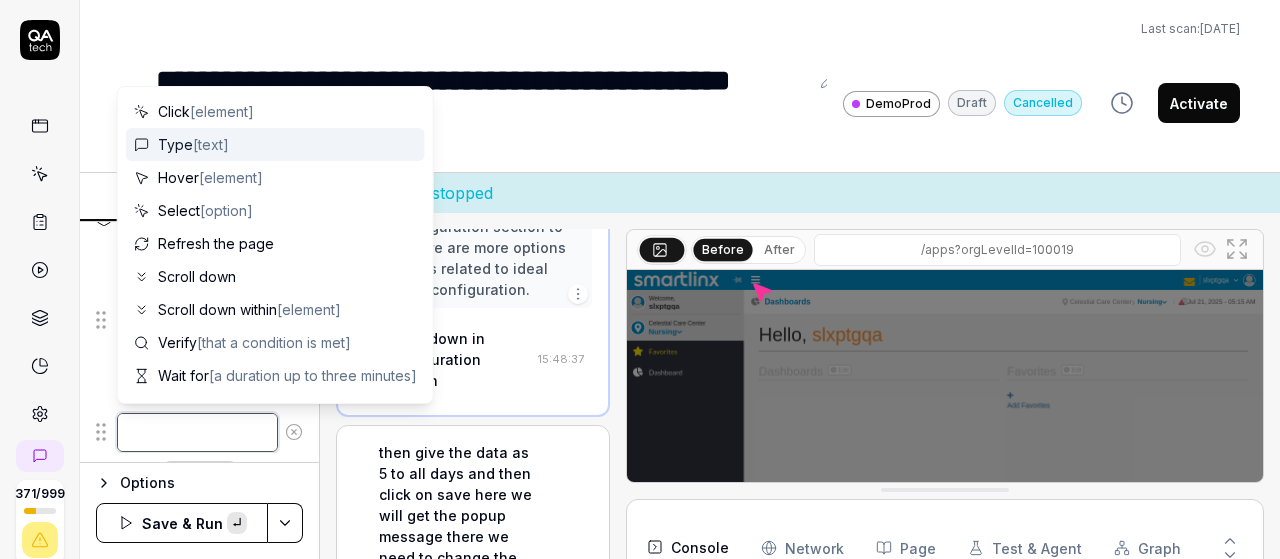 paste on "Click on "Configuration" from the menu options." 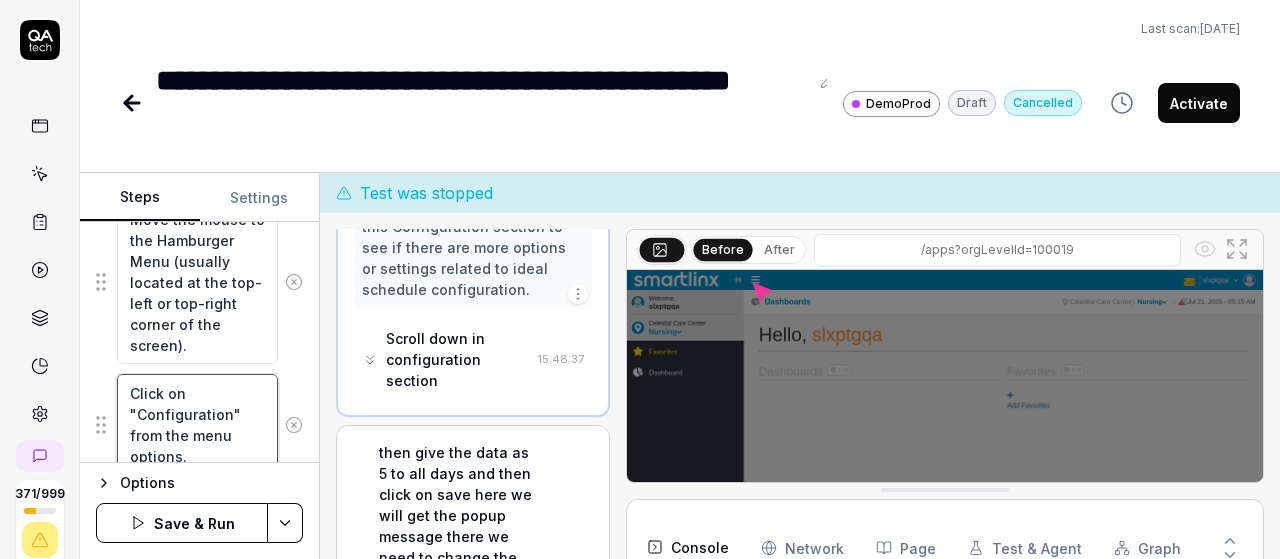 scroll, scrollTop: 441, scrollLeft: 0, axis: vertical 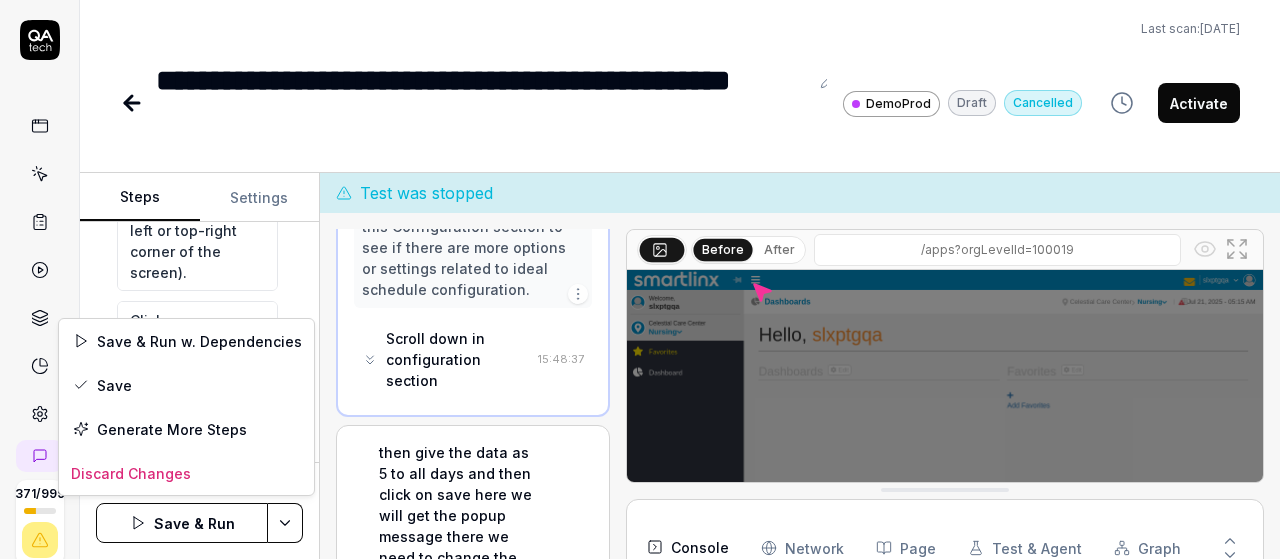 click on "**********" at bounding box center [640, 279] 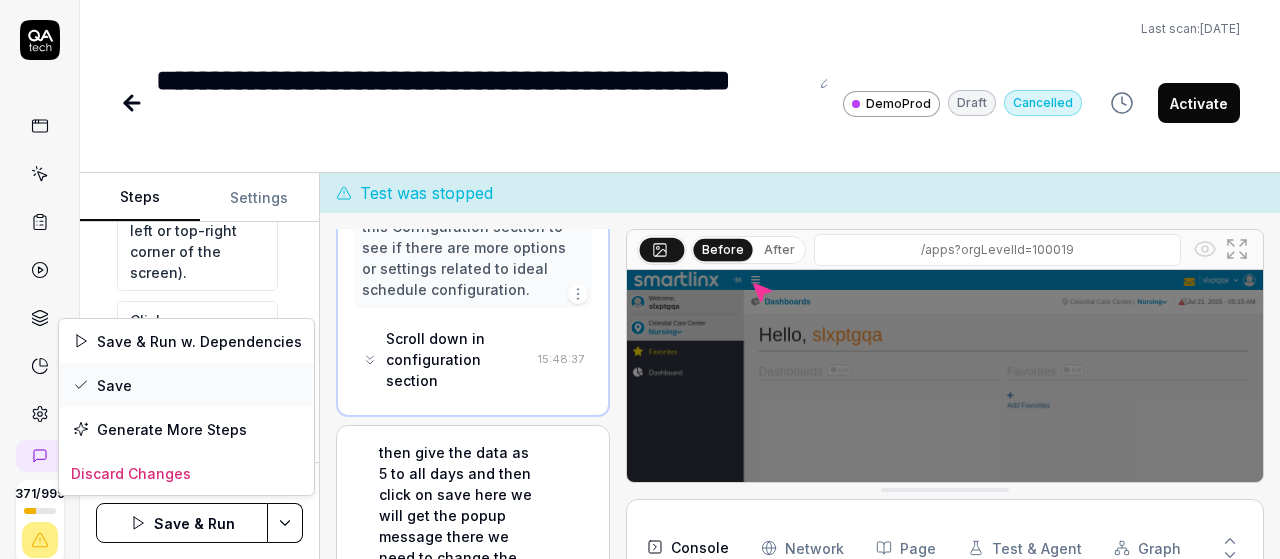 click on "Save" at bounding box center (186, 385) 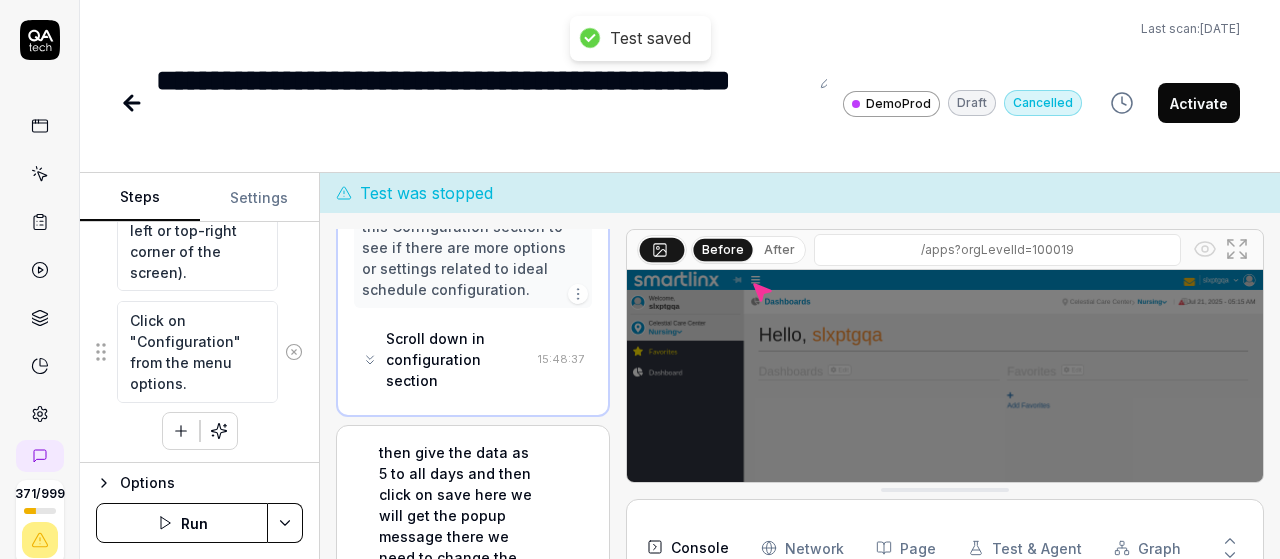 click 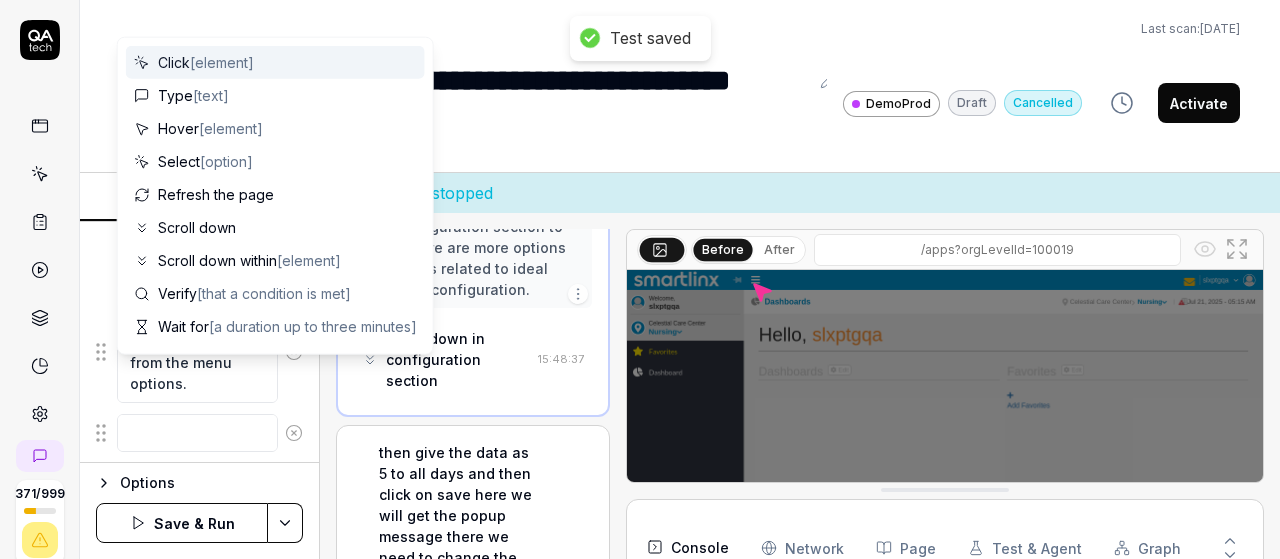 scroll, scrollTop: 490, scrollLeft: 0, axis: vertical 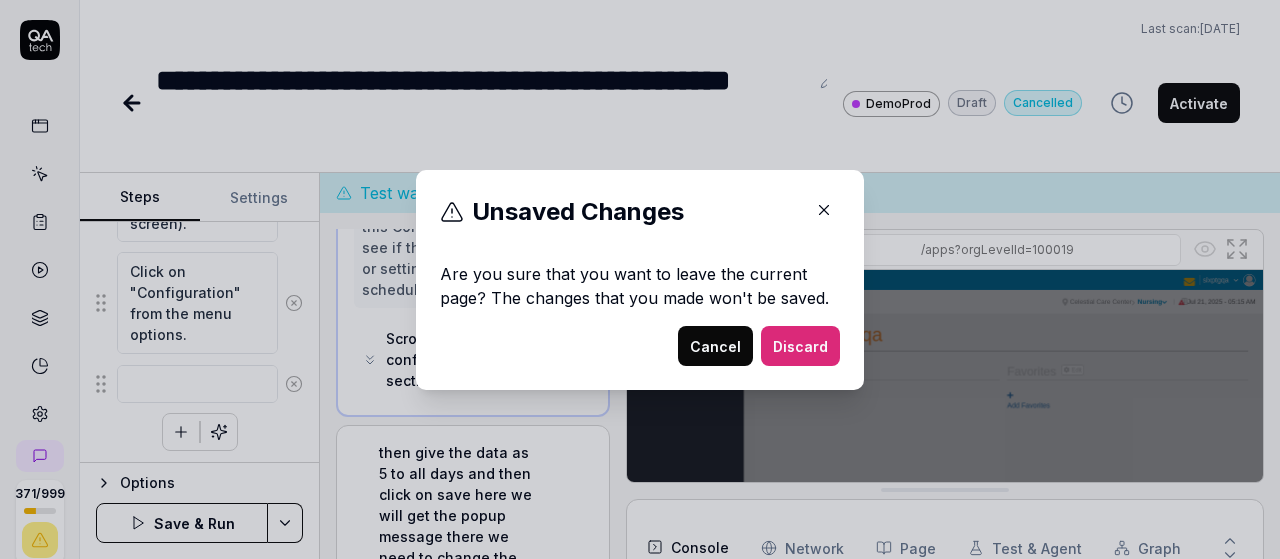click on "Cancel" at bounding box center (715, 346) 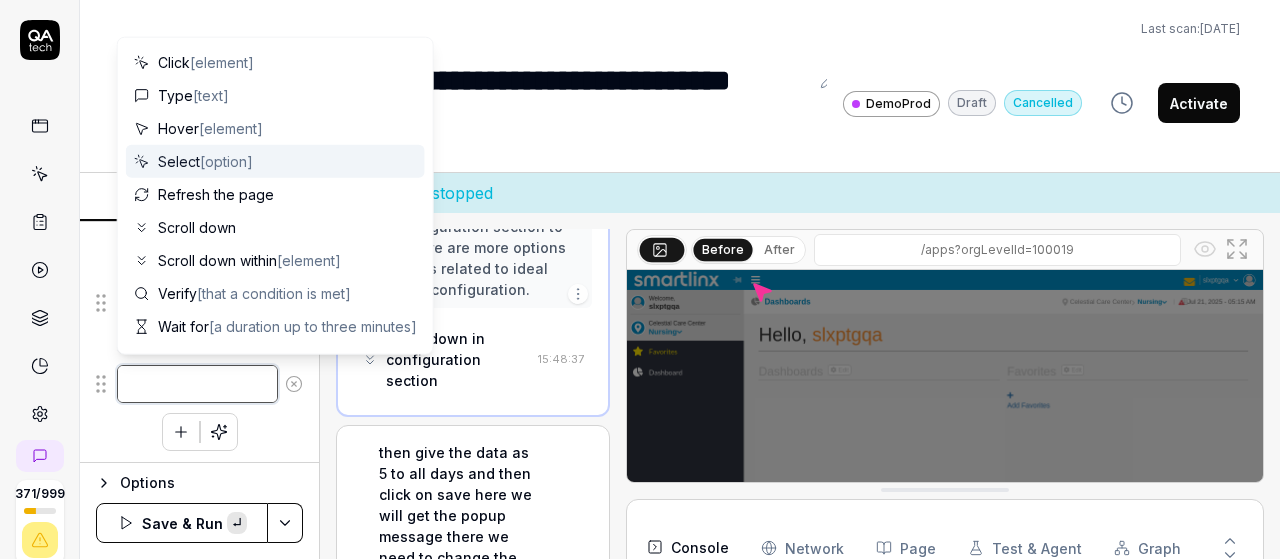 click at bounding box center (197, 384) 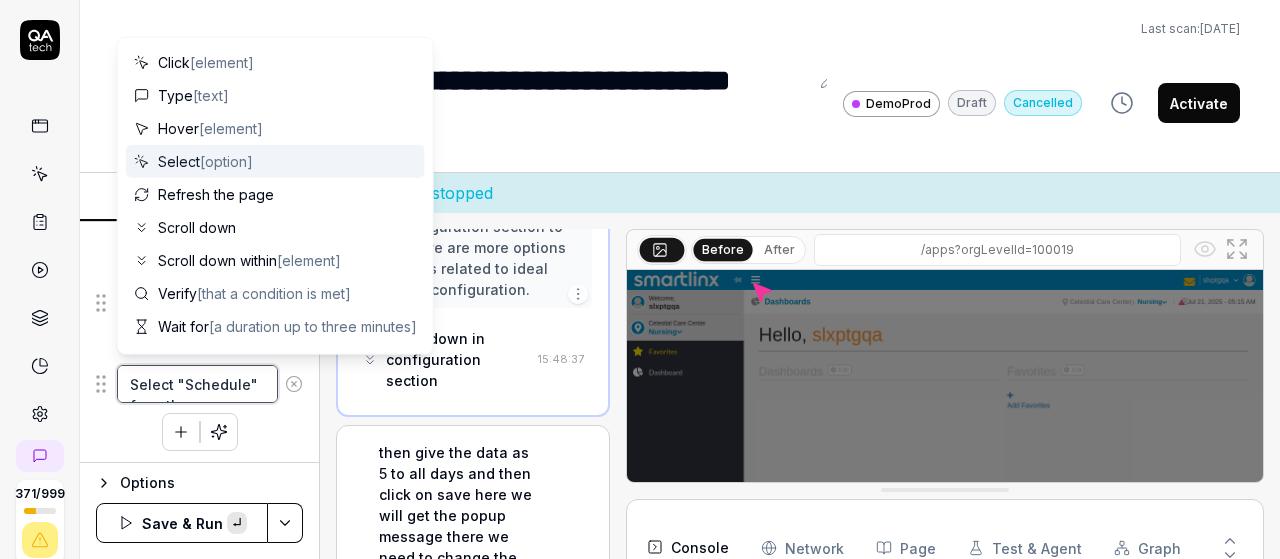 scroll, scrollTop: 11, scrollLeft: 0, axis: vertical 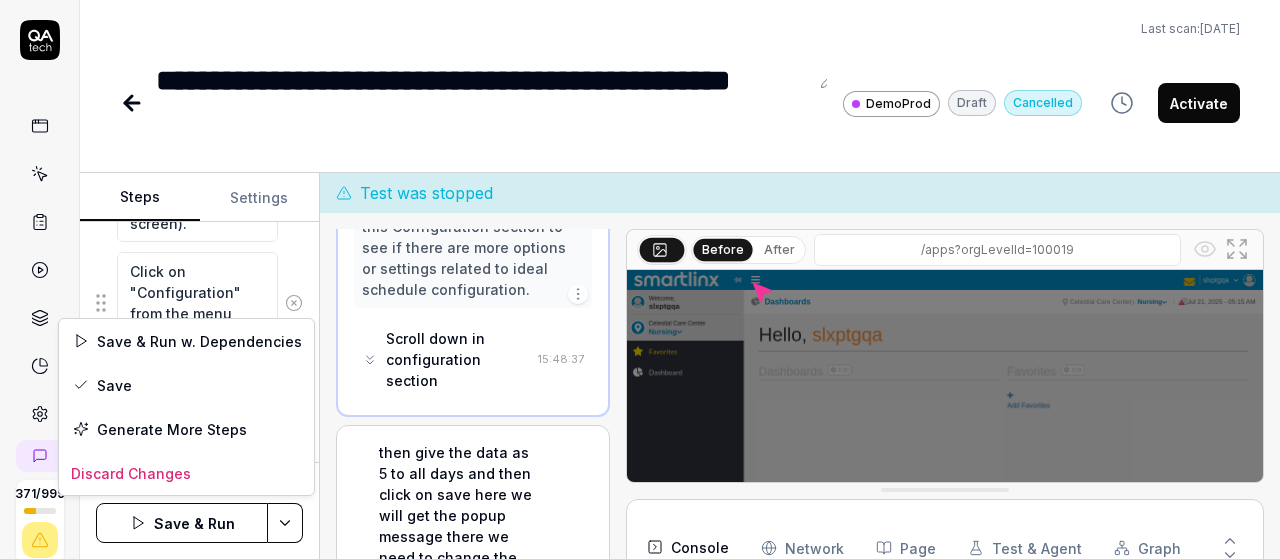 click on "**********" at bounding box center (640, 279) 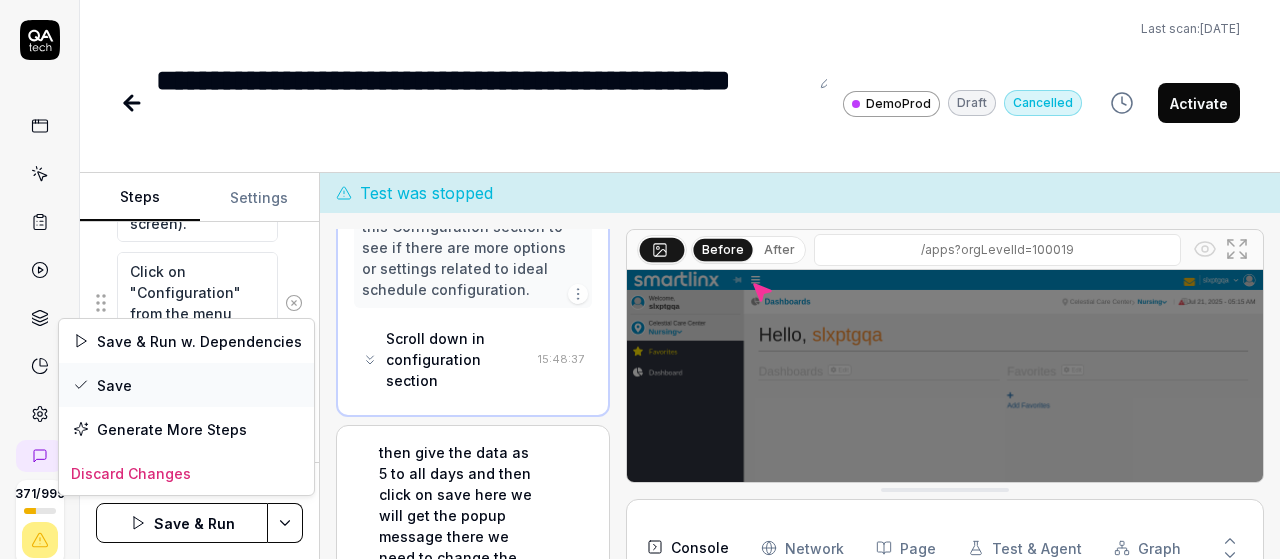 click on "Save" at bounding box center (186, 385) 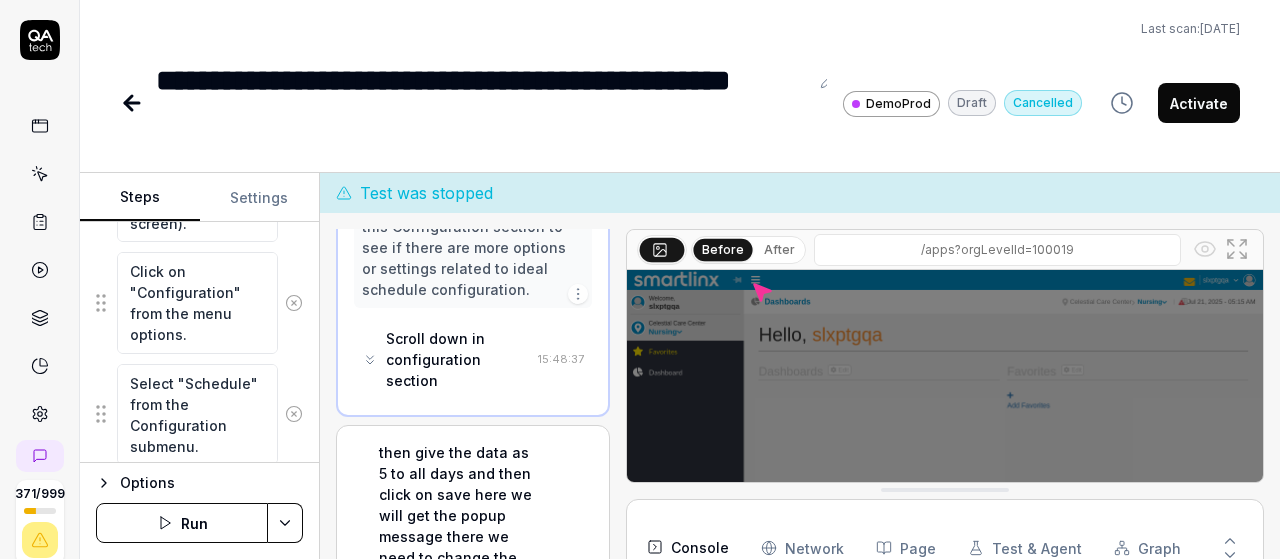 scroll, scrollTop: 552, scrollLeft: 0, axis: vertical 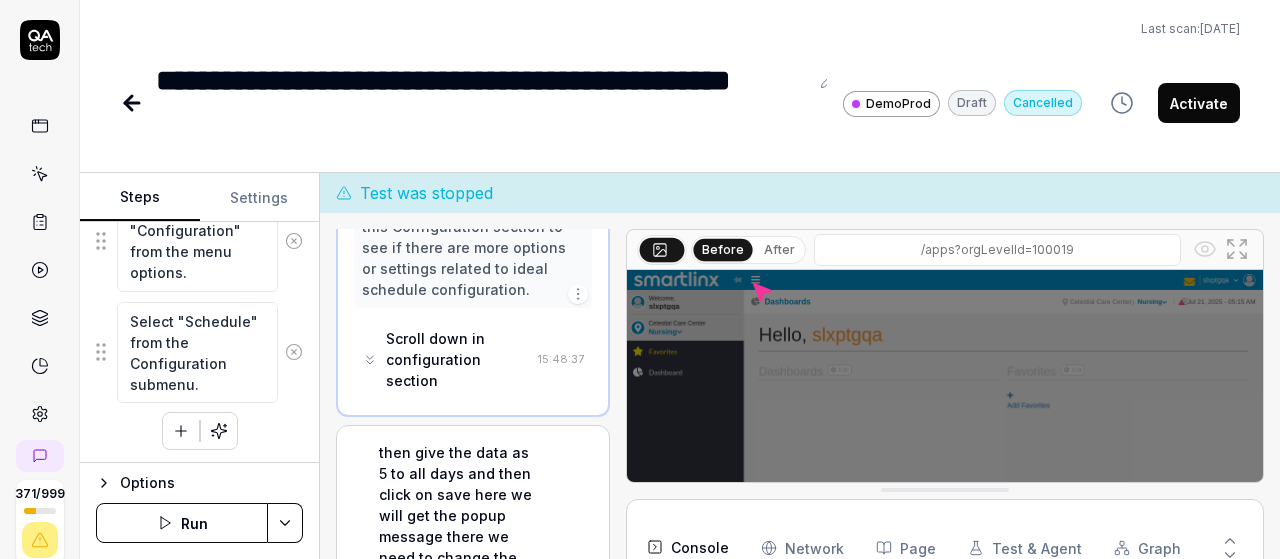 click 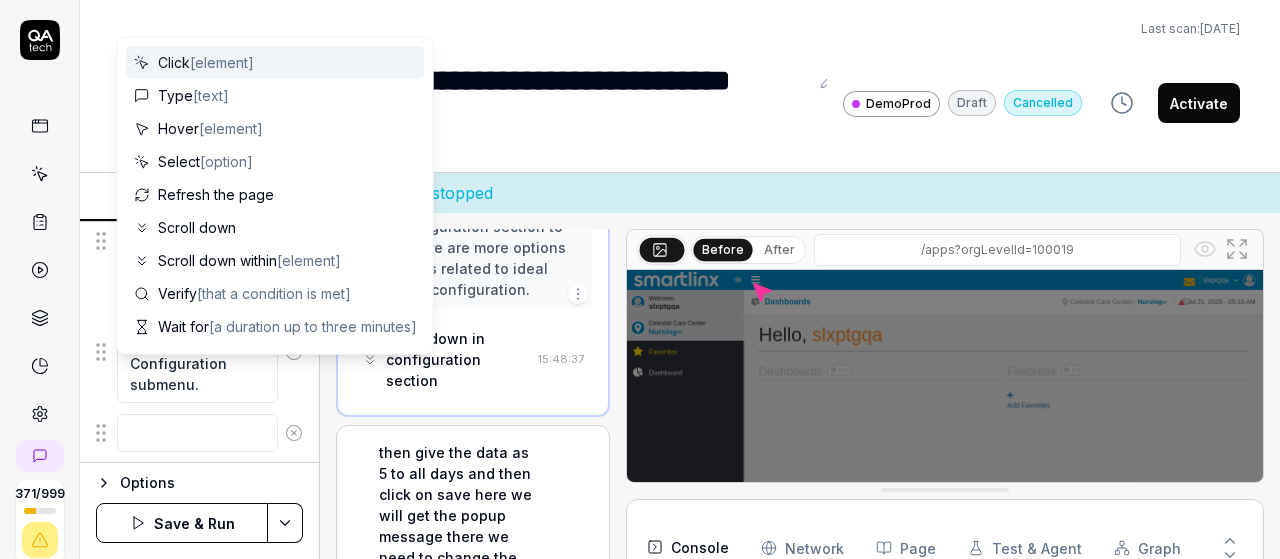 scroll, scrollTop: 601, scrollLeft: 0, axis: vertical 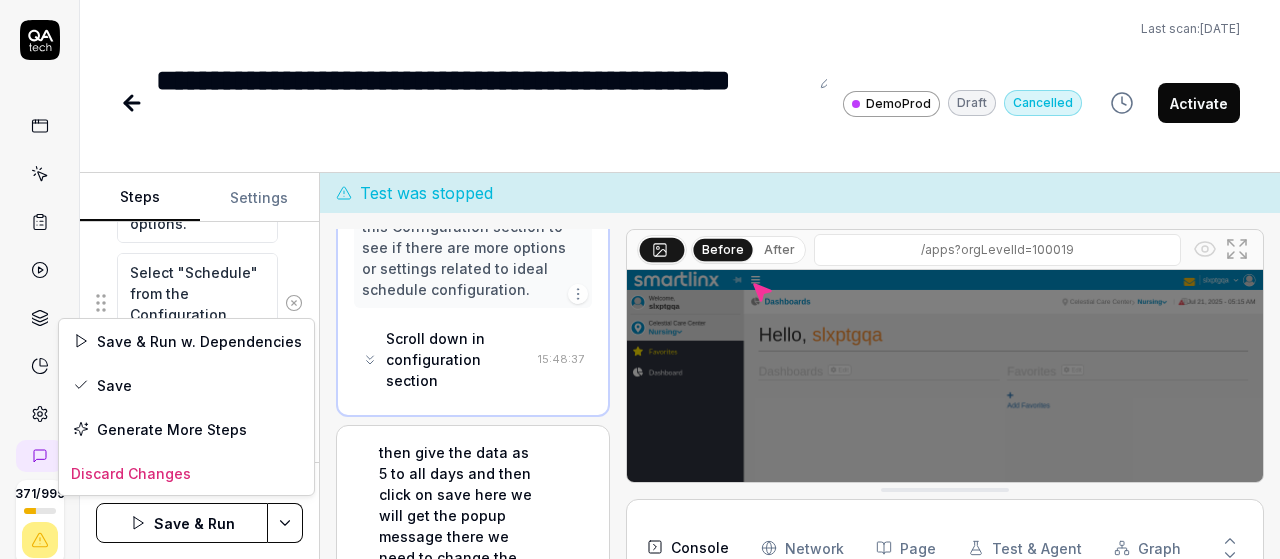 click on "**********" at bounding box center [640, 279] 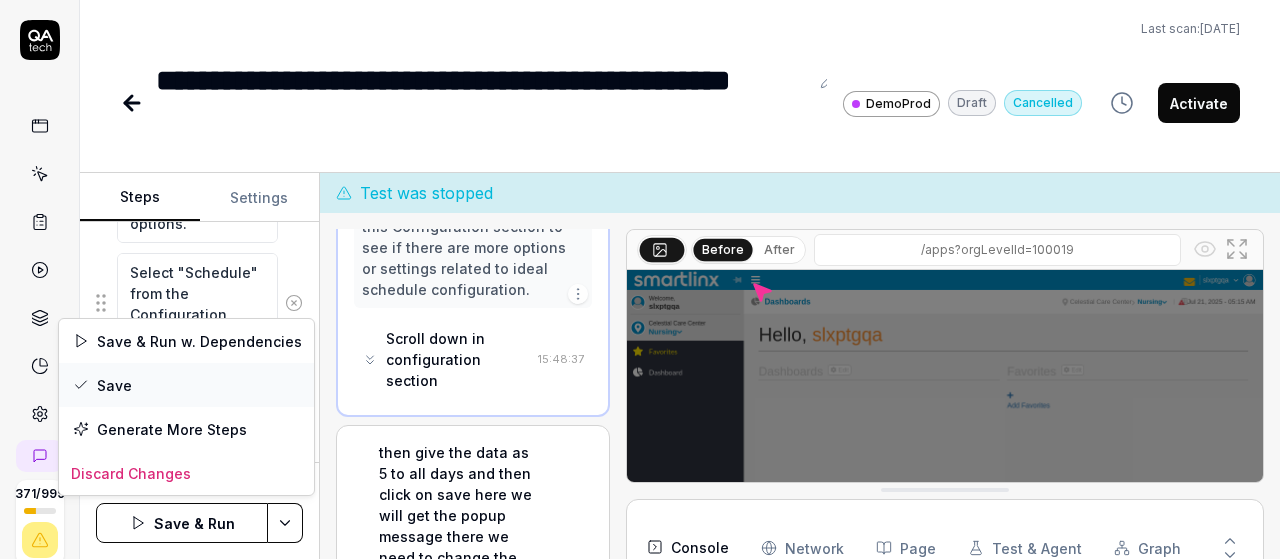 click on "Save" at bounding box center [186, 385] 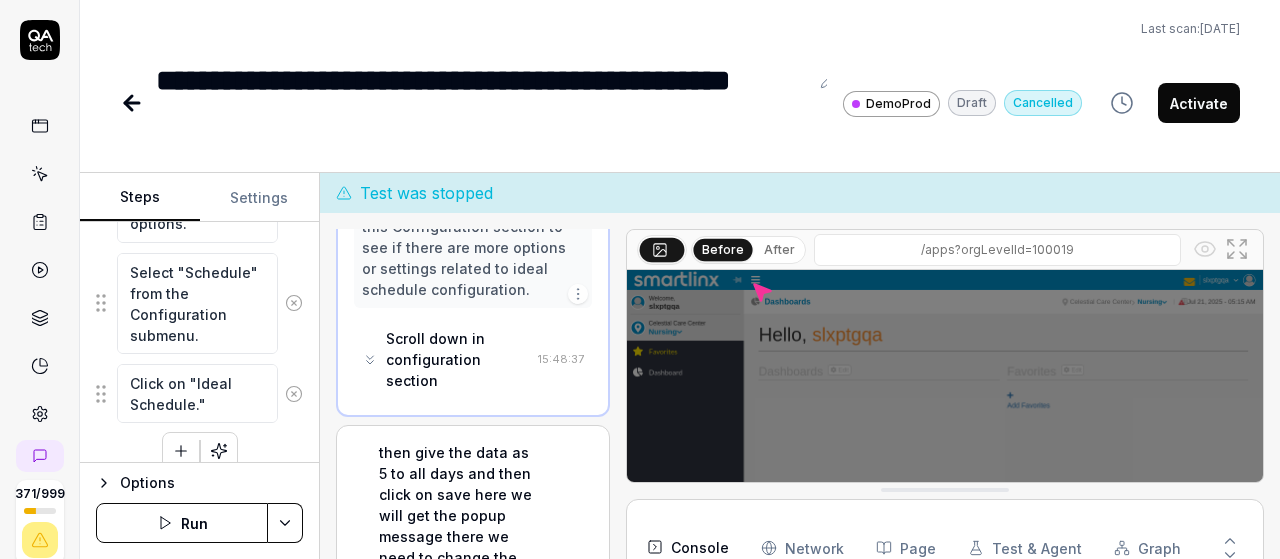 scroll, scrollTop: 620, scrollLeft: 0, axis: vertical 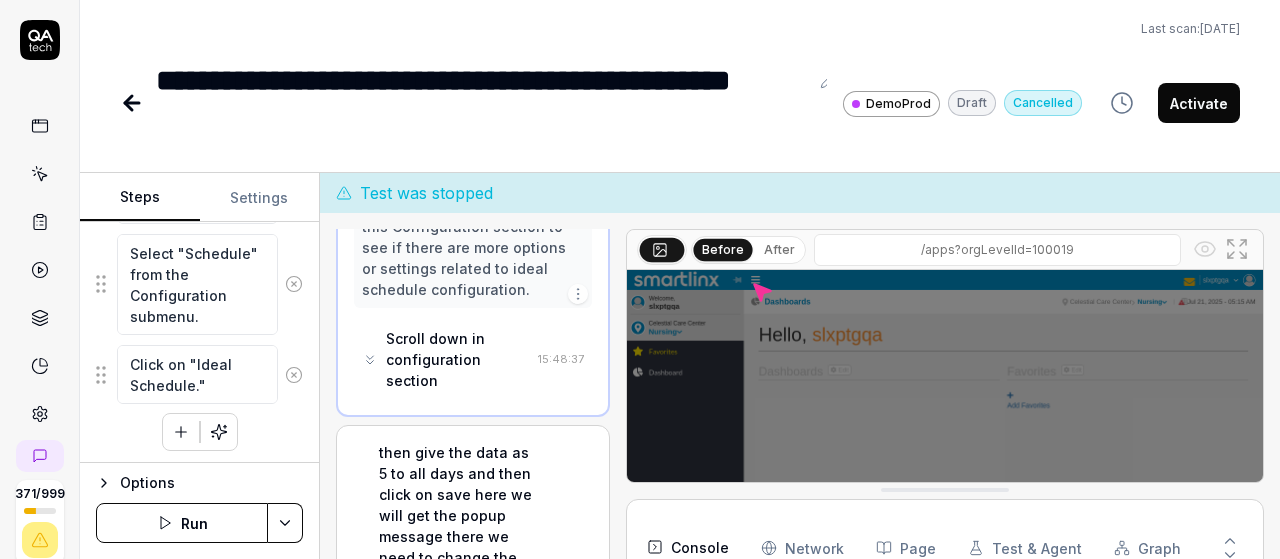 click 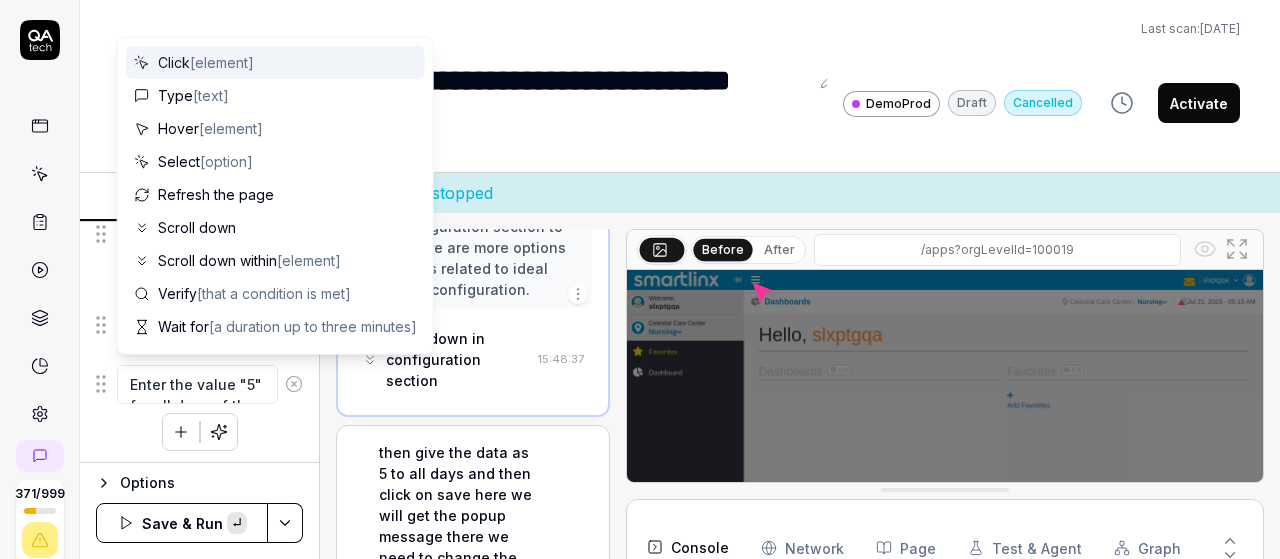 scroll, scrollTop: 10, scrollLeft: 0, axis: vertical 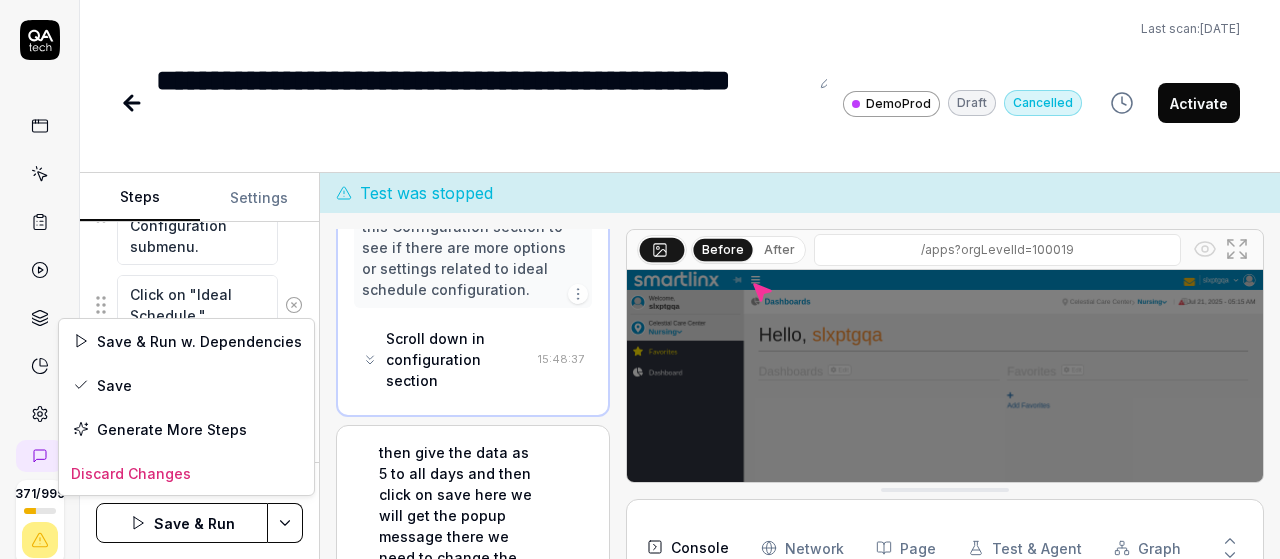 click on "**********" at bounding box center [640, 279] 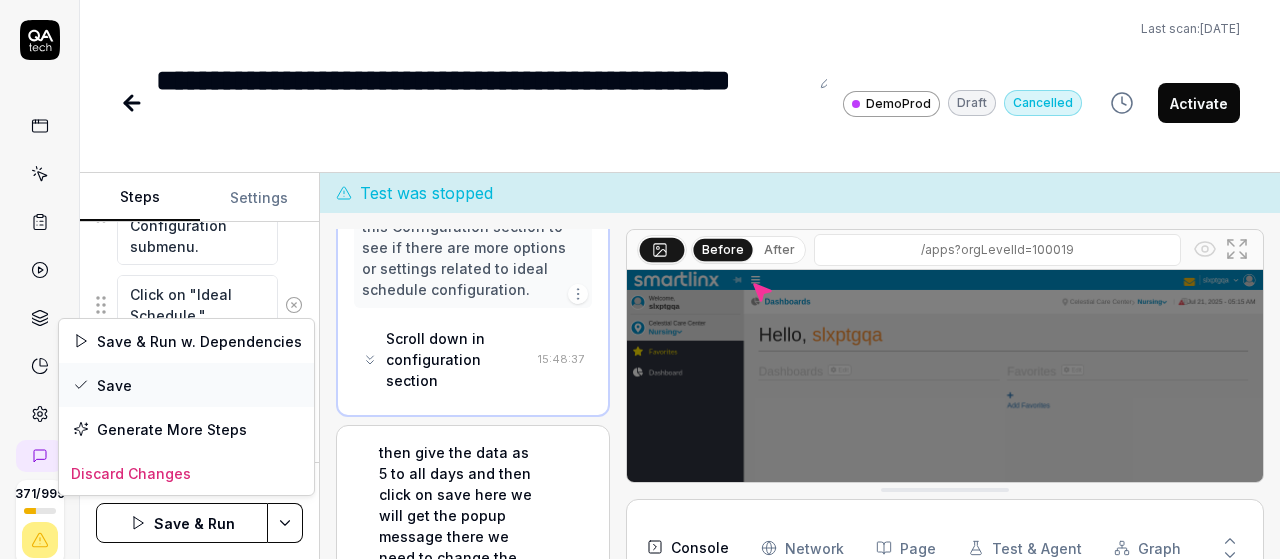 click on "Save" at bounding box center (186, 385) 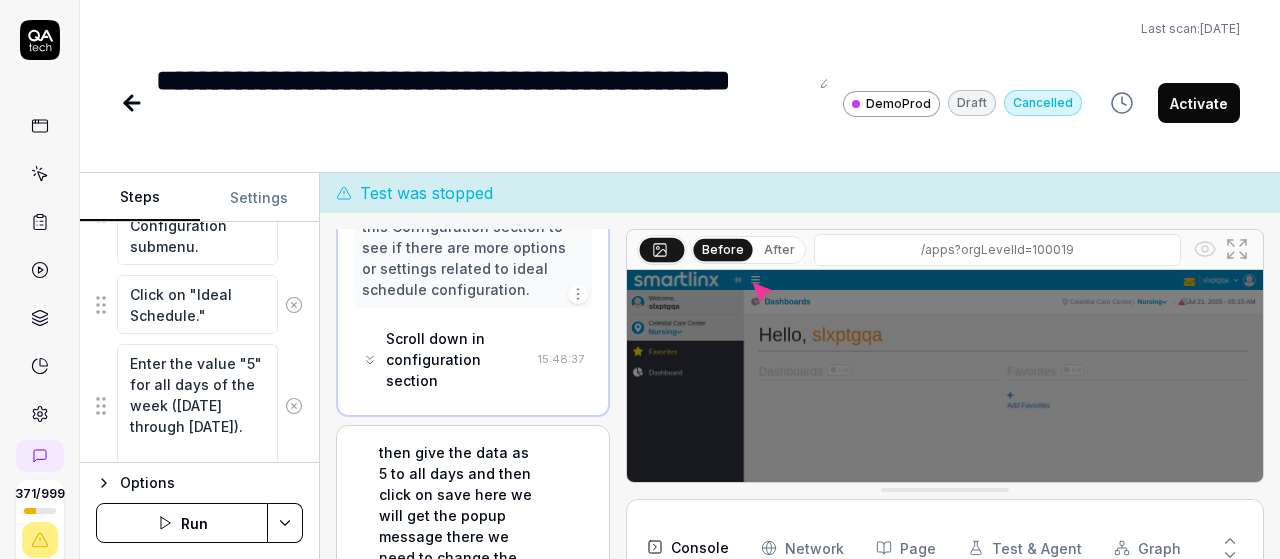 scroll, scrollTop: 20, scrollLeft: 0, axis: vertical 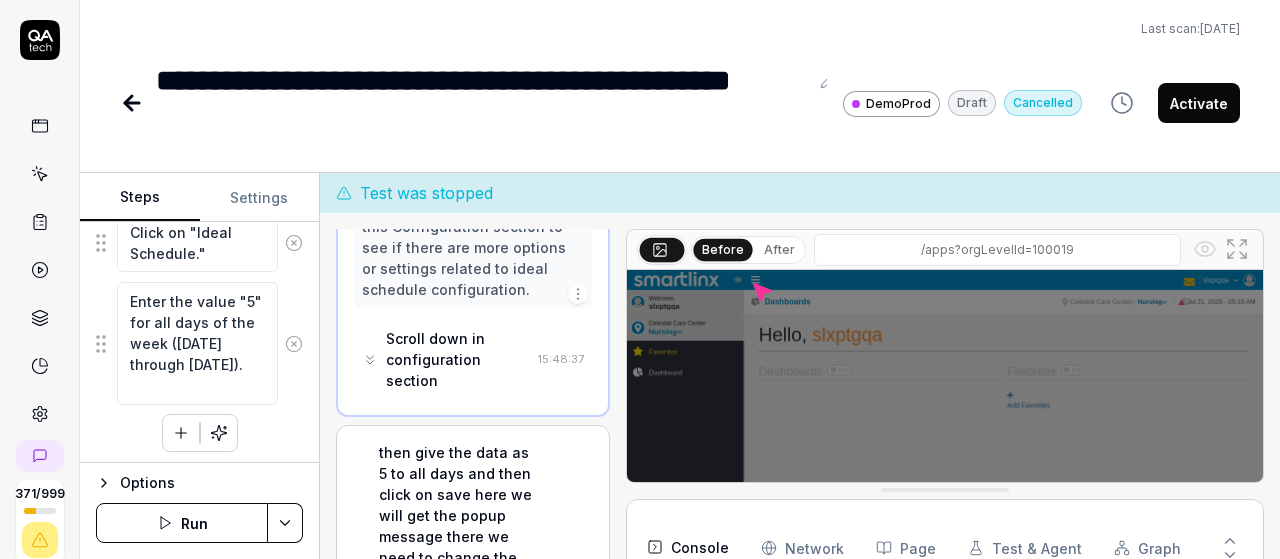 click at bounding box center [181, 433] 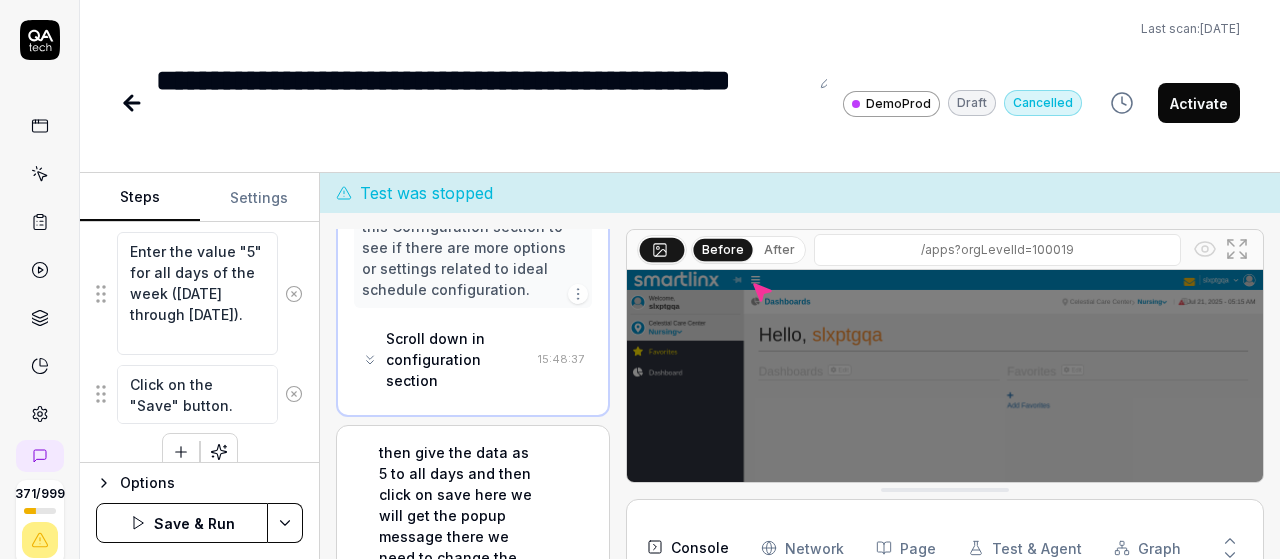 click on "**********" at bounding box center [640, 279] 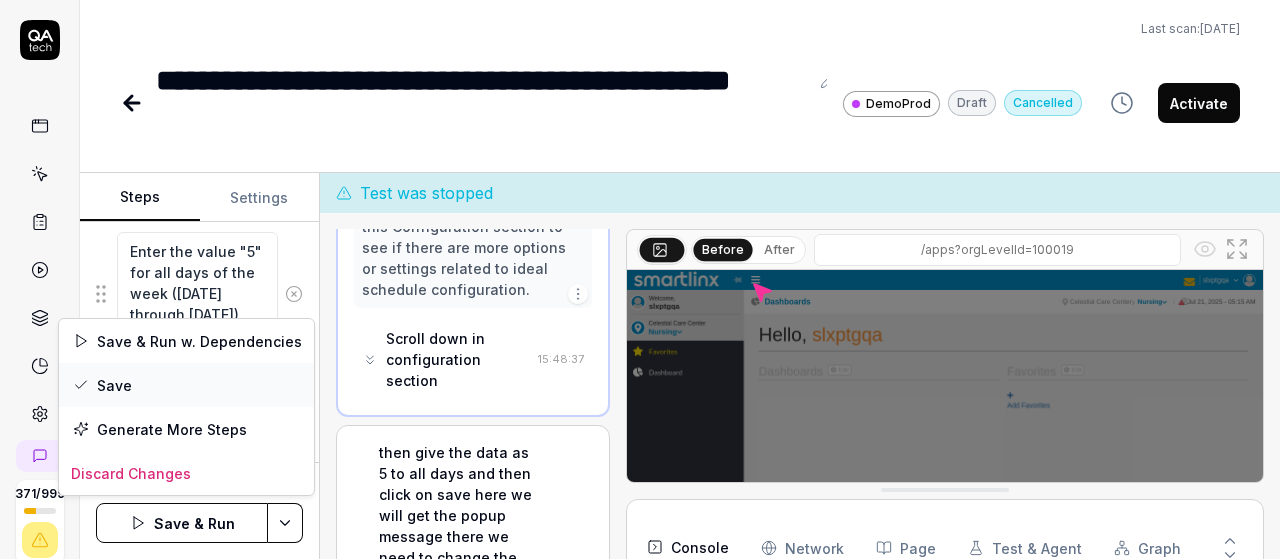 click on "Save" at bounding box center (186, 385) 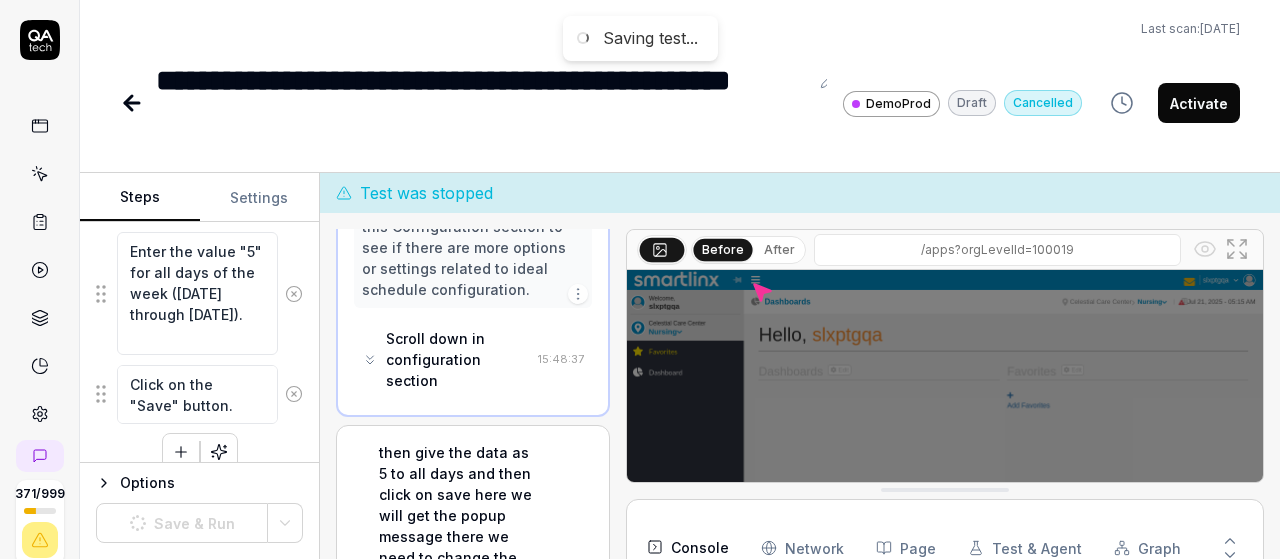 scroll, scrollTop: 821, scrollLeft: 0, axis: vertical 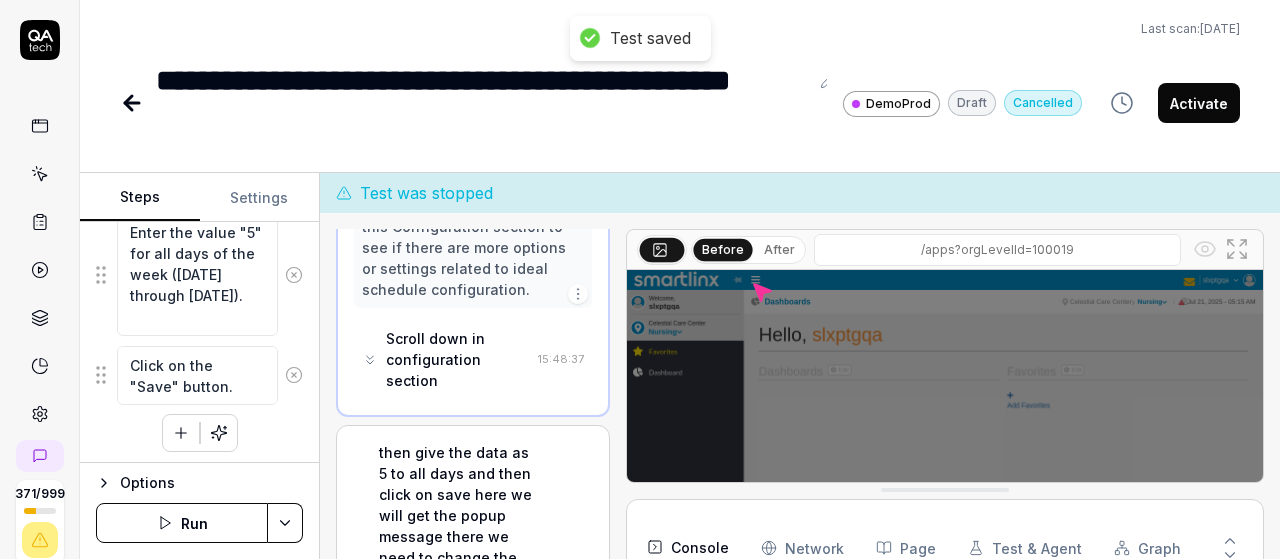 click 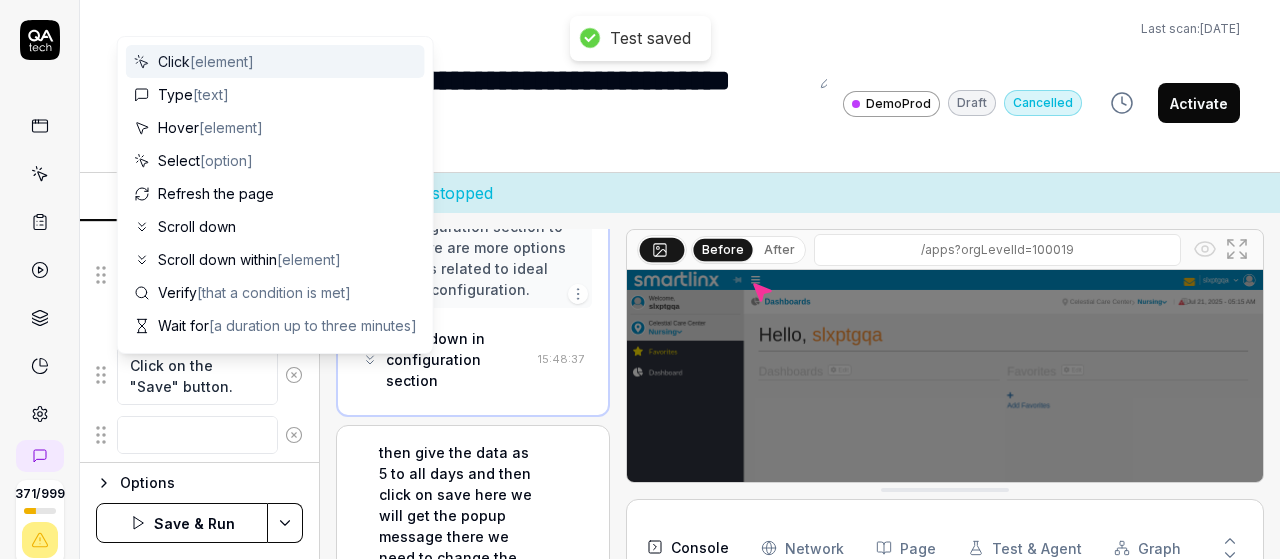 scroll, scrollTop: 870, scrollLeft: 0, axis: vertical 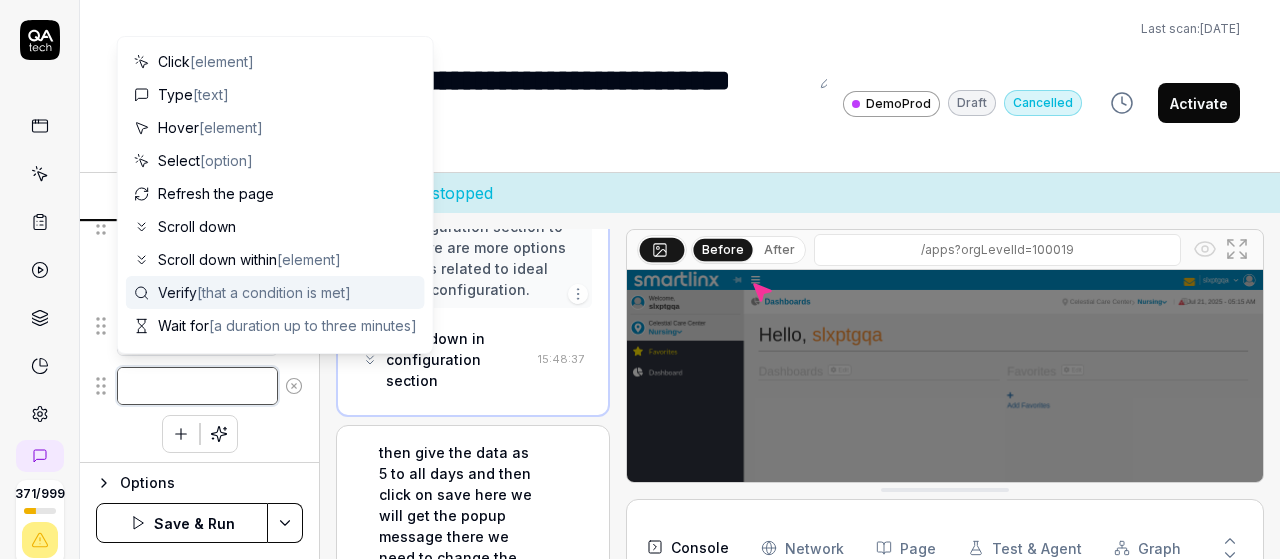 paste on "After saving, a popup message will appear." 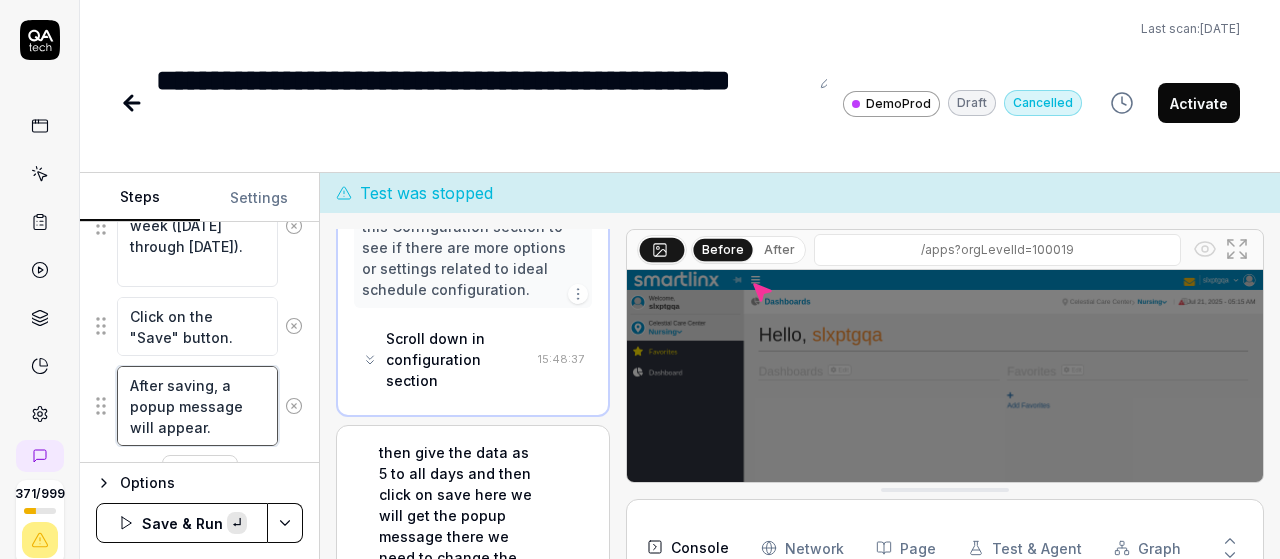 scroll, scrollTop: 11, scrollLeft: 0, axis: vertical 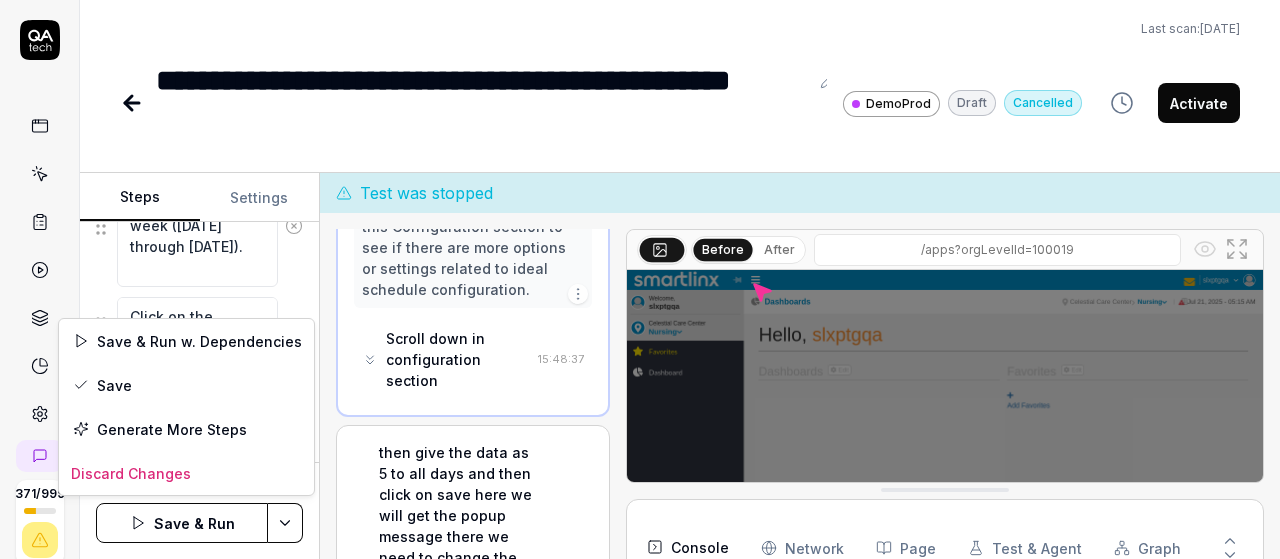 click on "**********" at bounding box center [640, 279] 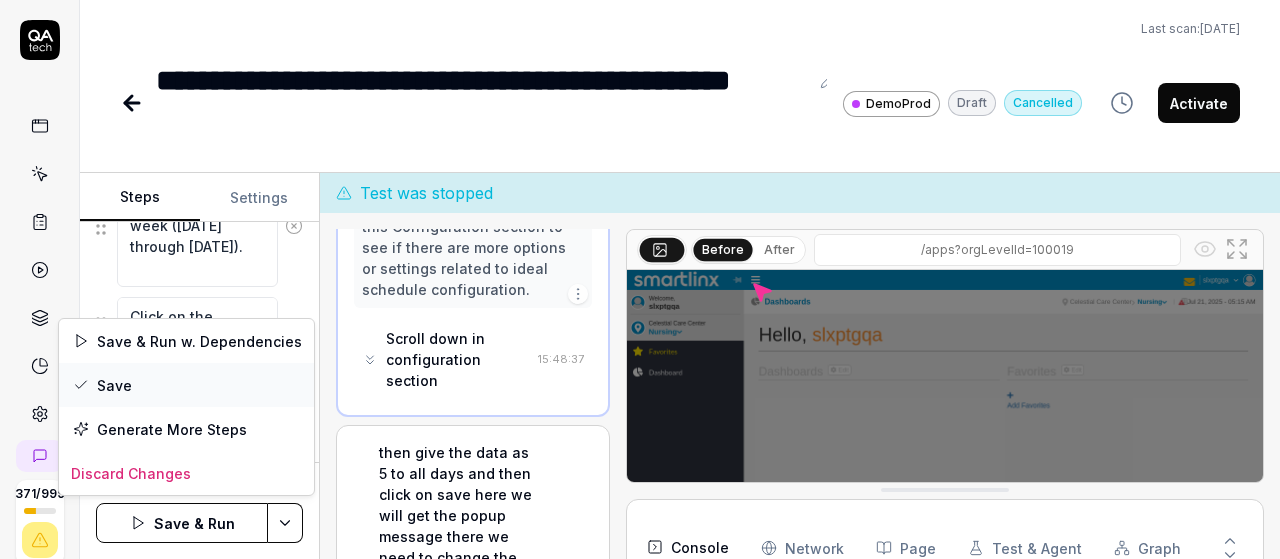 click on "Save" at bounding box center [186, 385] 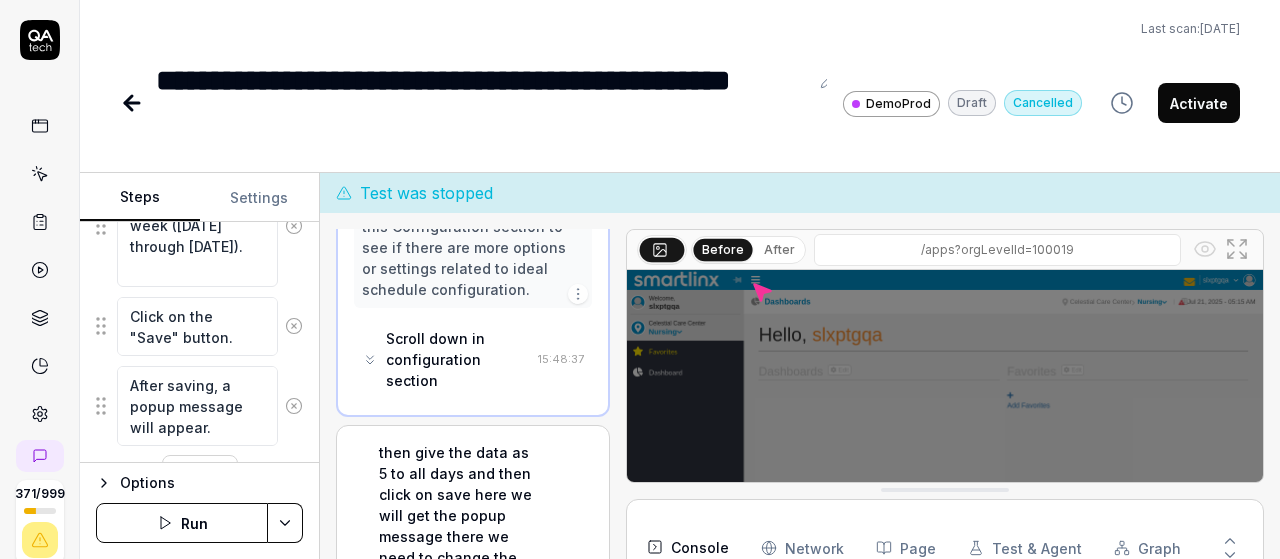 scroll, scrollTop: 910, scrollLeft: 0, axis: vertical 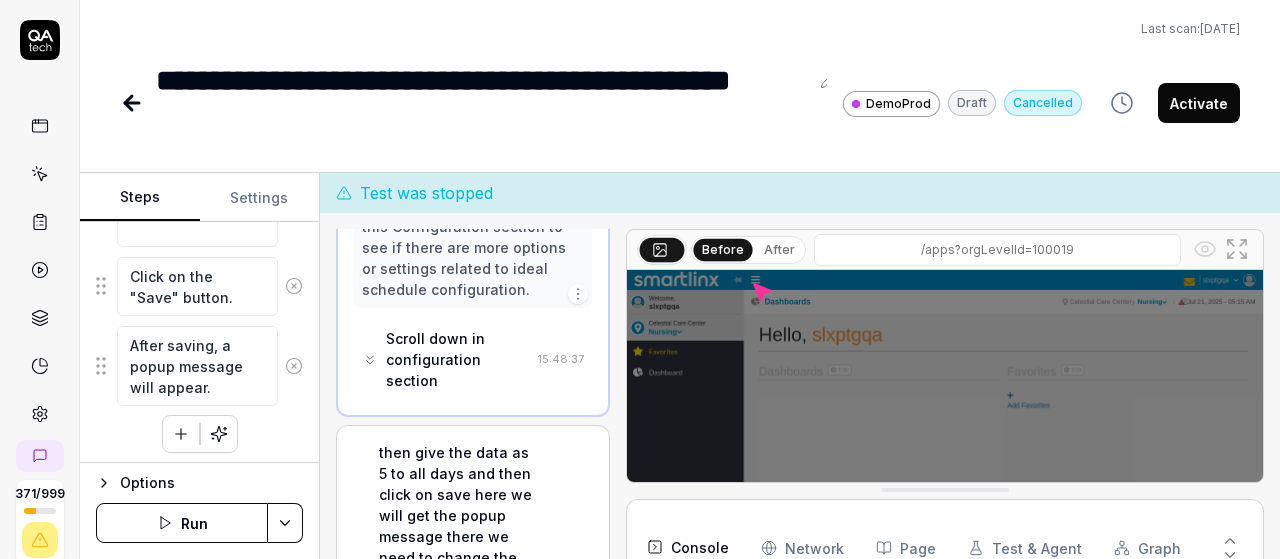 click 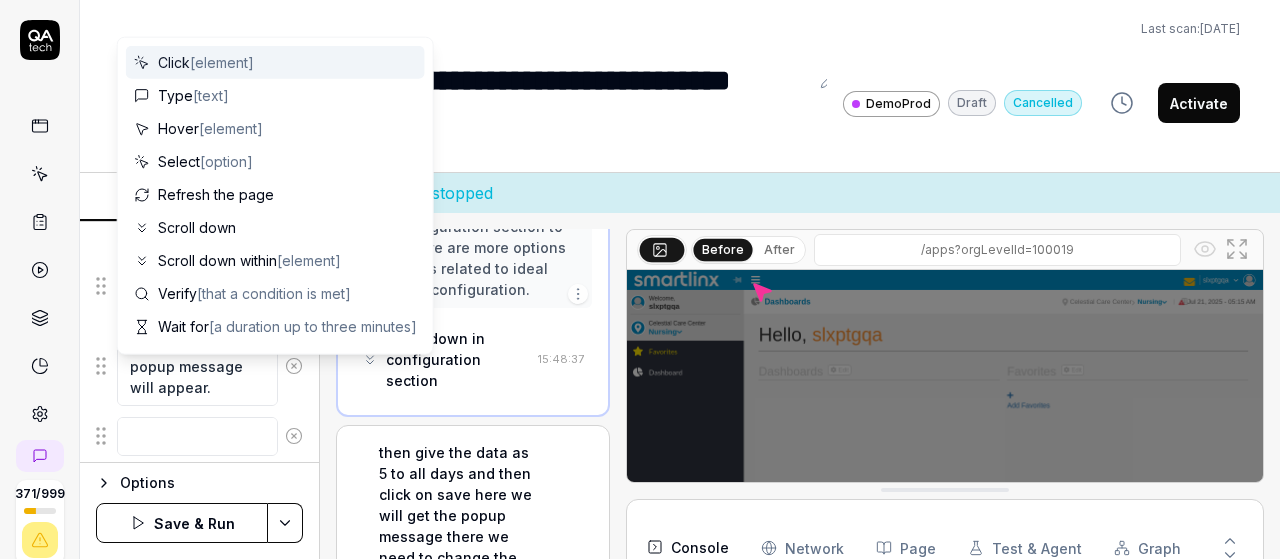 scroll, scrollTop: 960, scrollLeft: 0, axis: vertical 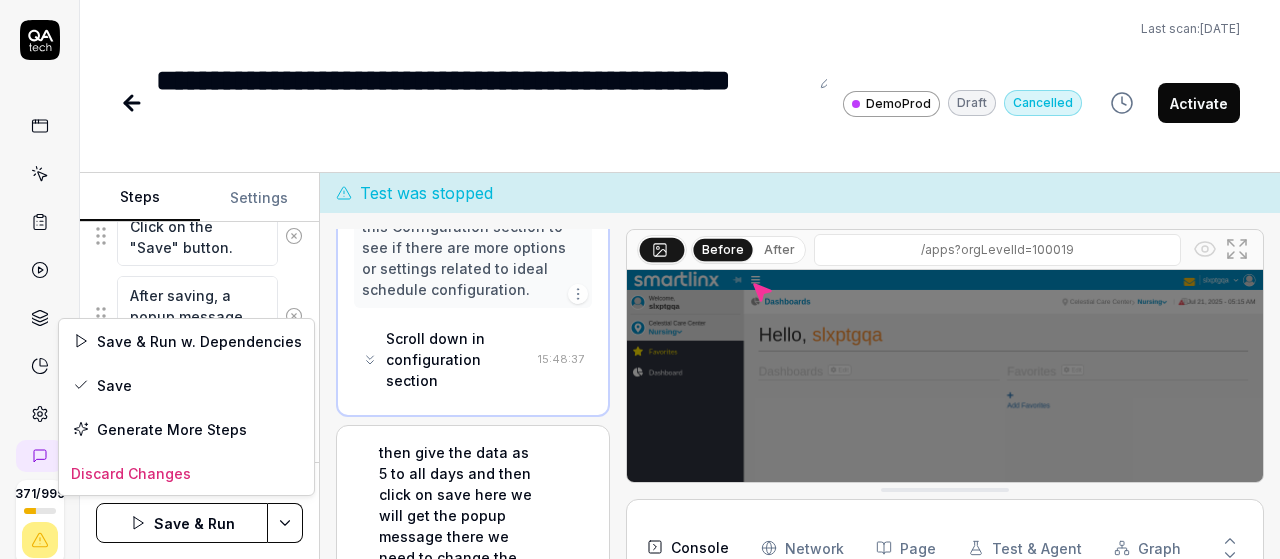 click on "**********" at bounding box center [640, 279] 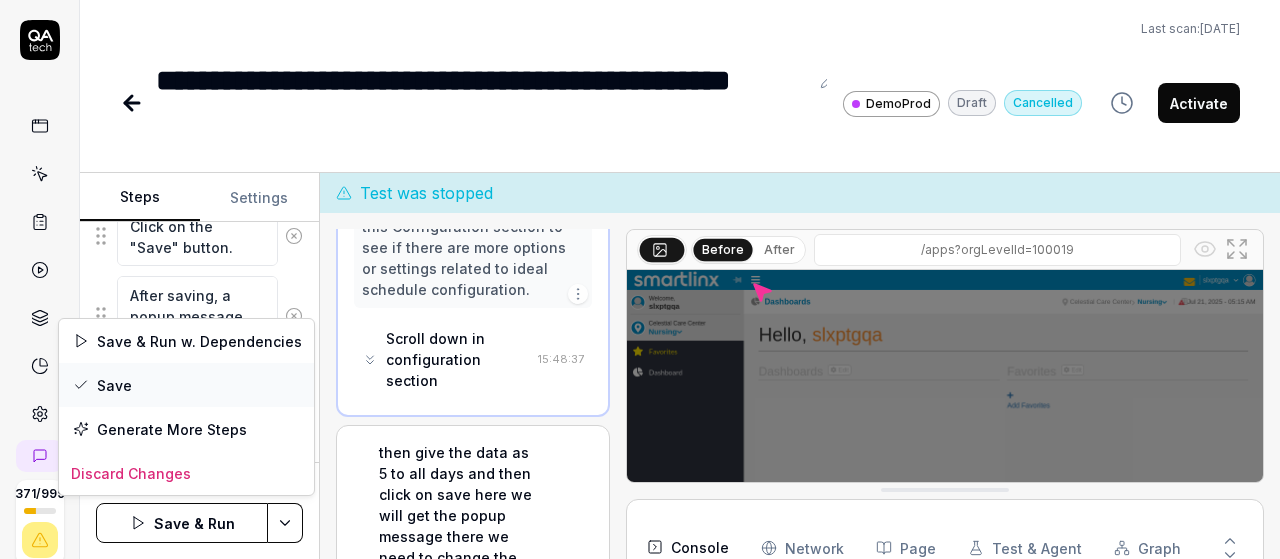 click on "Save" at bounding box center (186, 385) 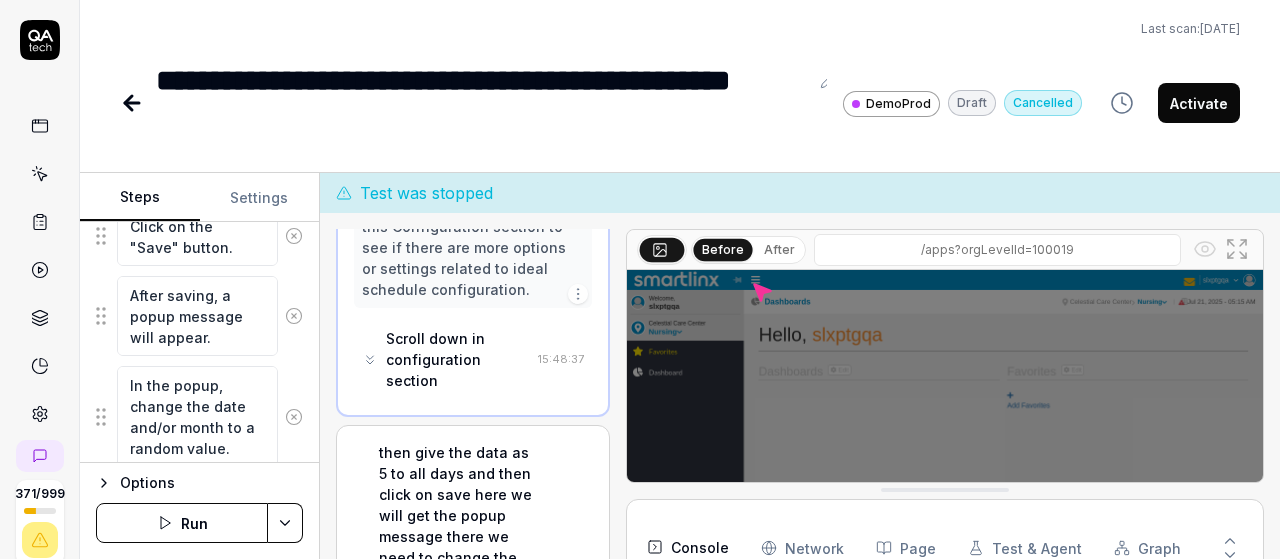 scroll, scrollTop: 21, scrollLeft: 0, axis: vertical 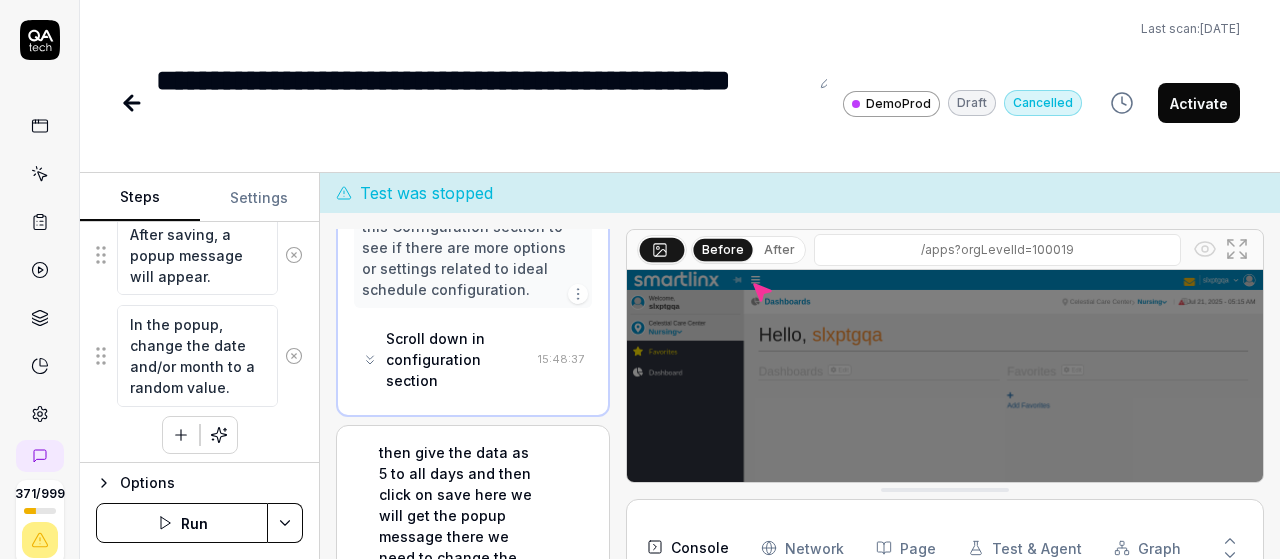 click at bounding box center (181, 435) 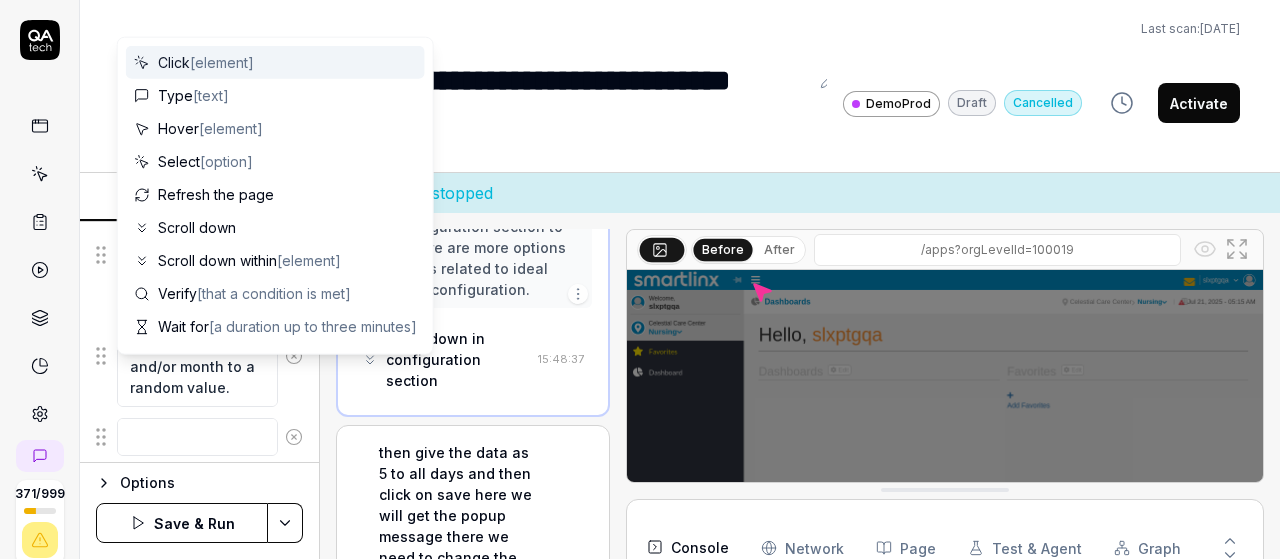 scroll, scrollTop: 1070, scrollLeft: 0, axis: vertical 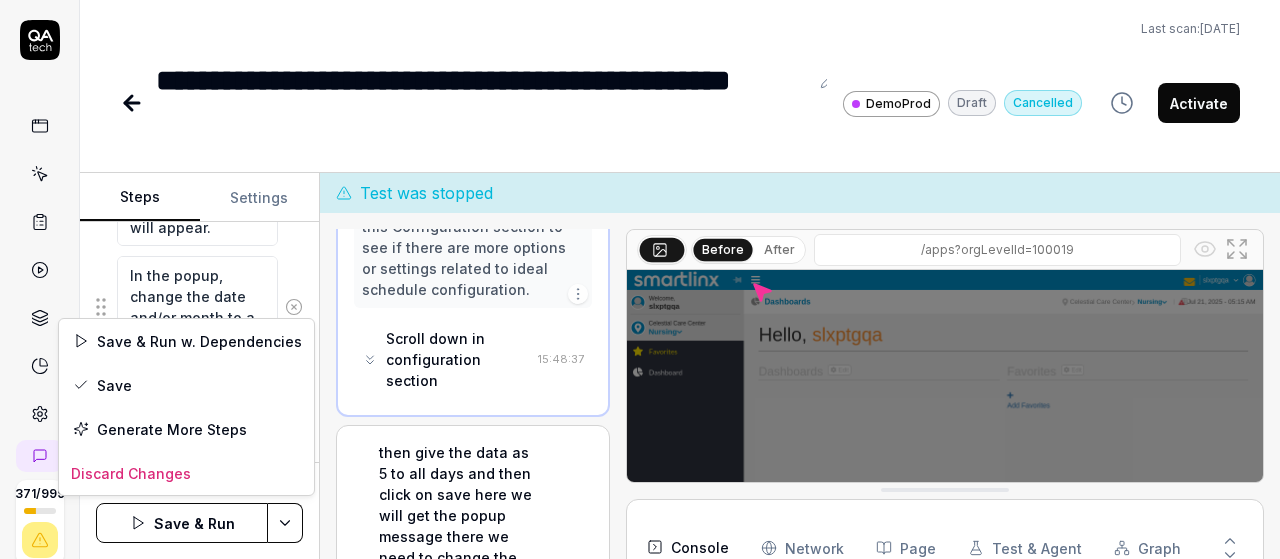 click on "**********" at bounding box center [640, 279] 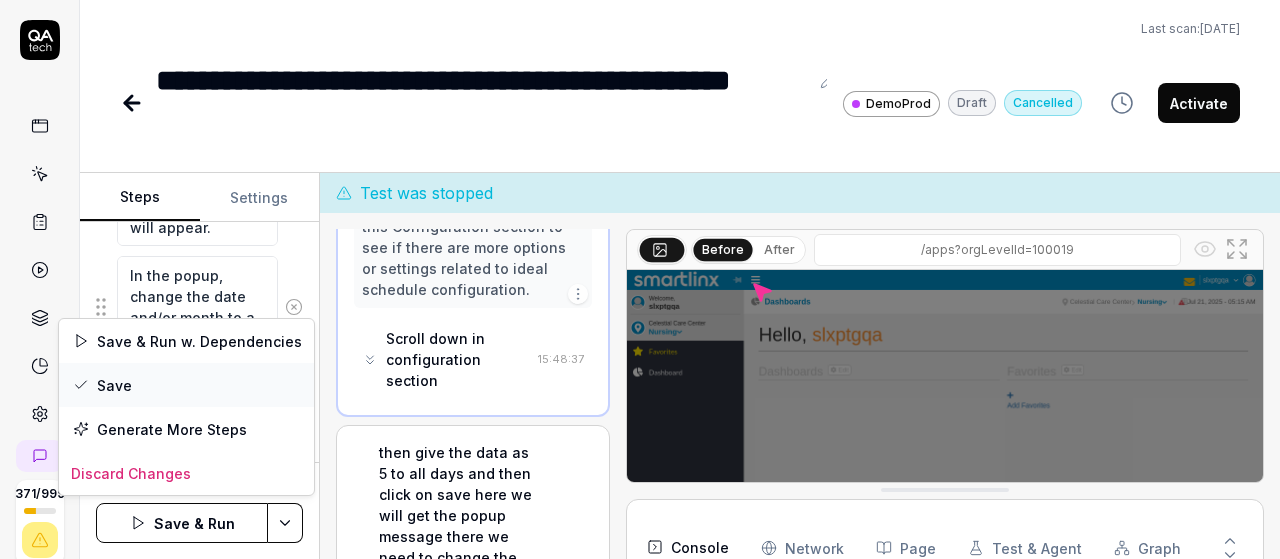 click on "Save" at bounding box center (186, 385) 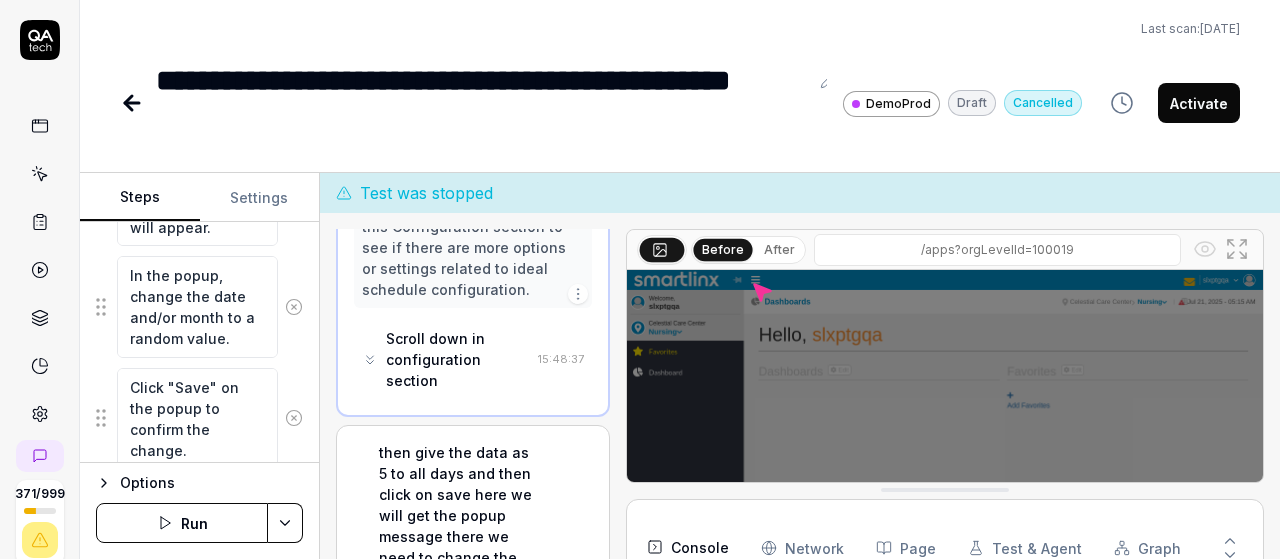 scroll, scrollTop: 1132, scrollLeft: 0, axis: vertical 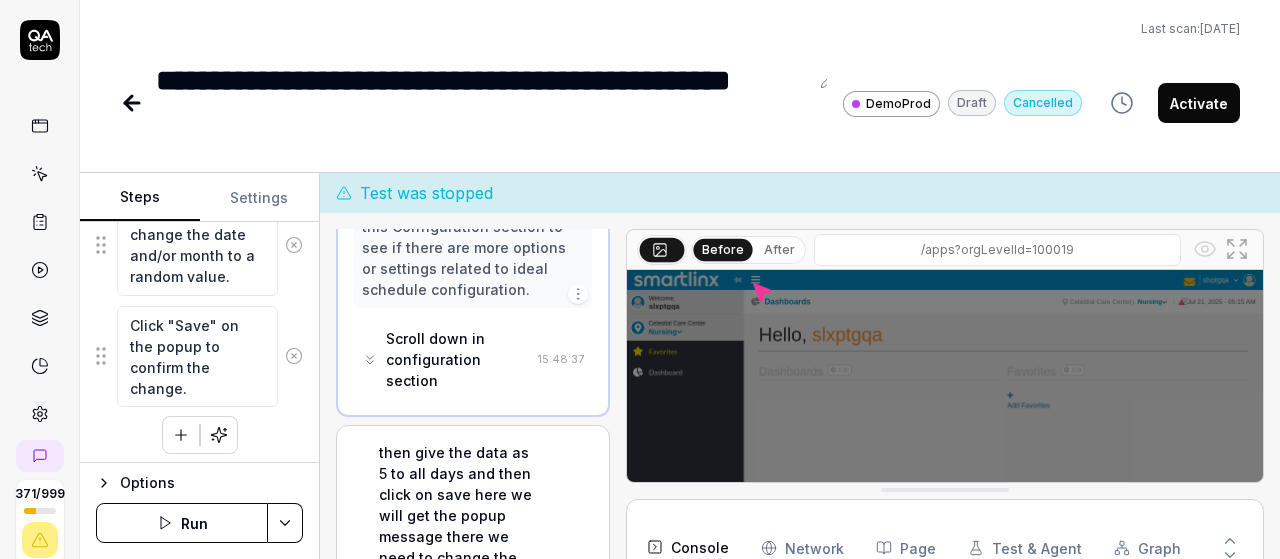 click at bounding box center [181, 435] 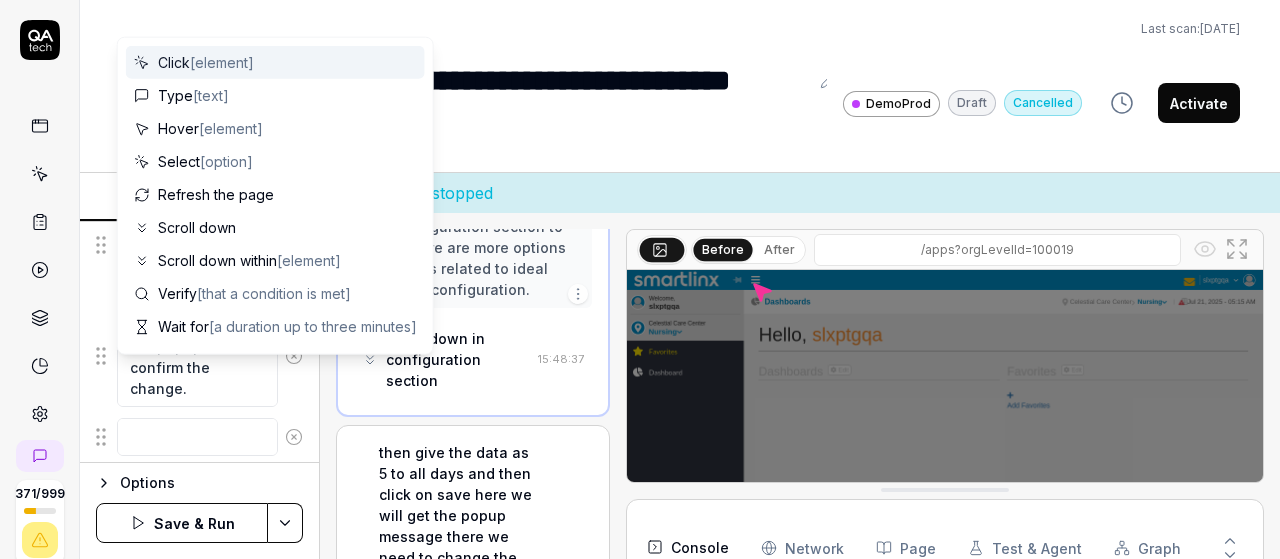 scroll, scrollTop: 1181, scrollLeft: 0, axis: vertical 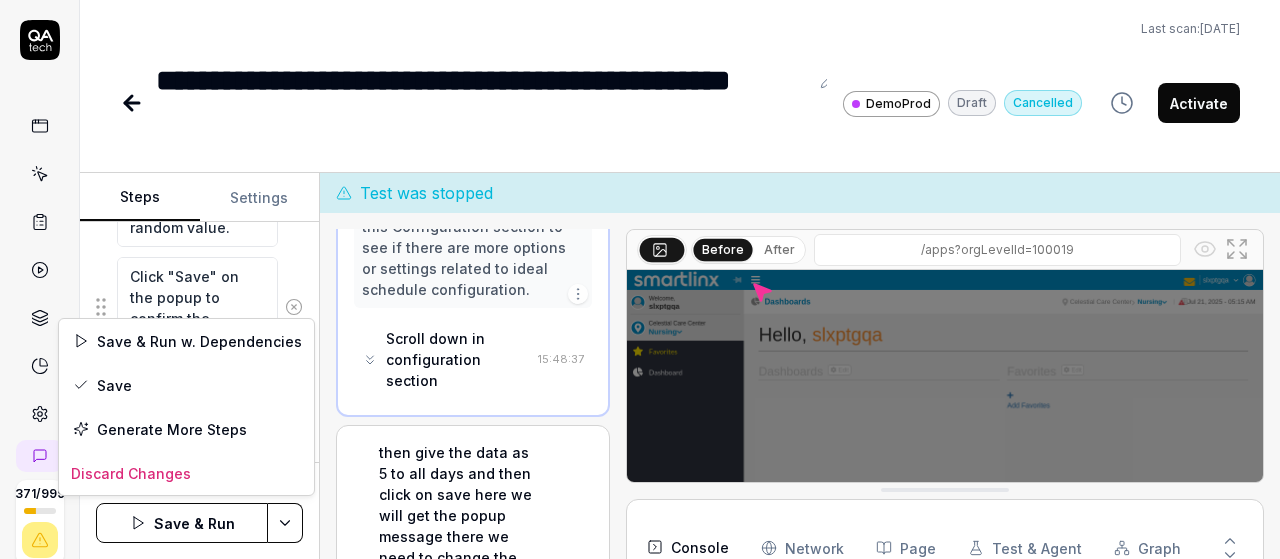 click on "**********" at bounding box center (640, 279) 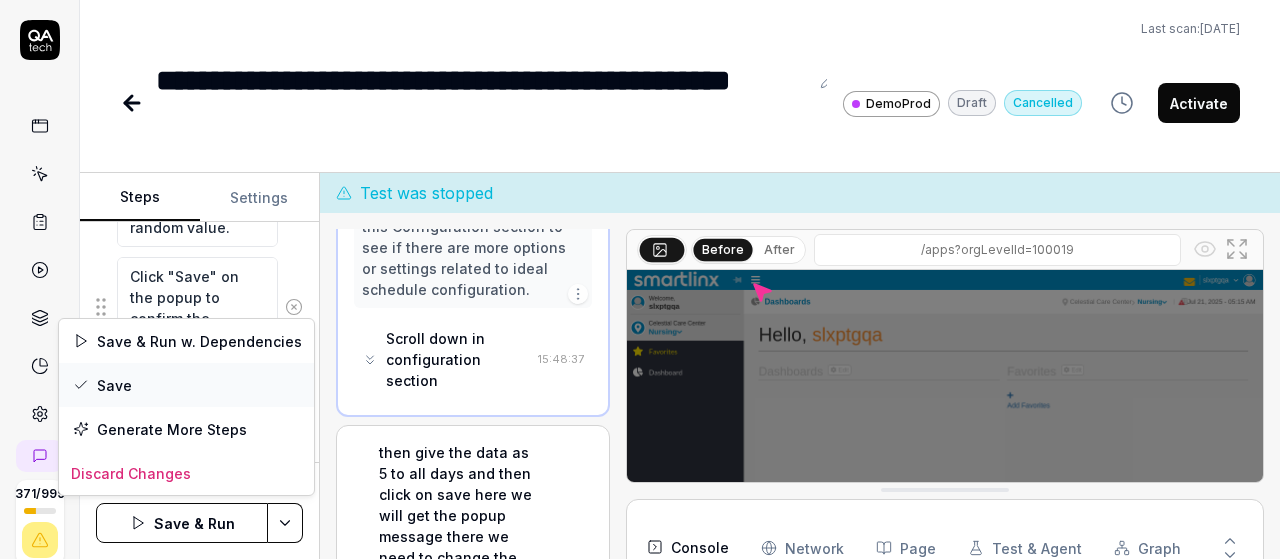 click on "Save" at bounding box center [186, 385] 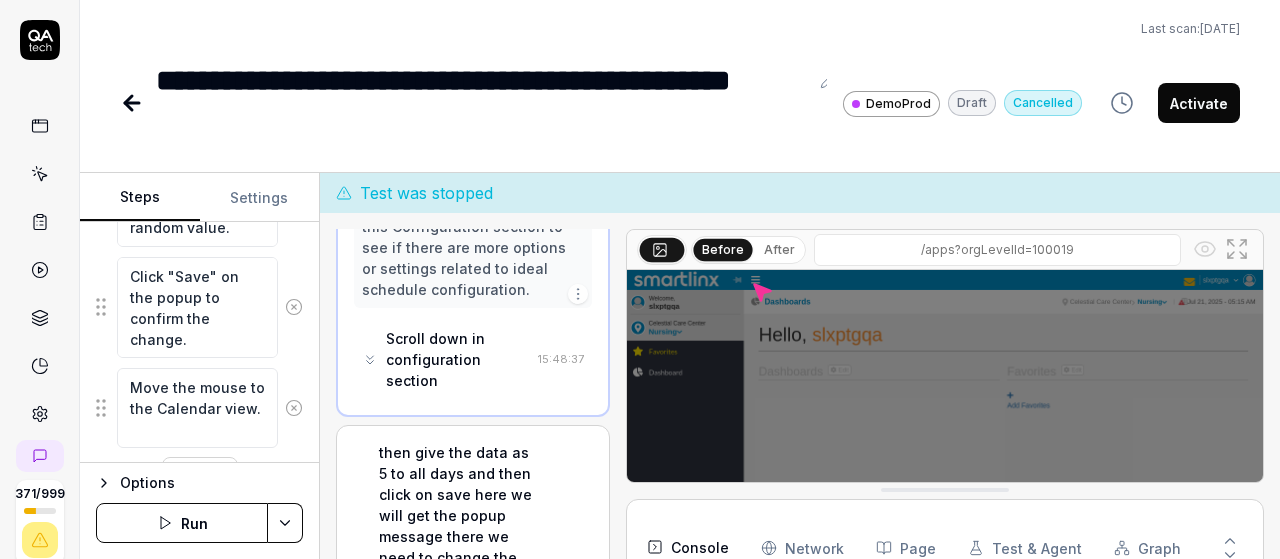 scroll, scrollTop: 1222, scrollLeft: 0, axis: vertical 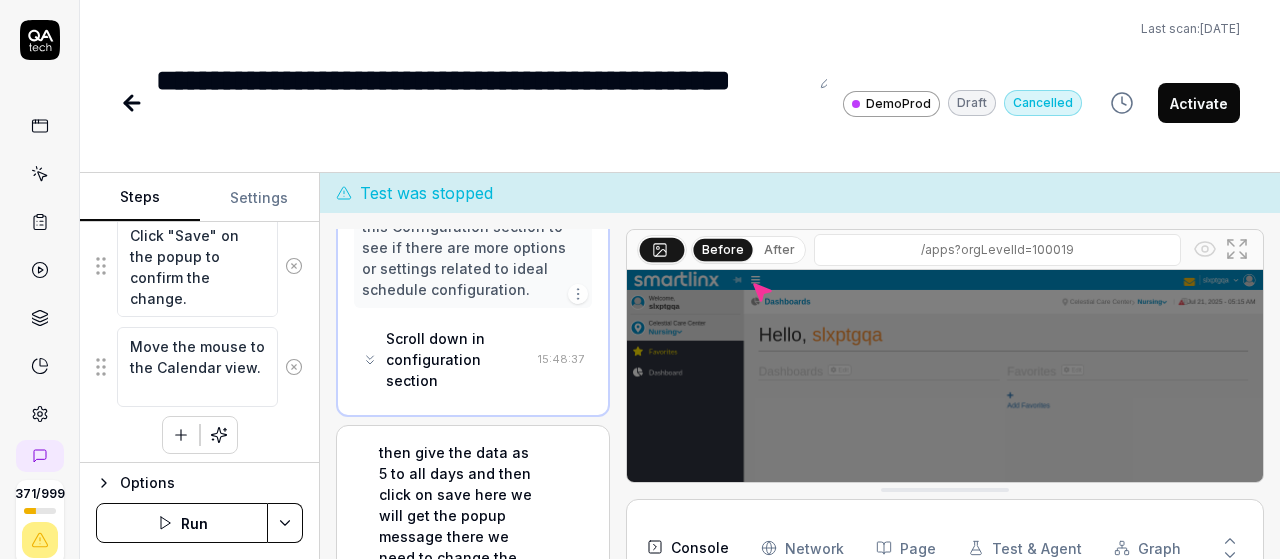 click 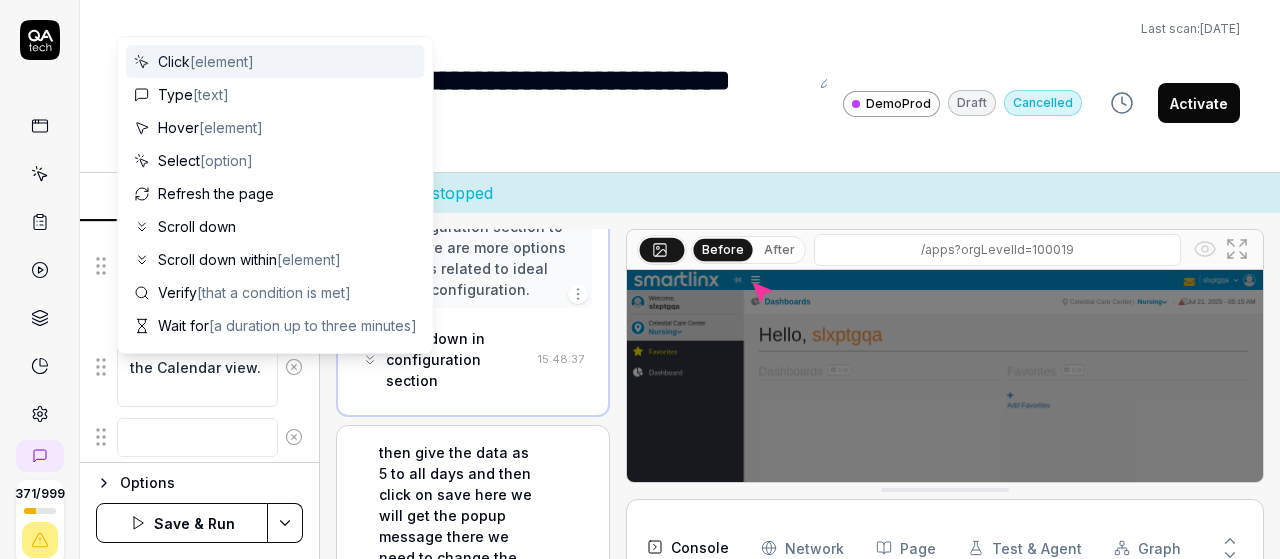 scroll, scrollTop: 1271, scrollLeft: 0, axis: vertical 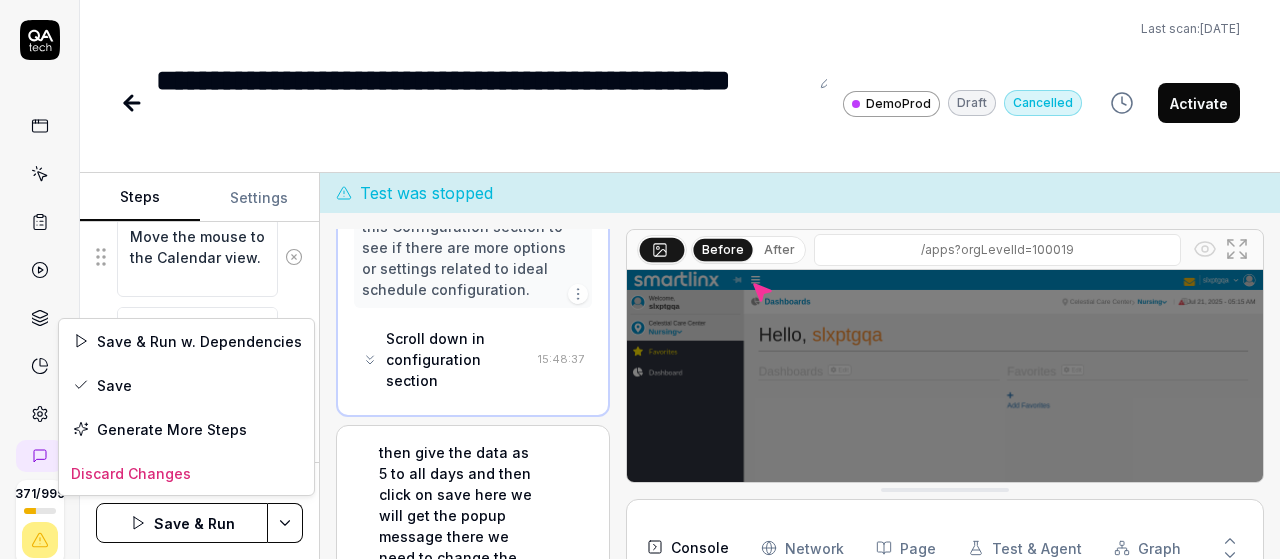 click on "**********" at bounding box center (640, 279) 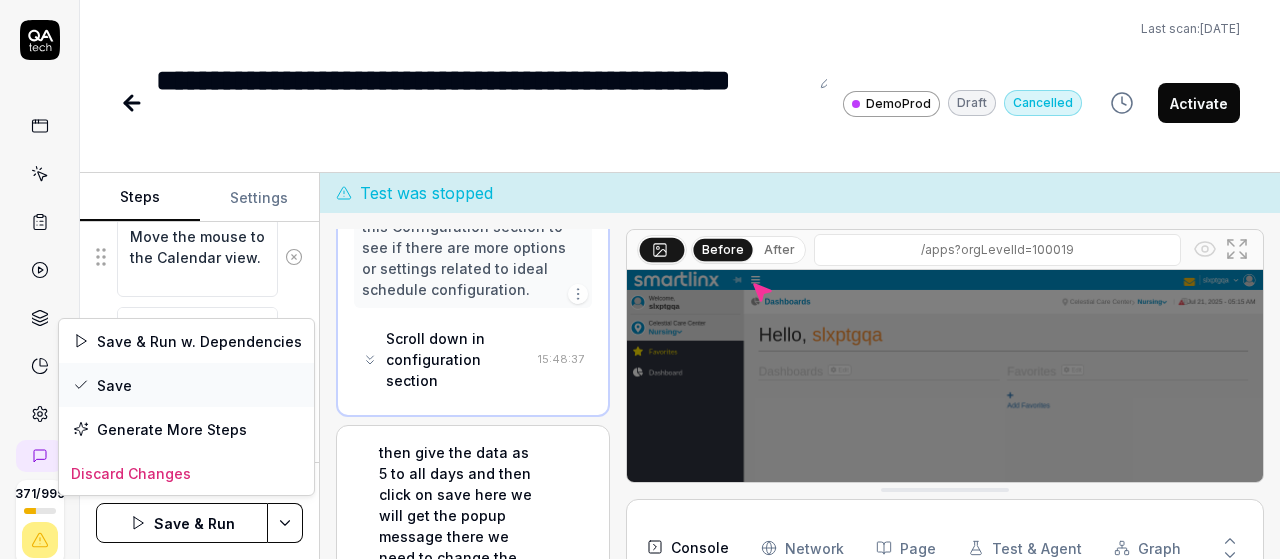 click on "Save" at bounding box center (186, 385) 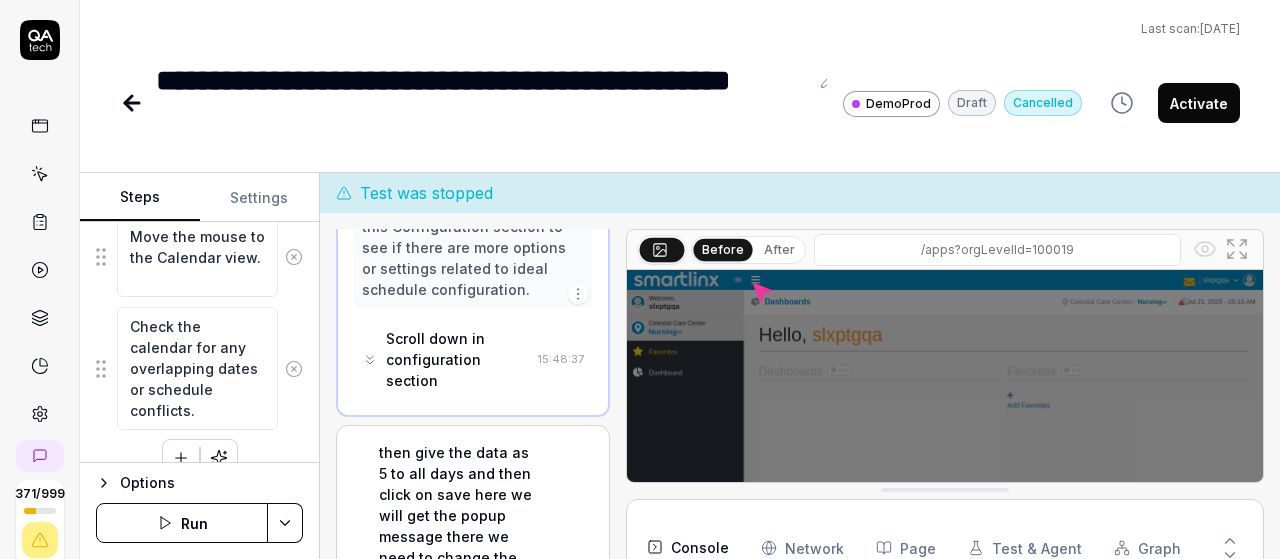 click on "Run" at bounding box center (182, 523) 